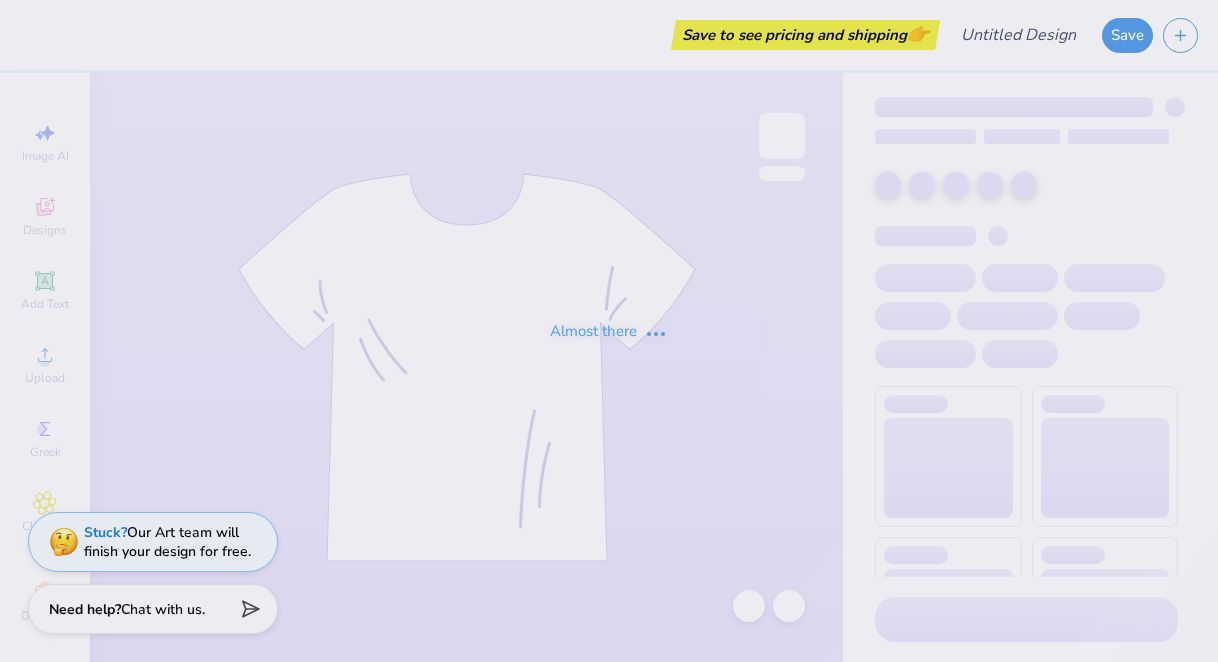 scroll, scrollTop: 0, scrollLeft: 0, axis: both 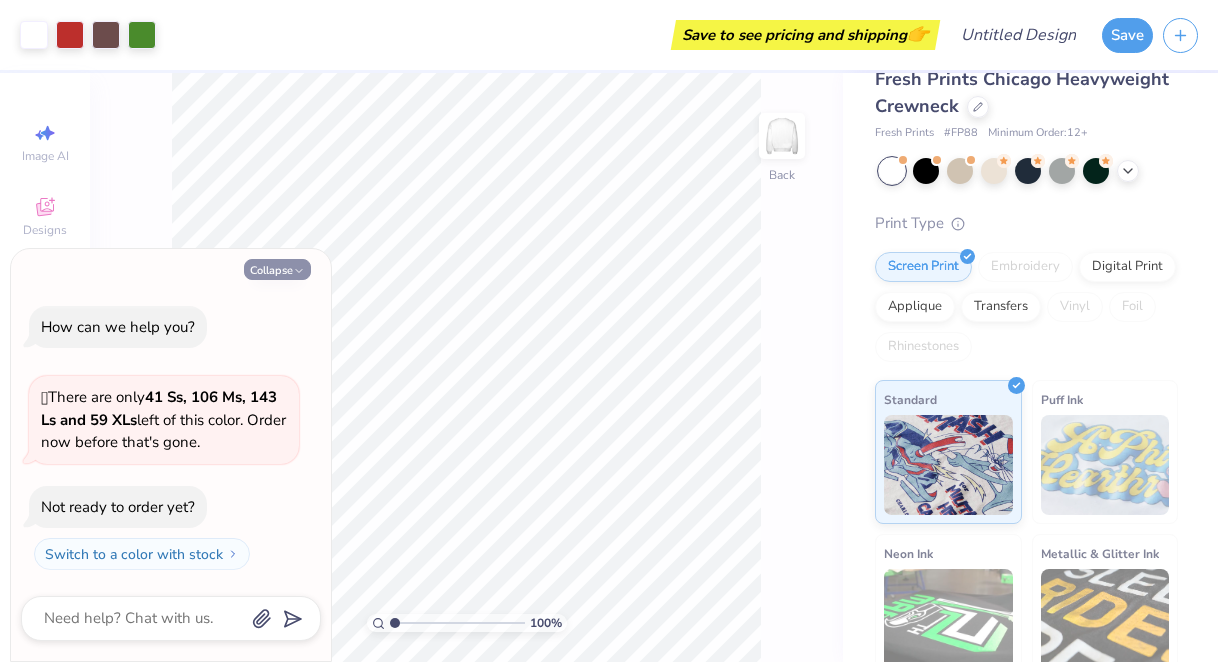 click on "Collapse" at bounding box center (277, 269) 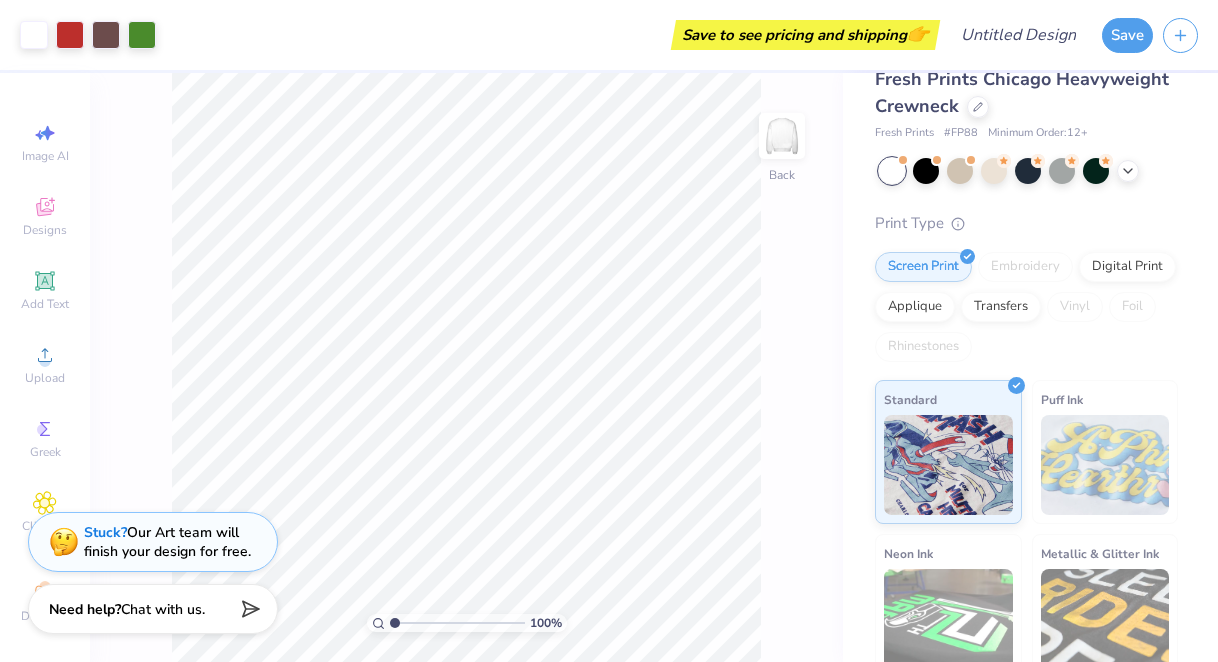 scroll, scrollTop: 10, scrollLeft: 0, axis: vertical 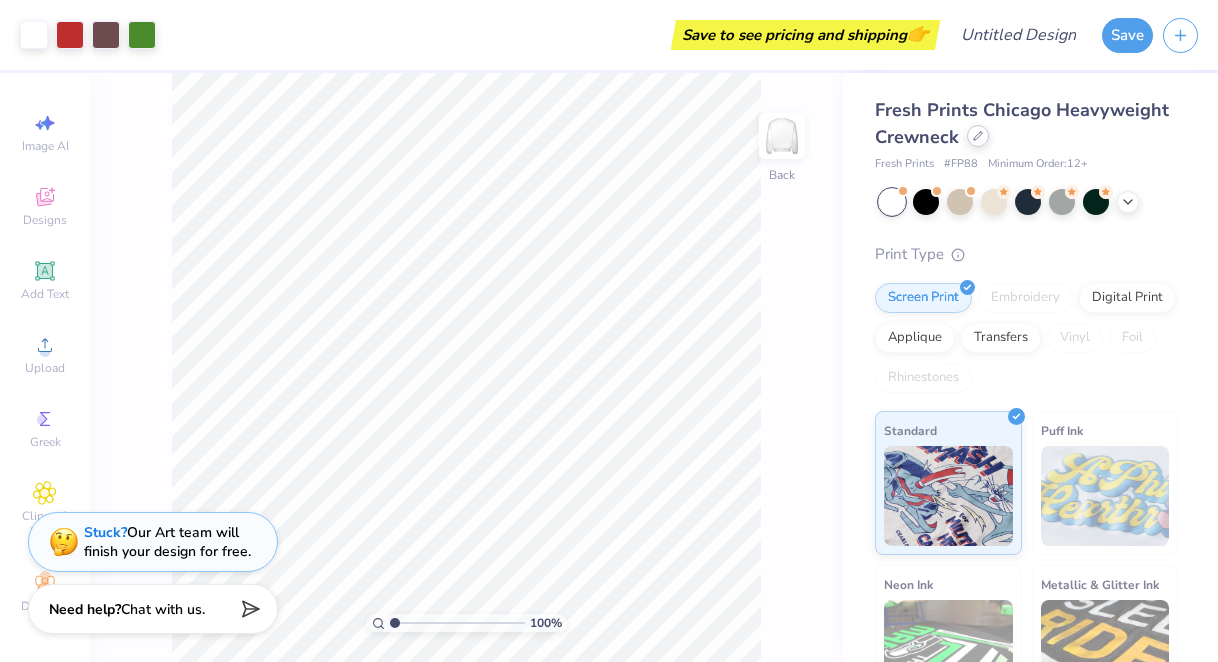 click 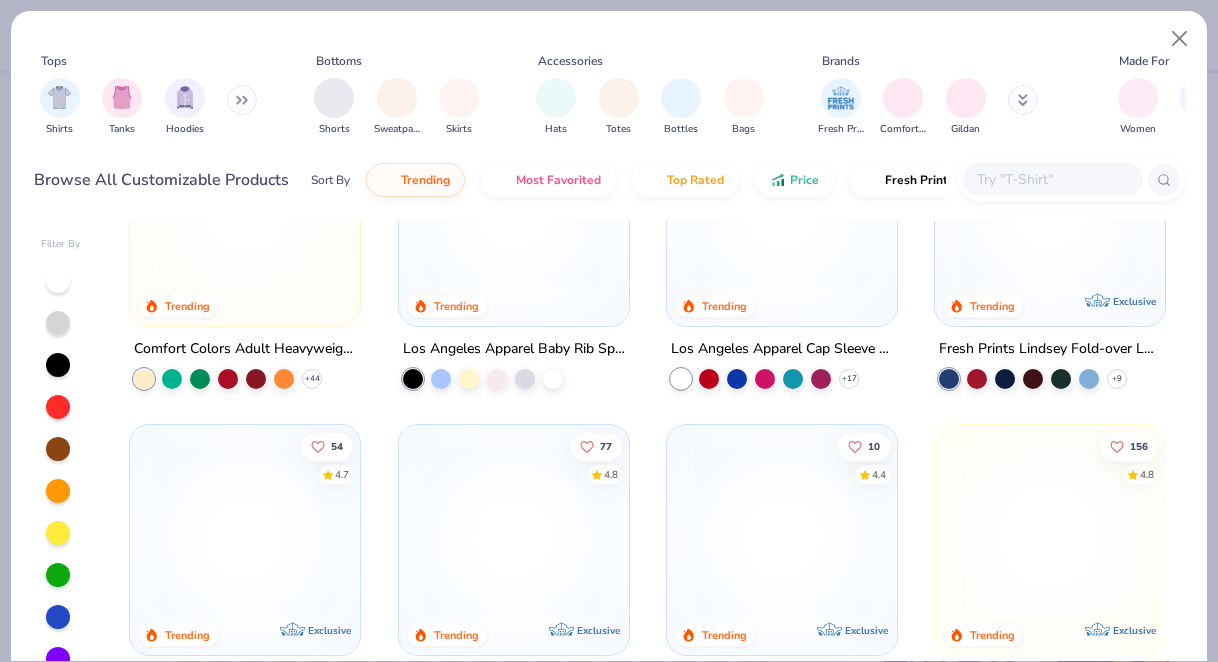 scroll, scrollTop: 1125, scrollLeft: 0, axis: vertical 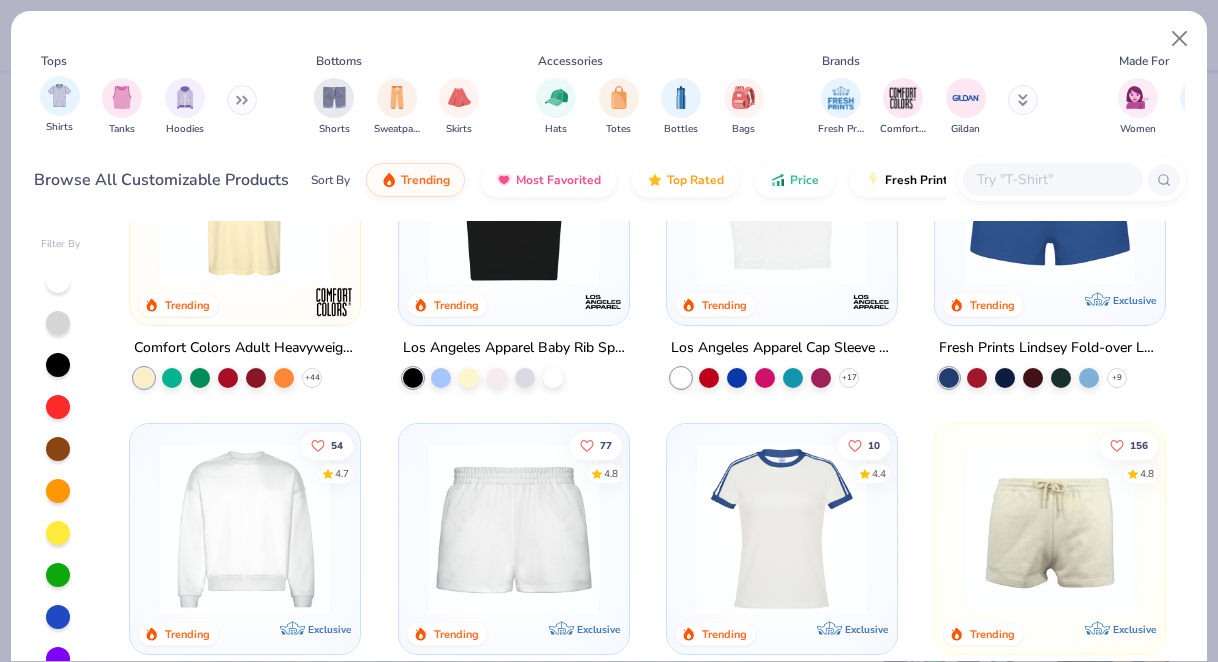 click on "Shirts" at bounding box center (60, 105) 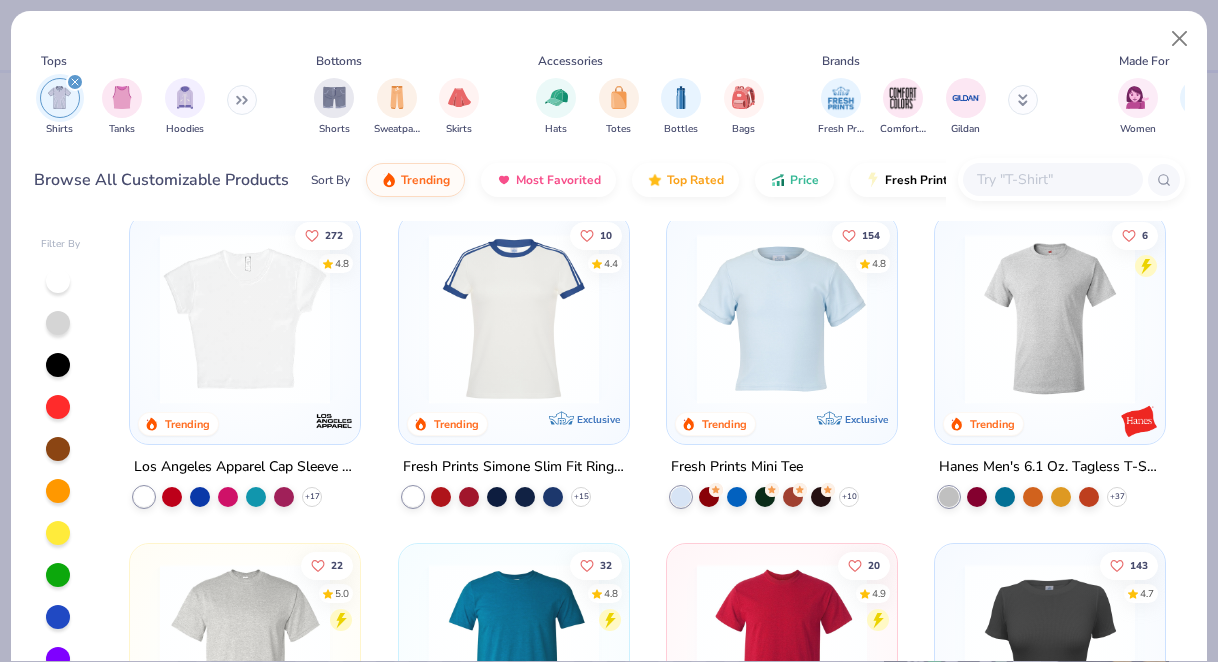 scroll, scrollTop: 348, scrollLeft: 0, axis: vertical 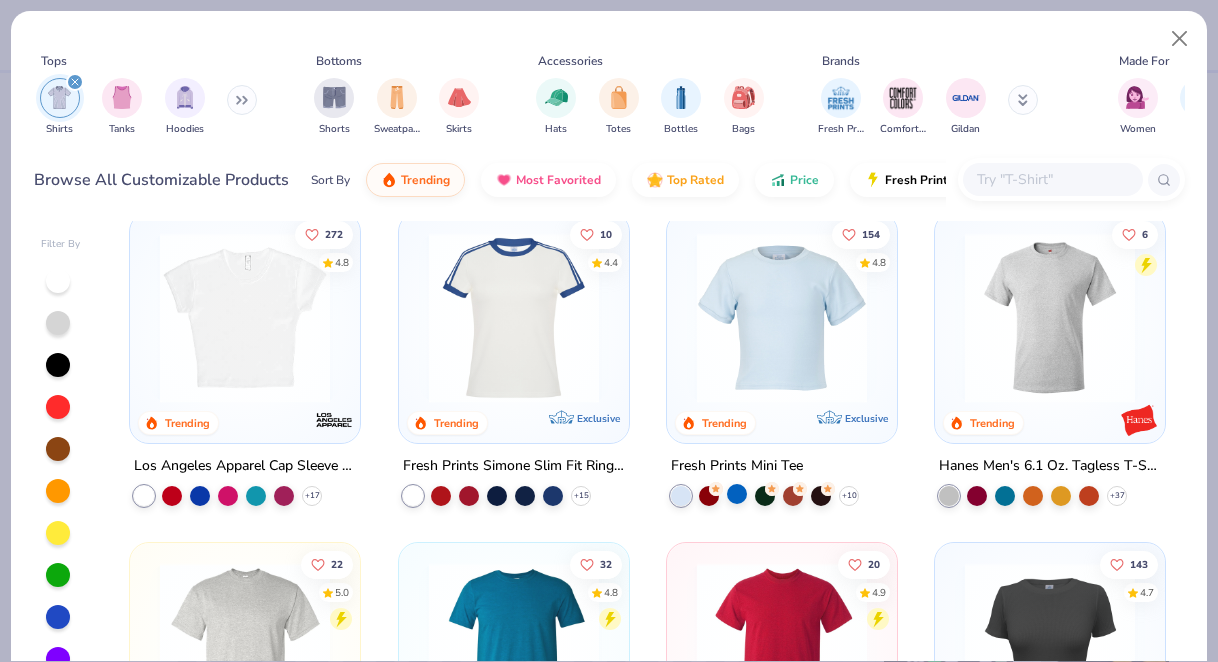 click at bounding box center (737, 494) 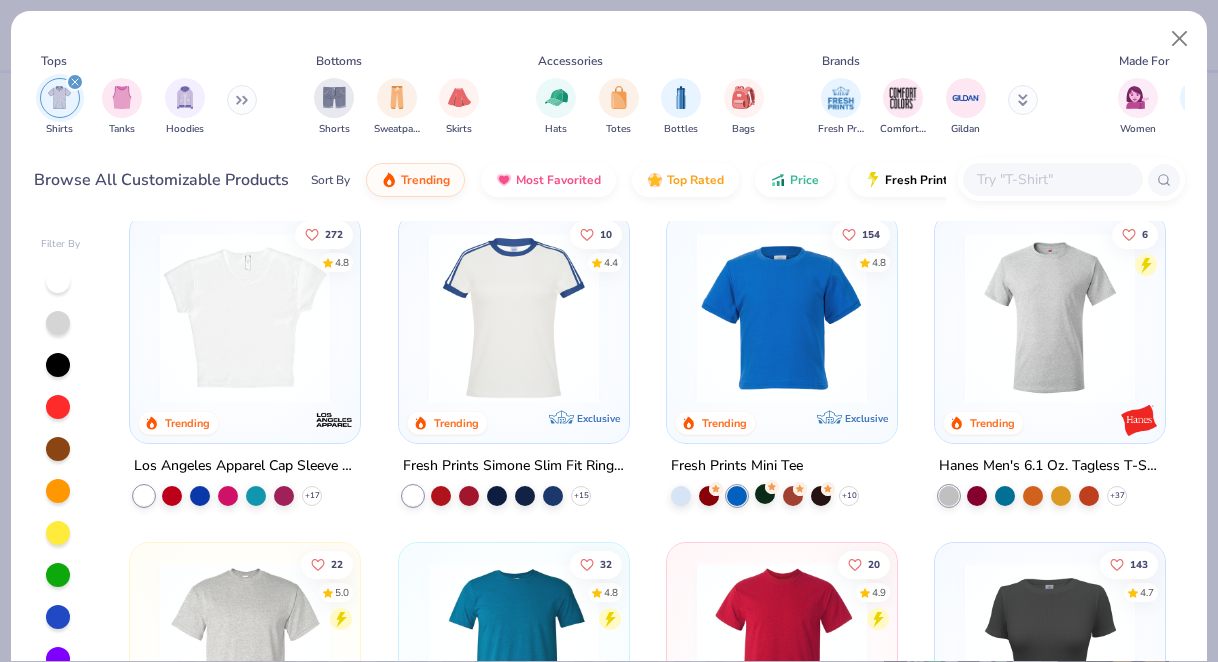 click at bounding box center (765, 494) 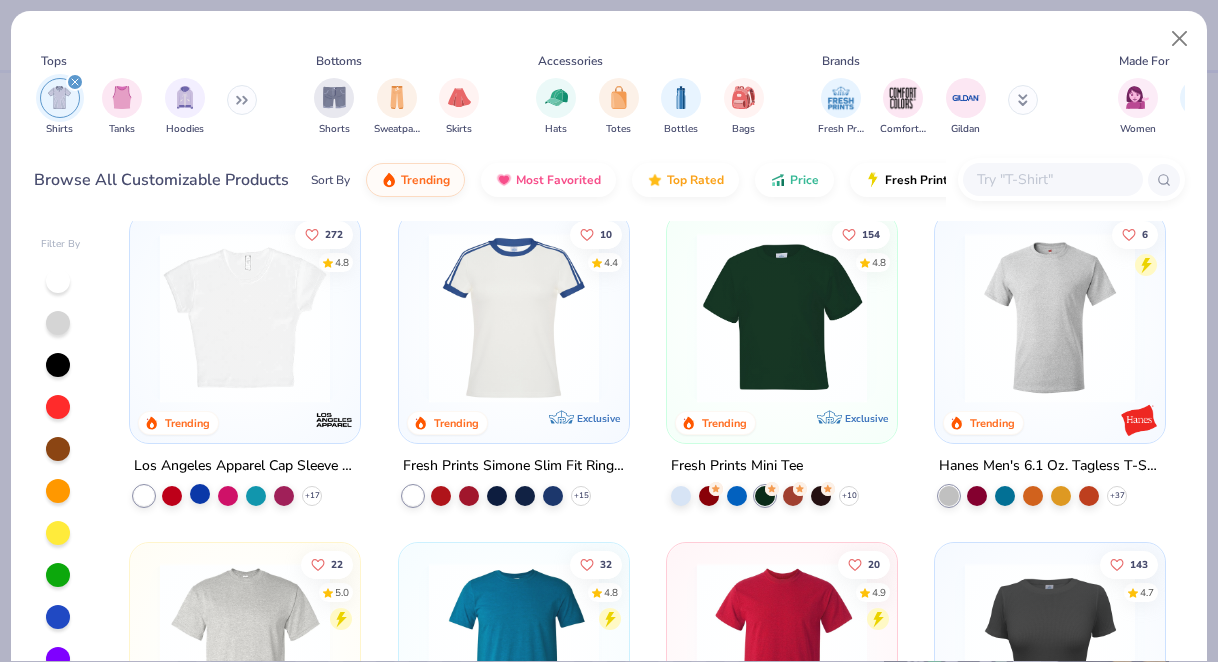click at bounding box center [200, 494] 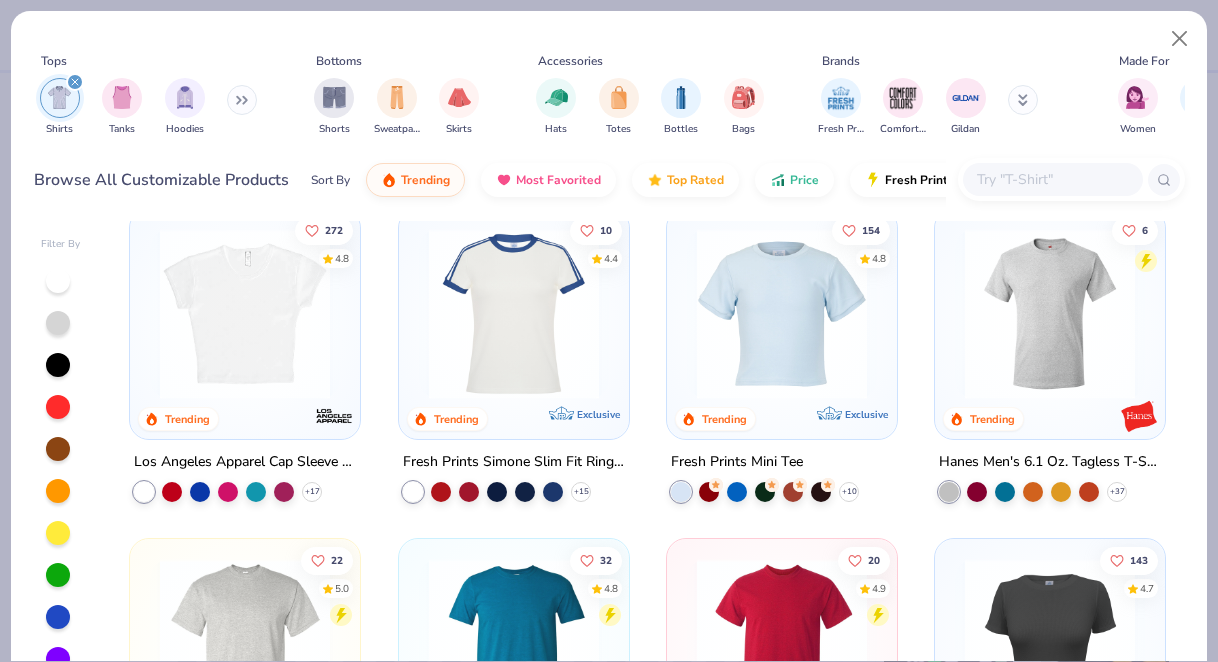 scroll, scrollTop: 353, scrollLeft: 0, axis: vertical 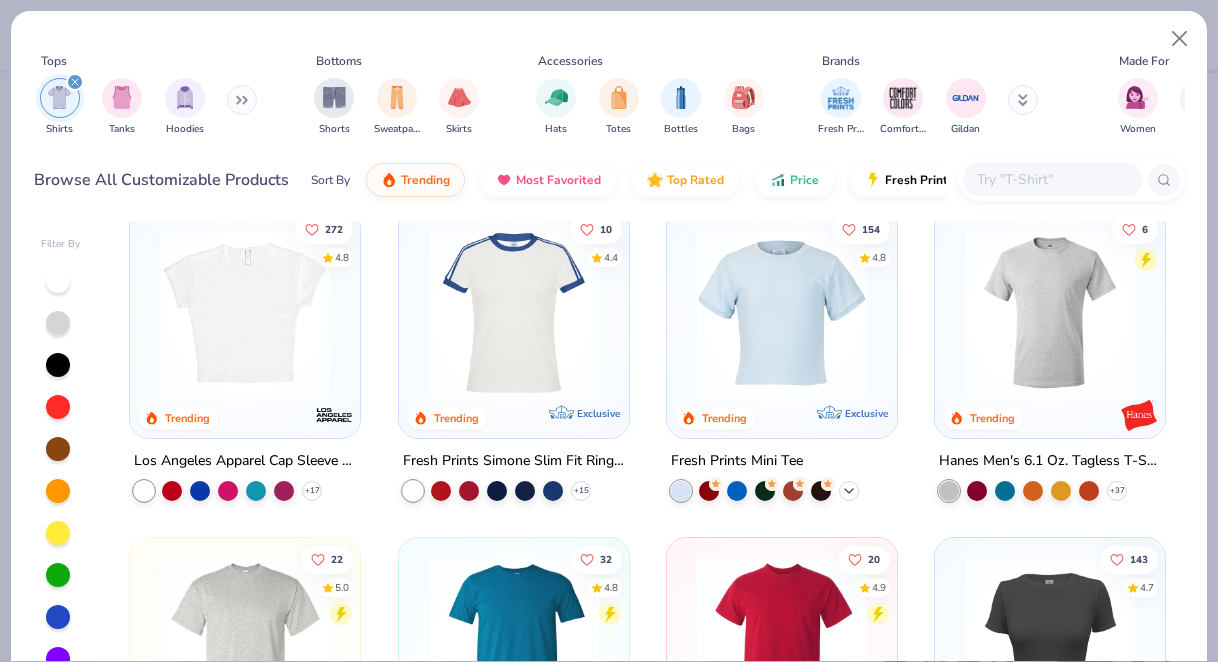 click 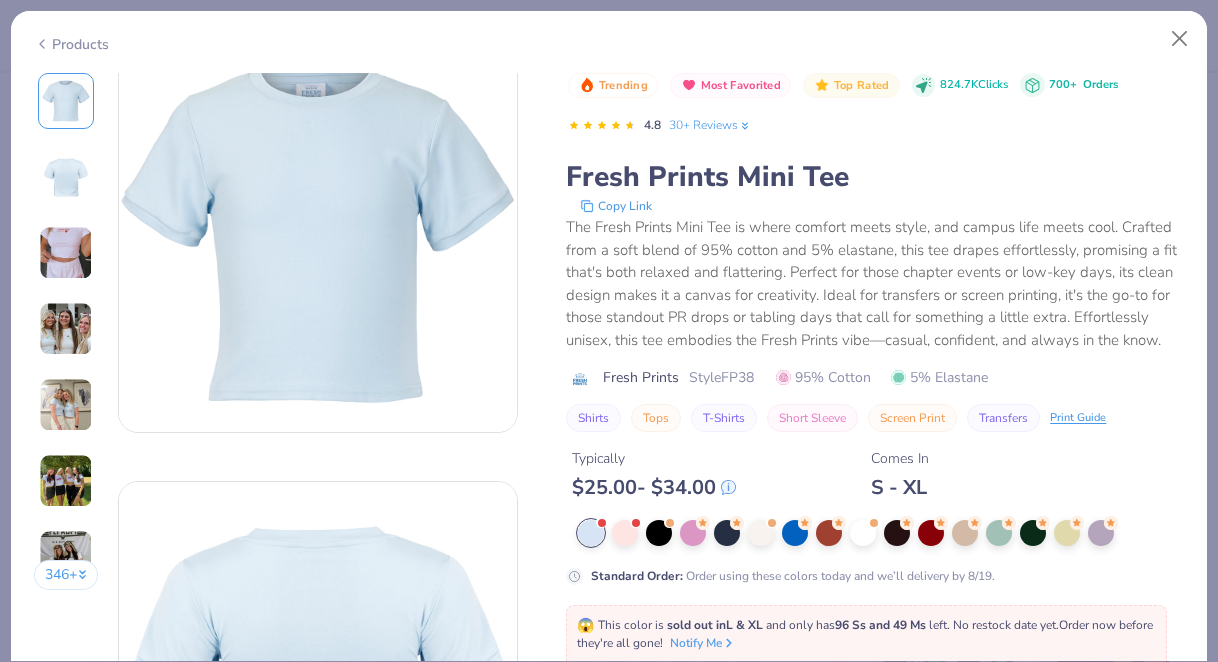 scroll, scrollTop: 0, scrollLeft: 0, axis: both 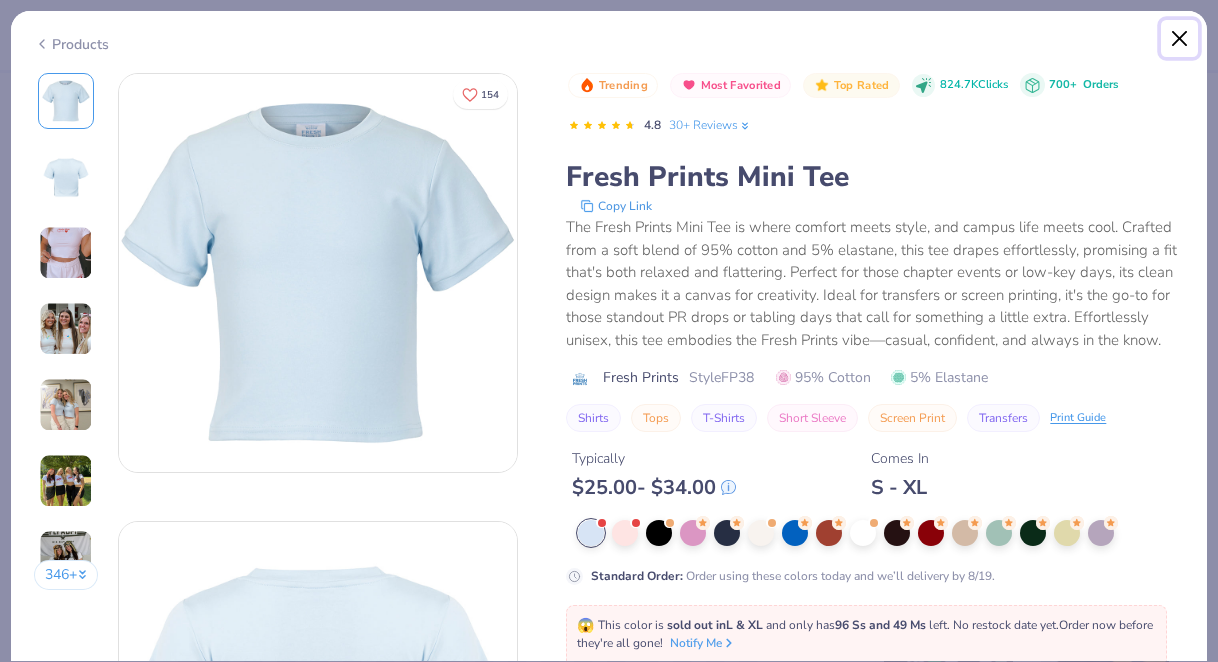 click at bounding box center [1180, 39] 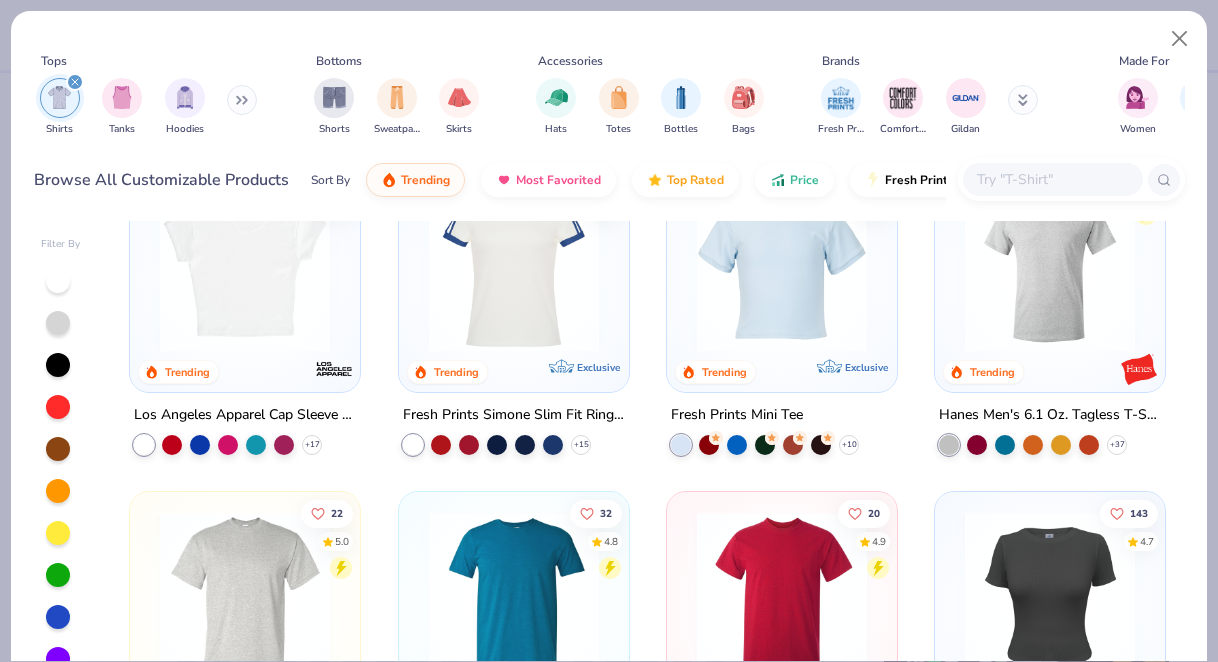 scroll, scrollTop: 400, scrollLeft: 0, axis: vertical 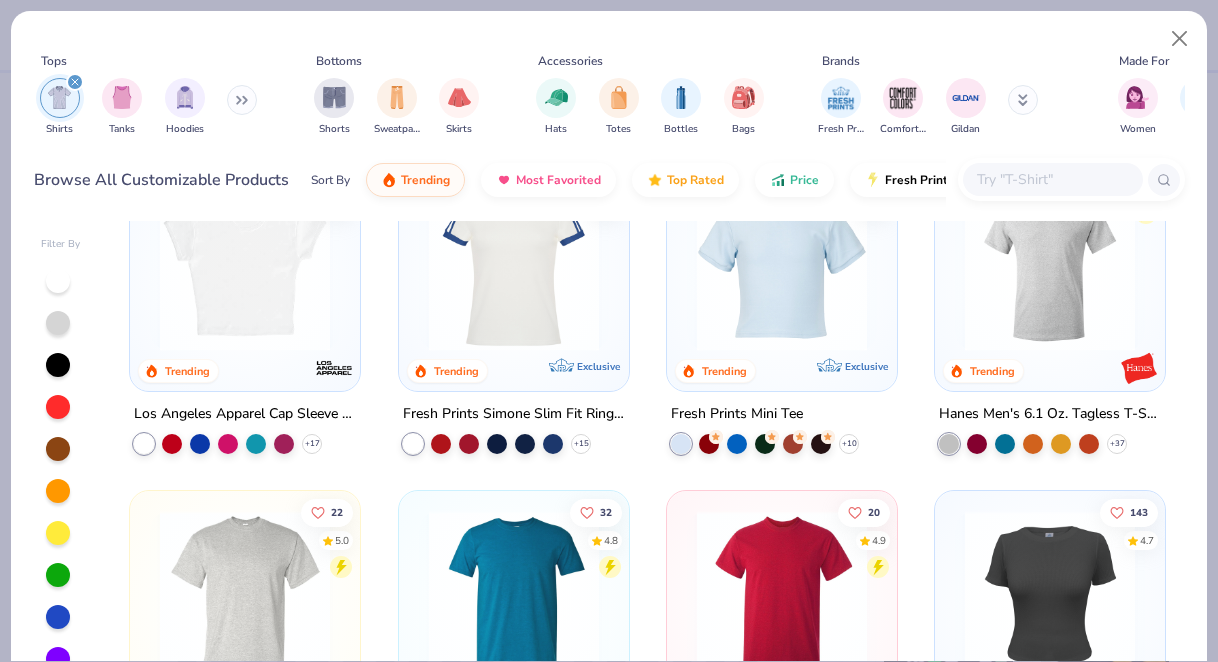 click at bounding box center [245, 266] 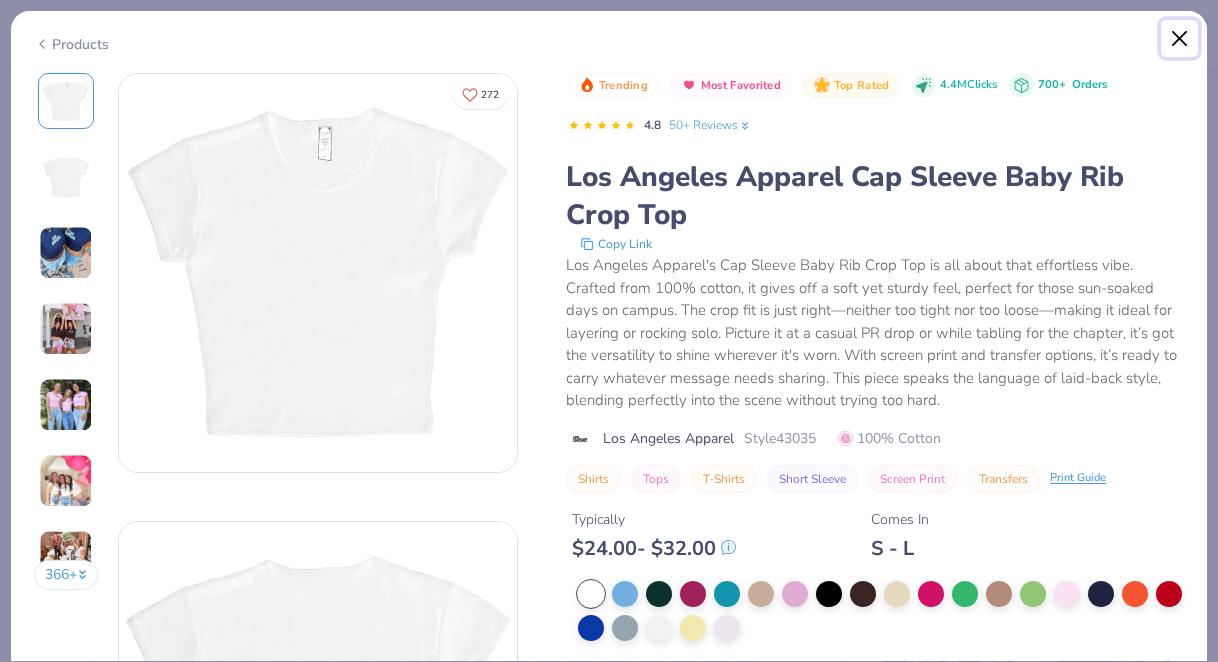 click at bounding box center [1180, 39] 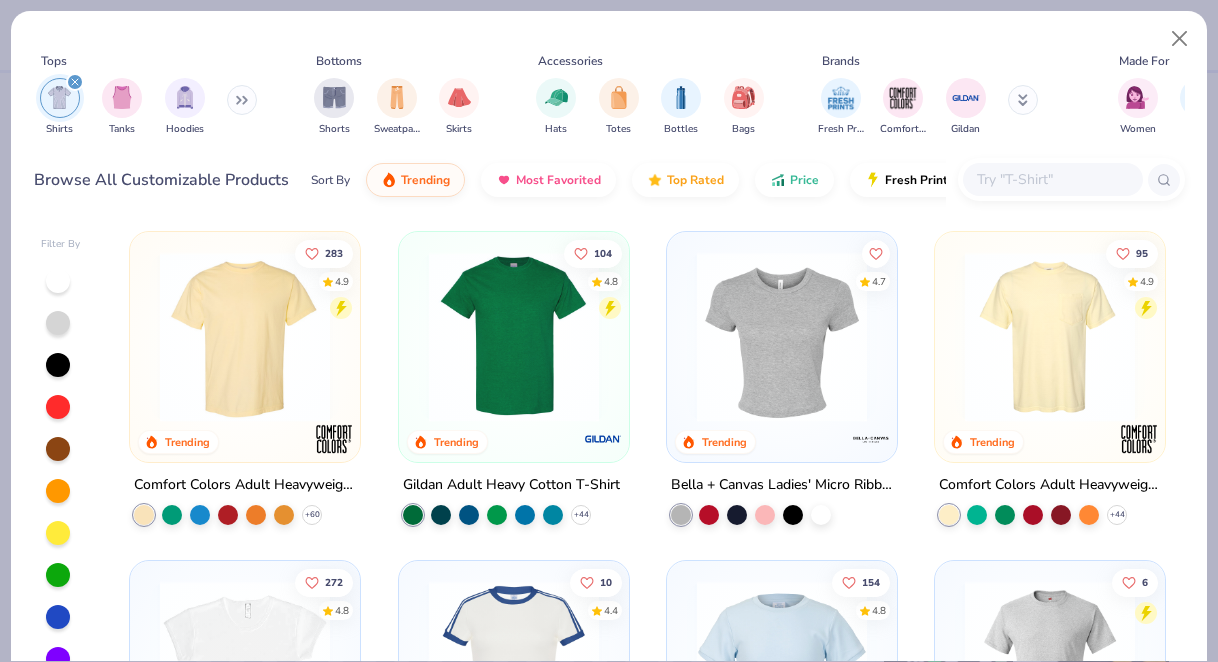 scroll, scrollTop: 1, scrollLeft: 0, axis: vertical 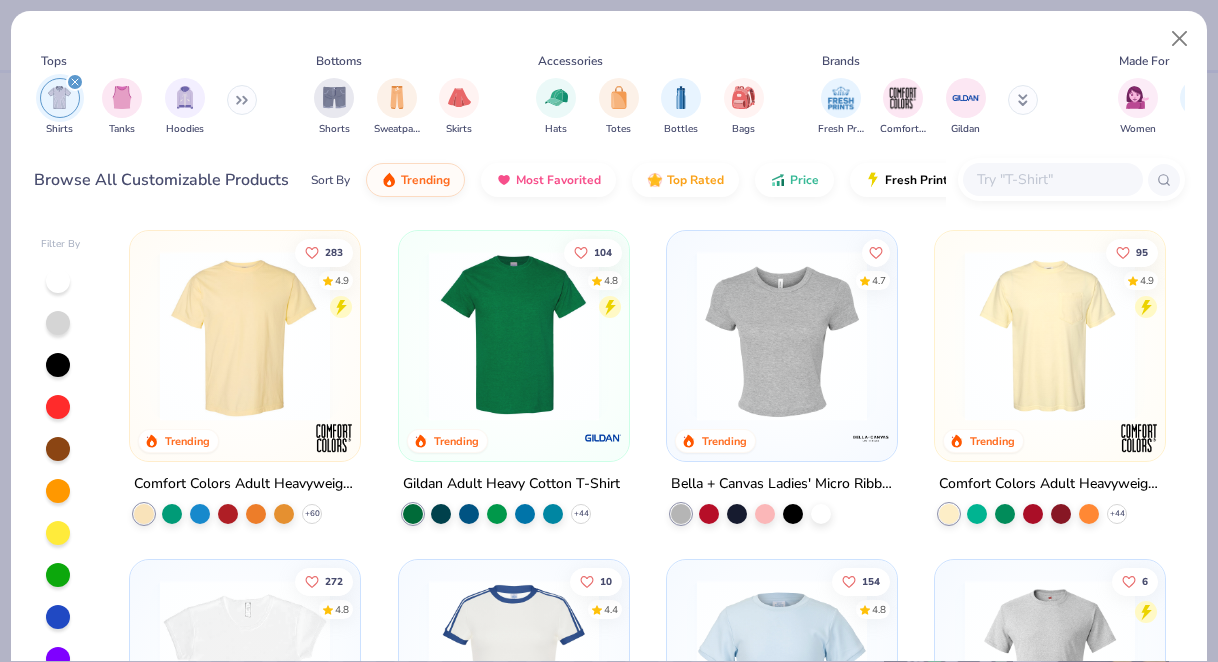 click at bounding box center (782, 336) 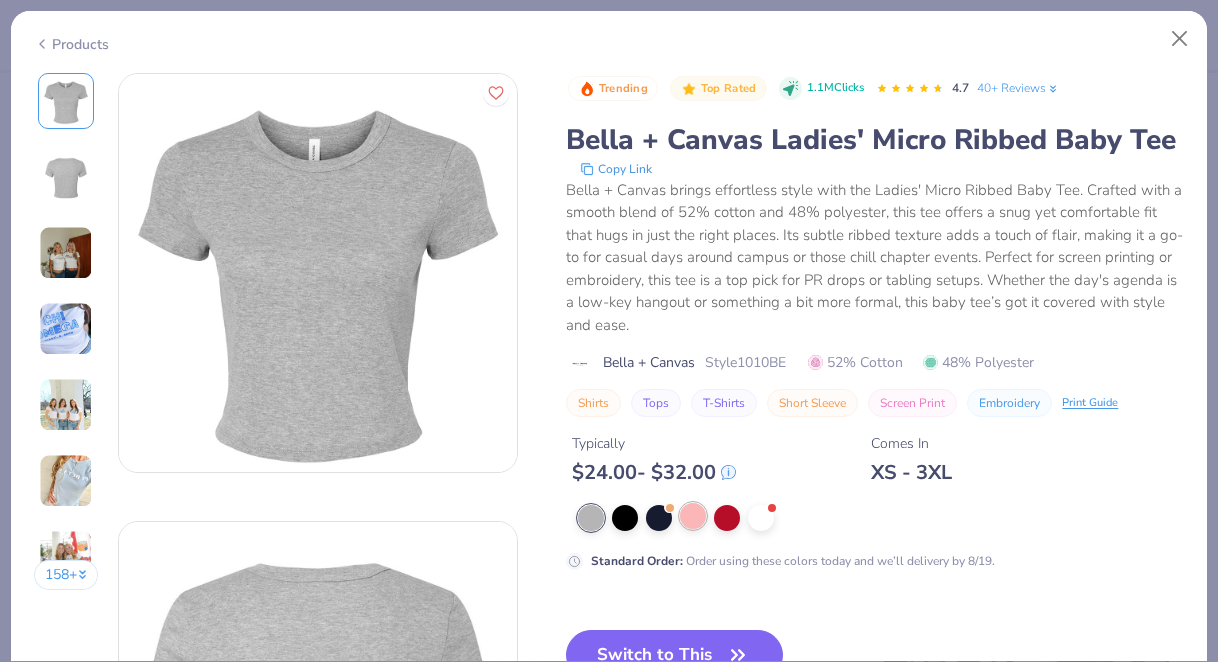 click at bounding box center [693, 516] 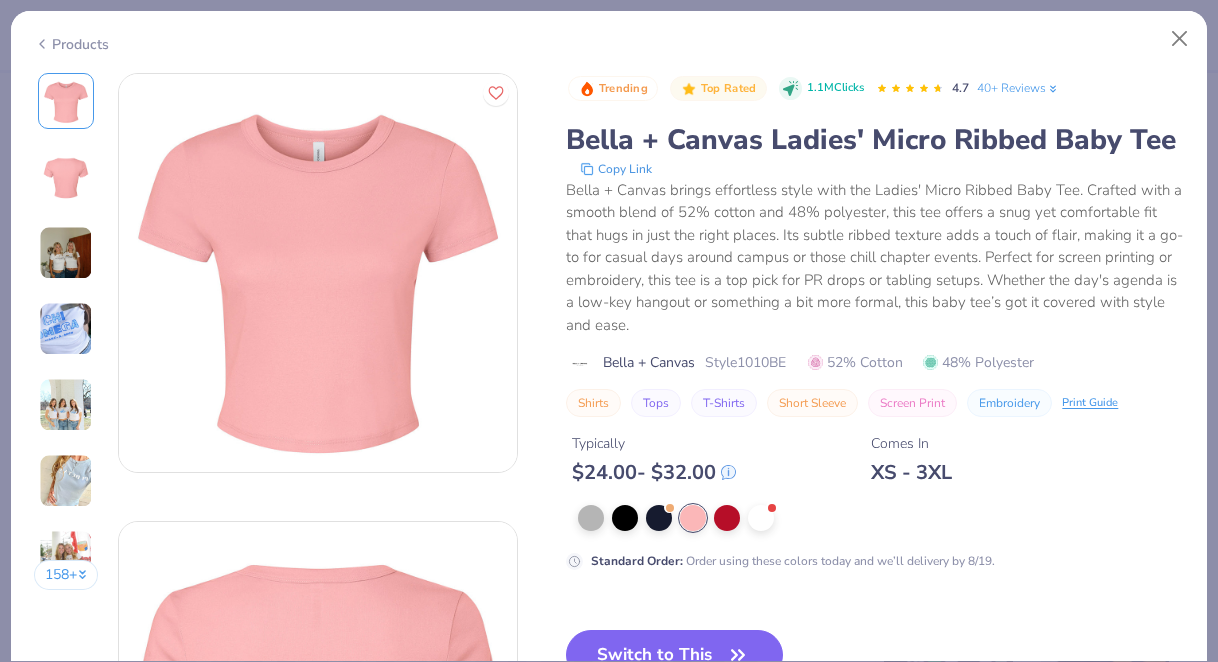 click at bounding box center (66, 253) 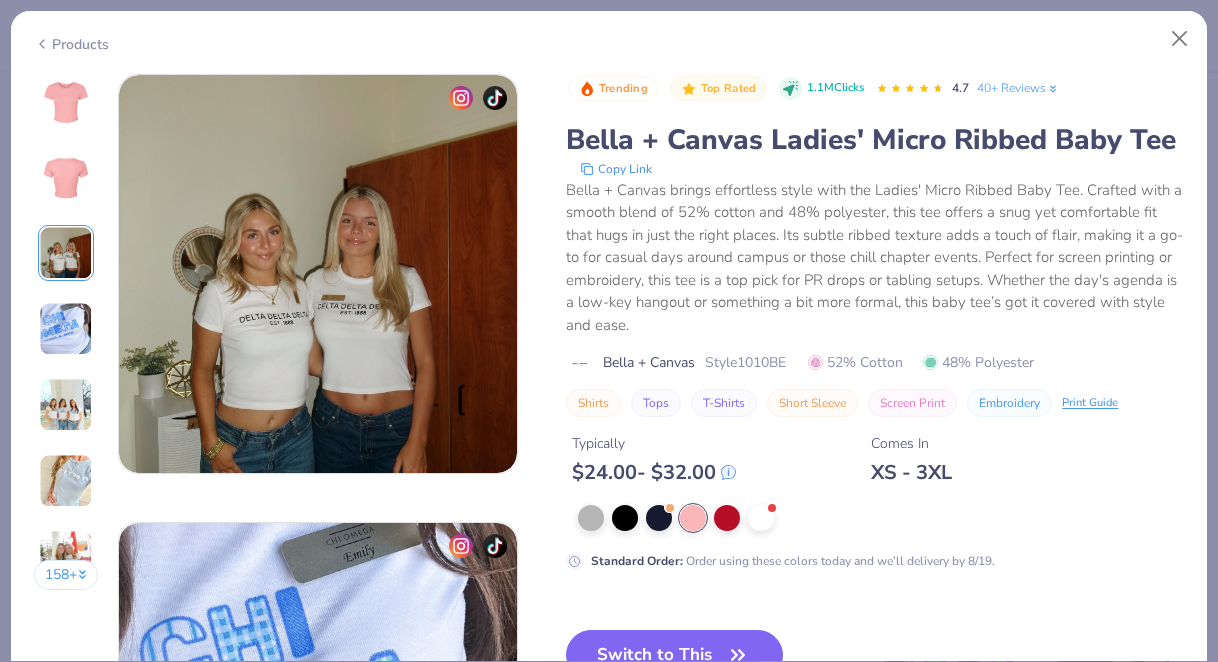 scroll, scrollTop: 896, scrollLeft: 0, axis: vertical 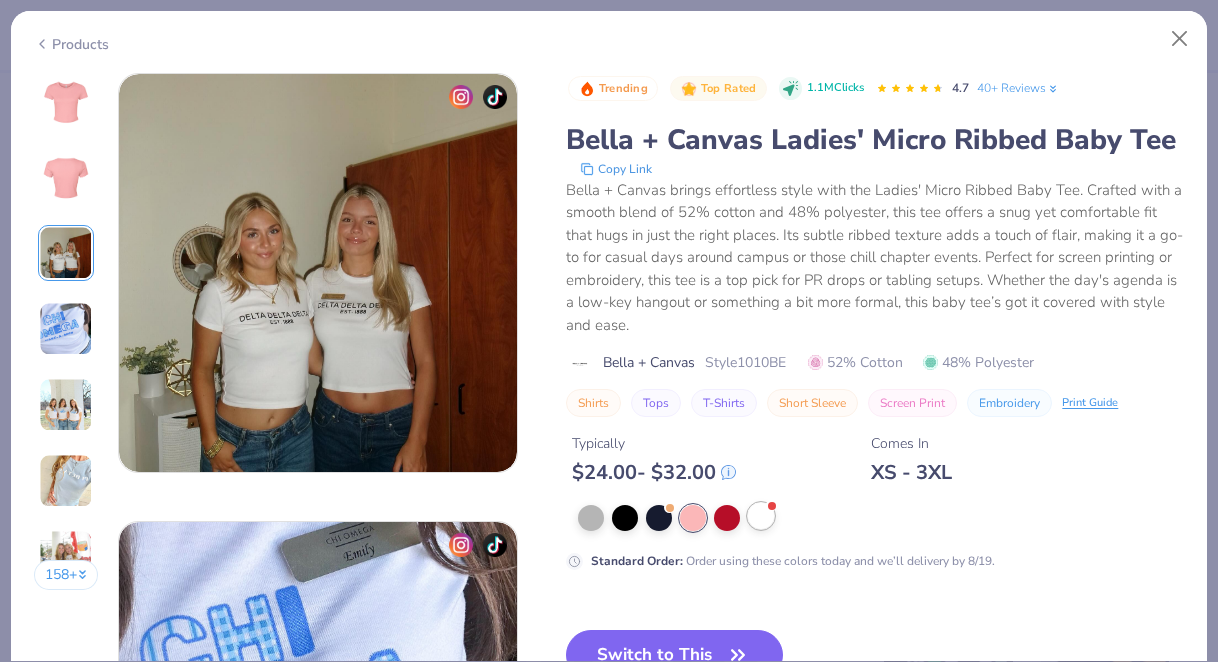click at bounding box center (761, 516) 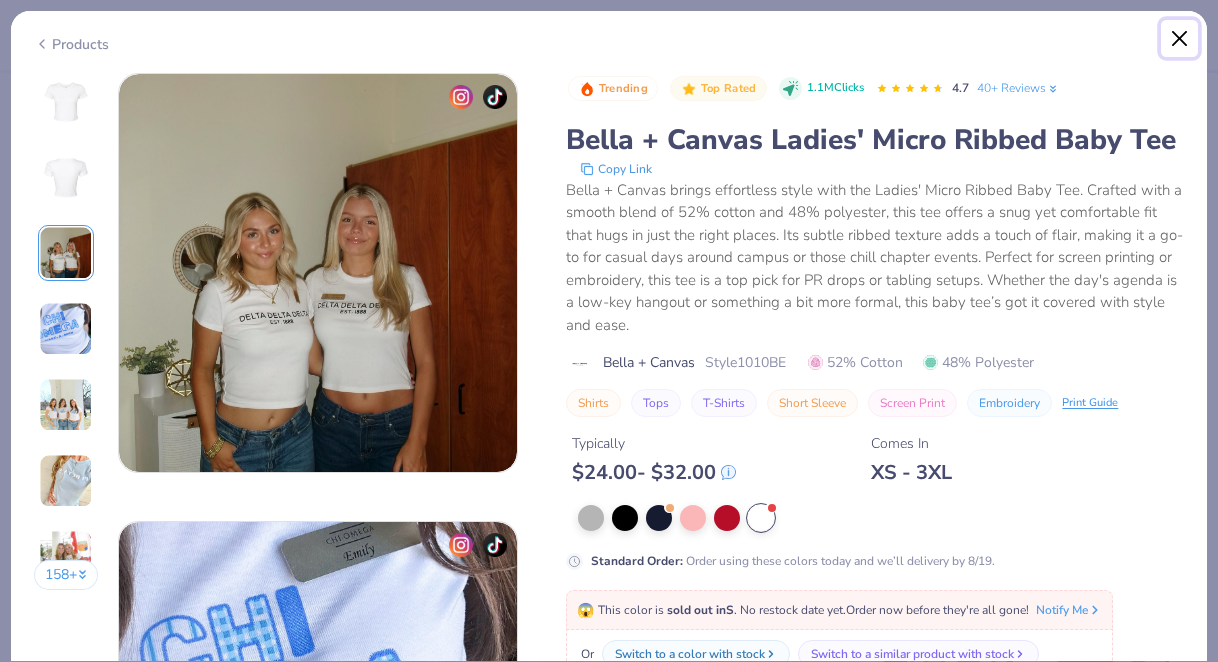 click at bounding box center [1180, 39] 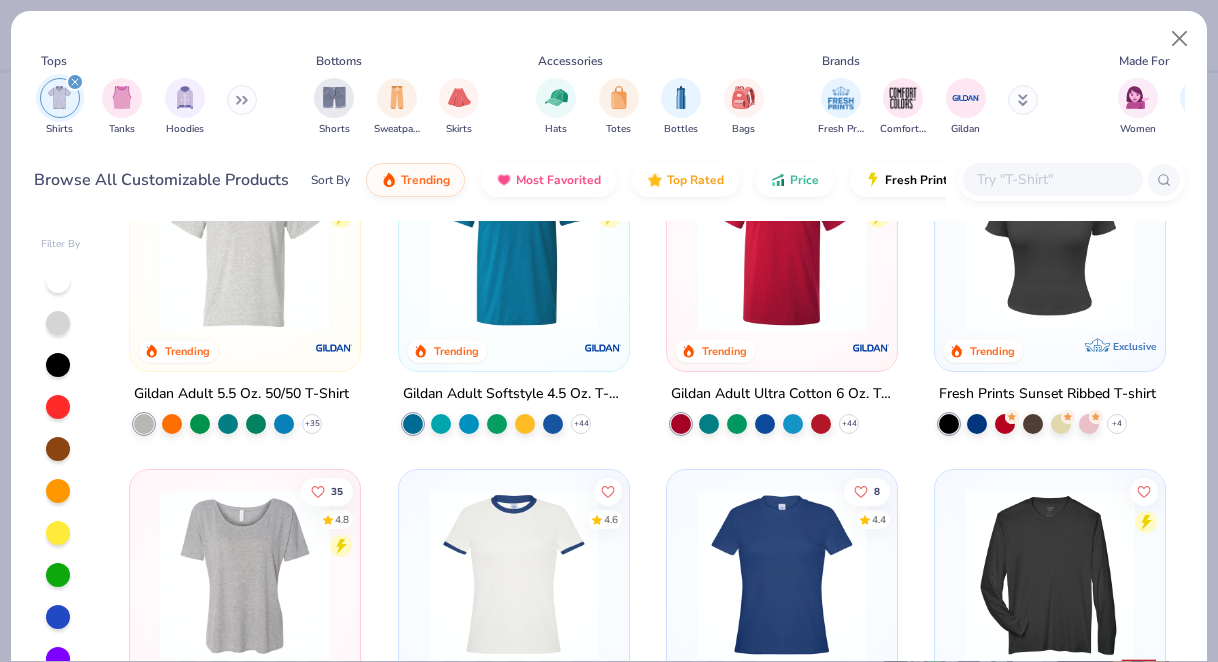 scroll, scrollTop: 749, scrollLeft: 0, axis: vertical 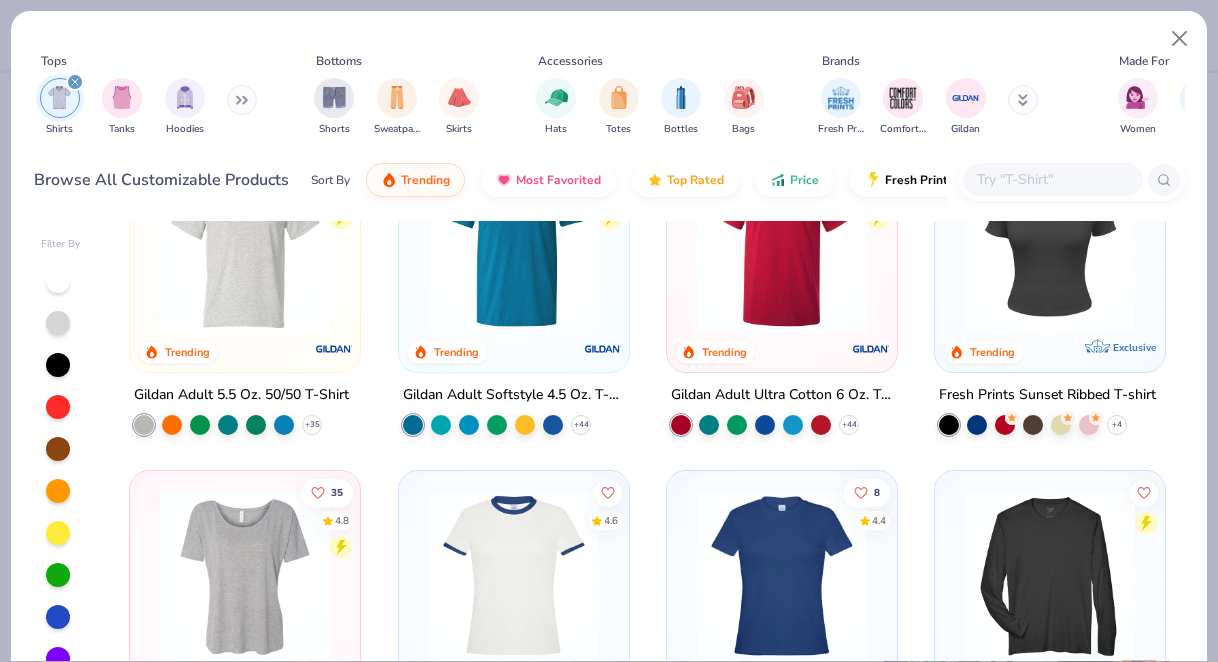 click at bounding box center (1050, 246) 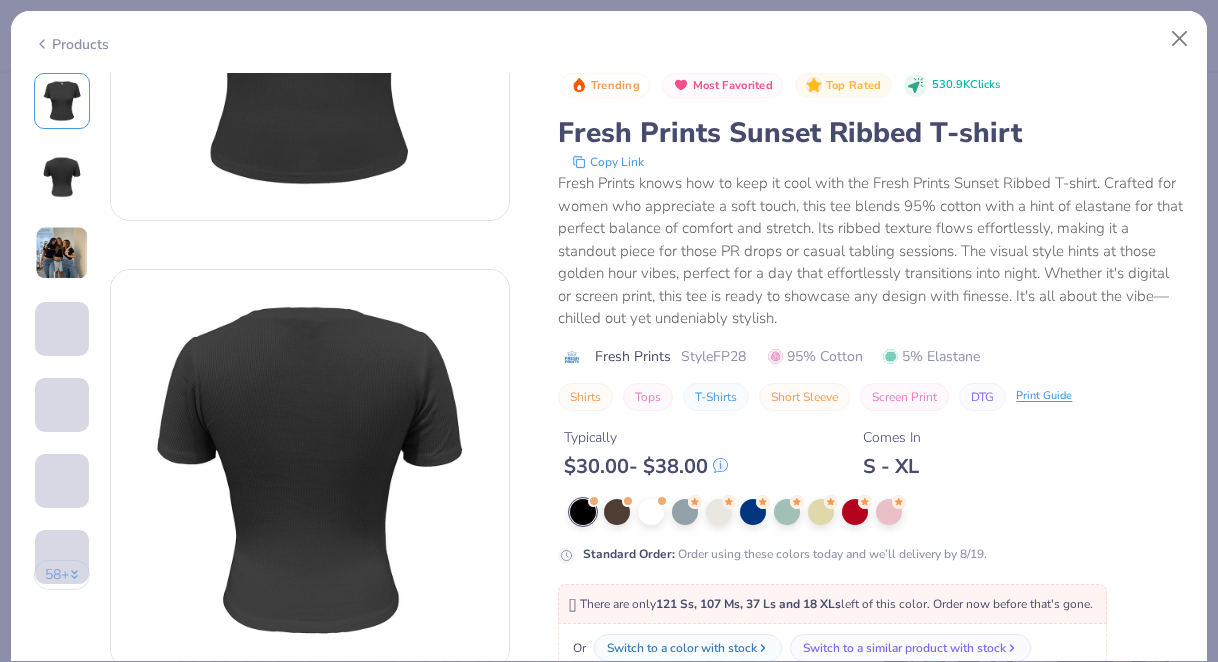 scroll, scrollTop: 249, scrollLeft: 0, axis: vertical 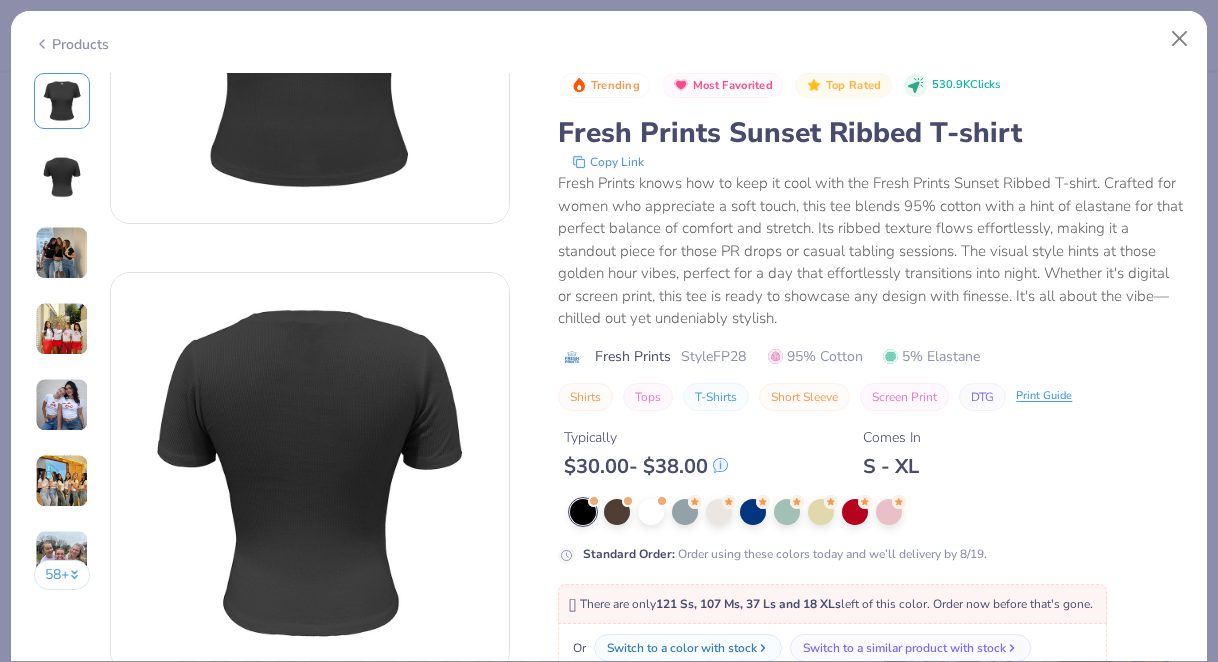 click at bounding box center (62, 329) 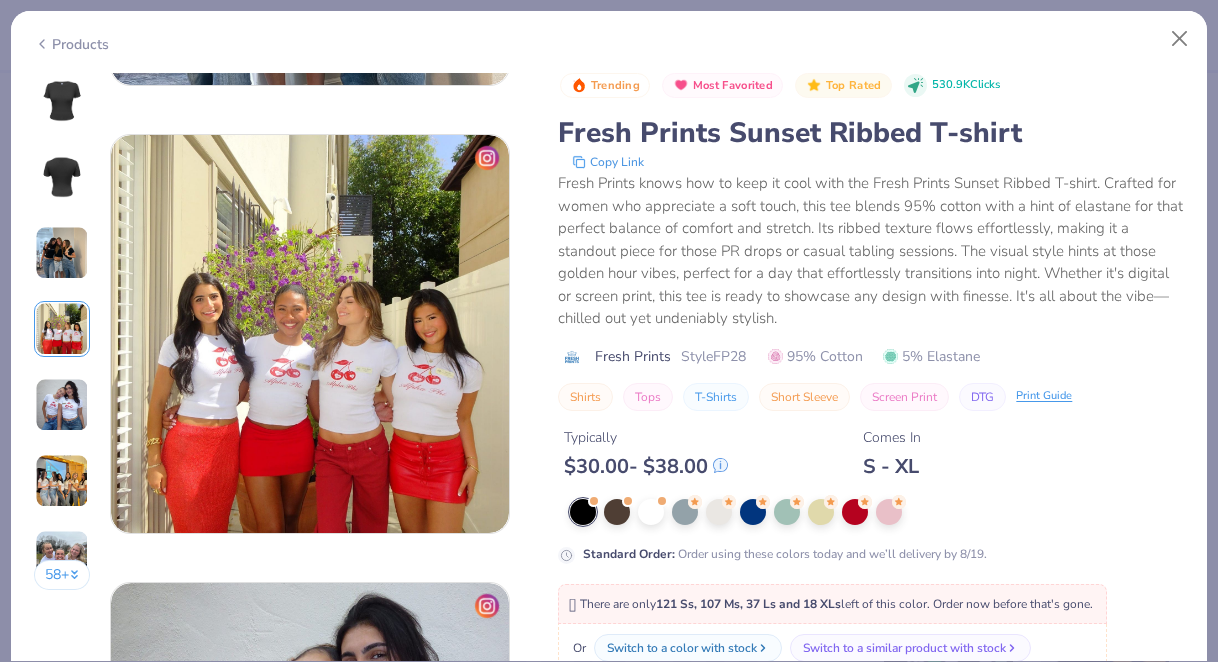 scroll, scrollTop: 1344, scrollLeft: 0, axis: vertical 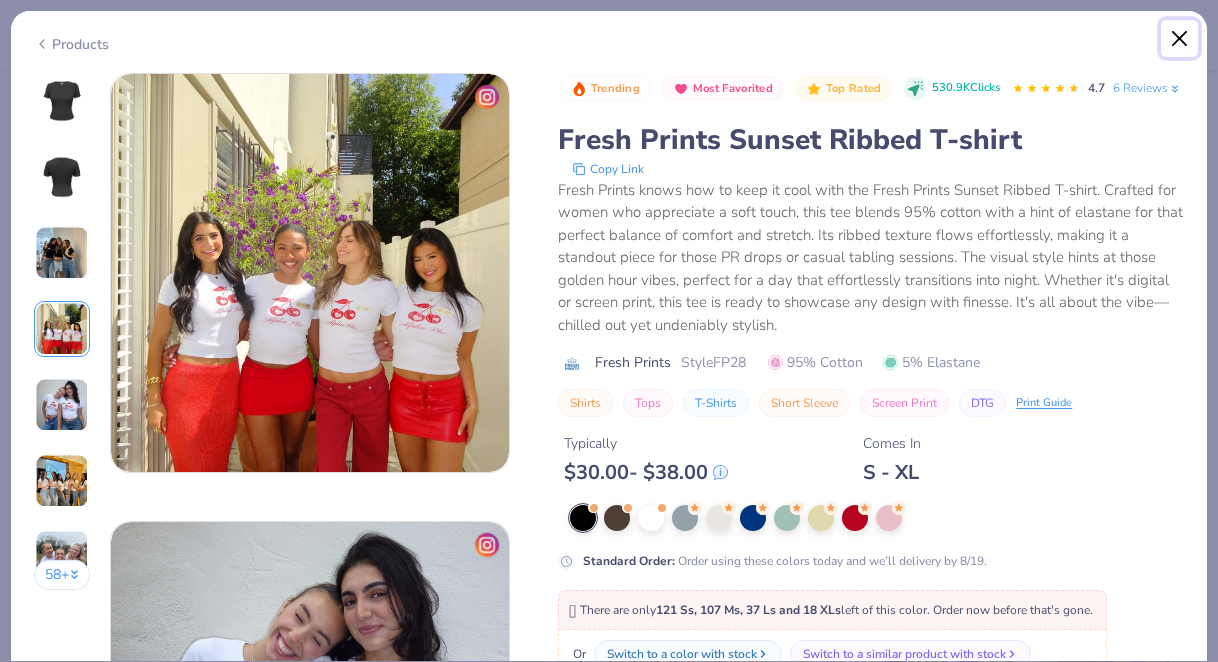 click at bounding box center [1180, 39] 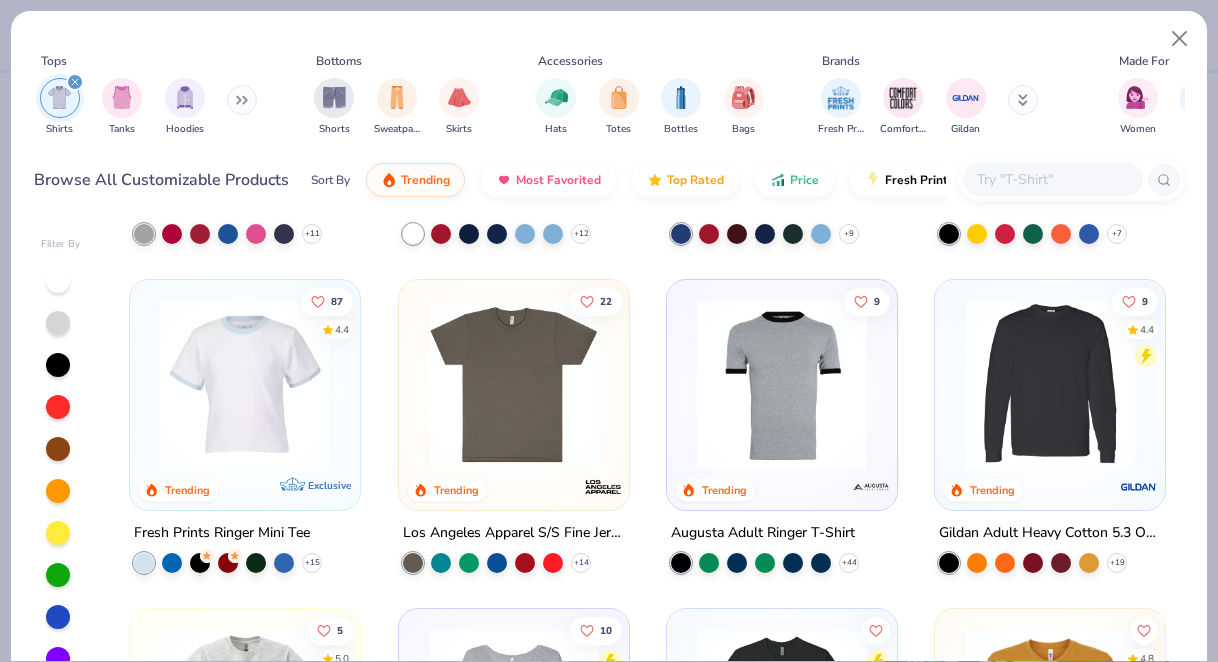 scroll, scrollTop: 1281, scrollLeft: 0, axis: vertical 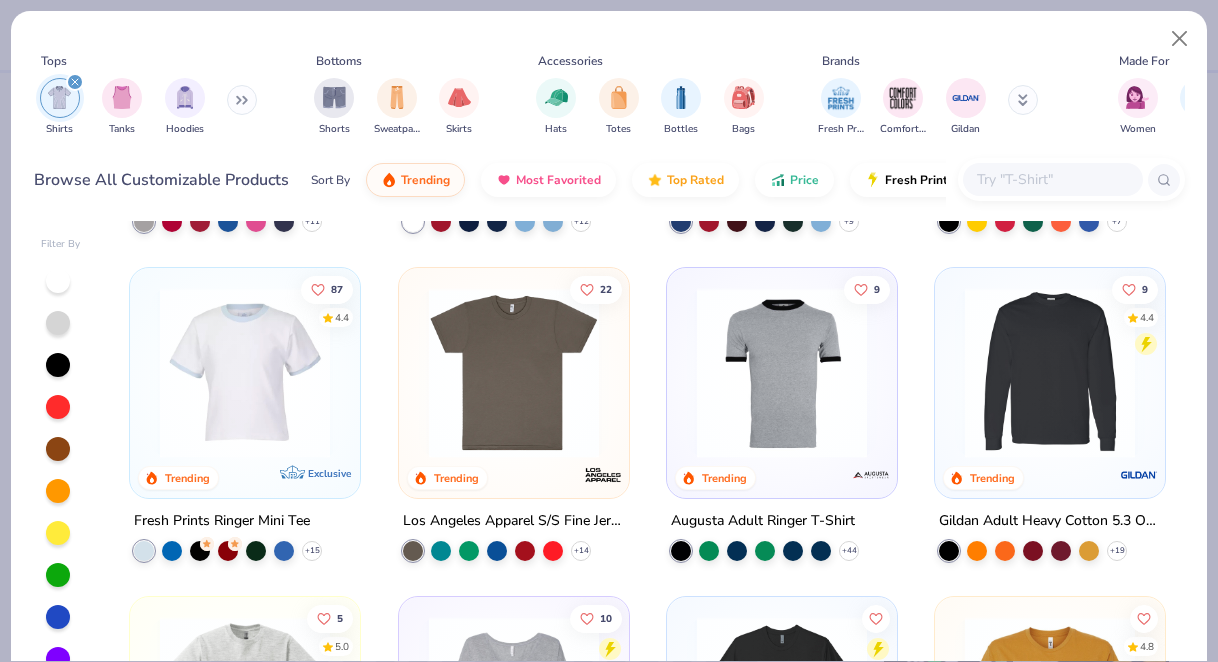 click at bounding box center [245, 378] 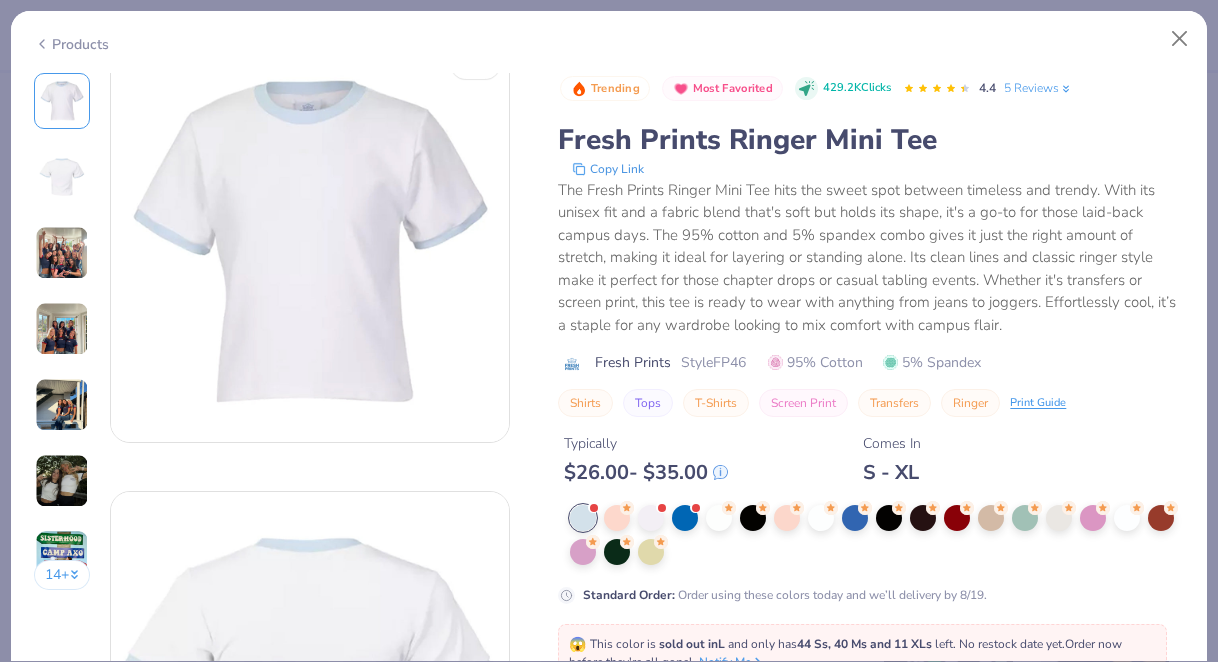 scroll, scrollTop: 0, scrollLeft: 0, axis: both 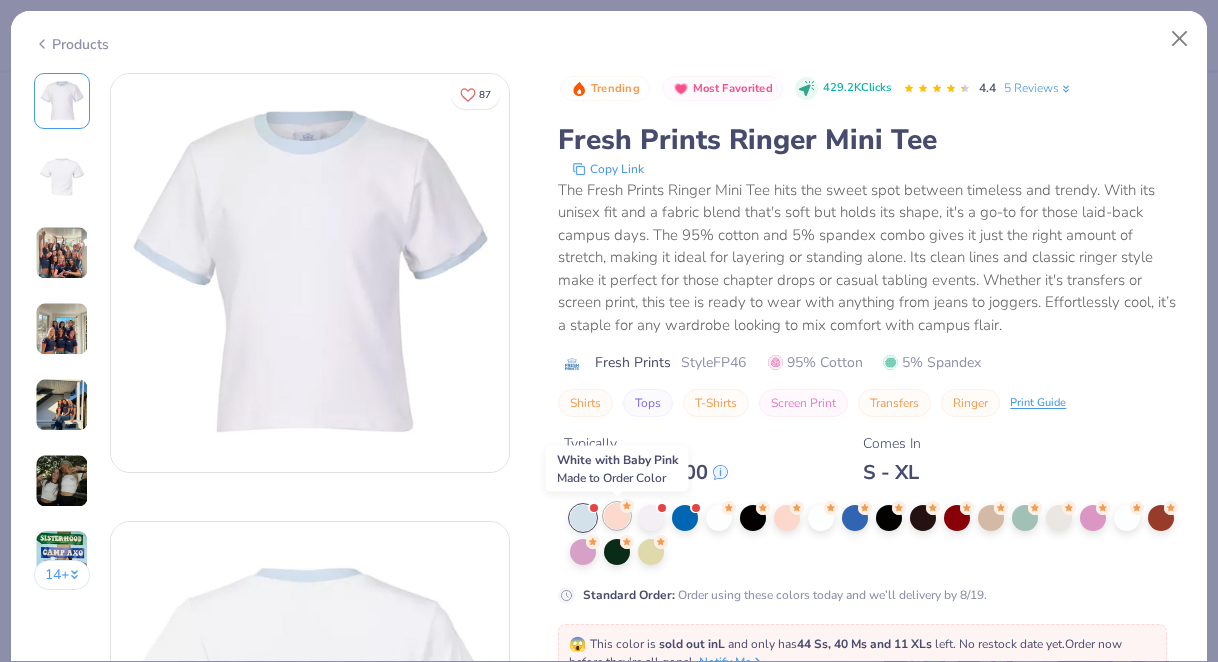 click at bounding box center (617, 516) 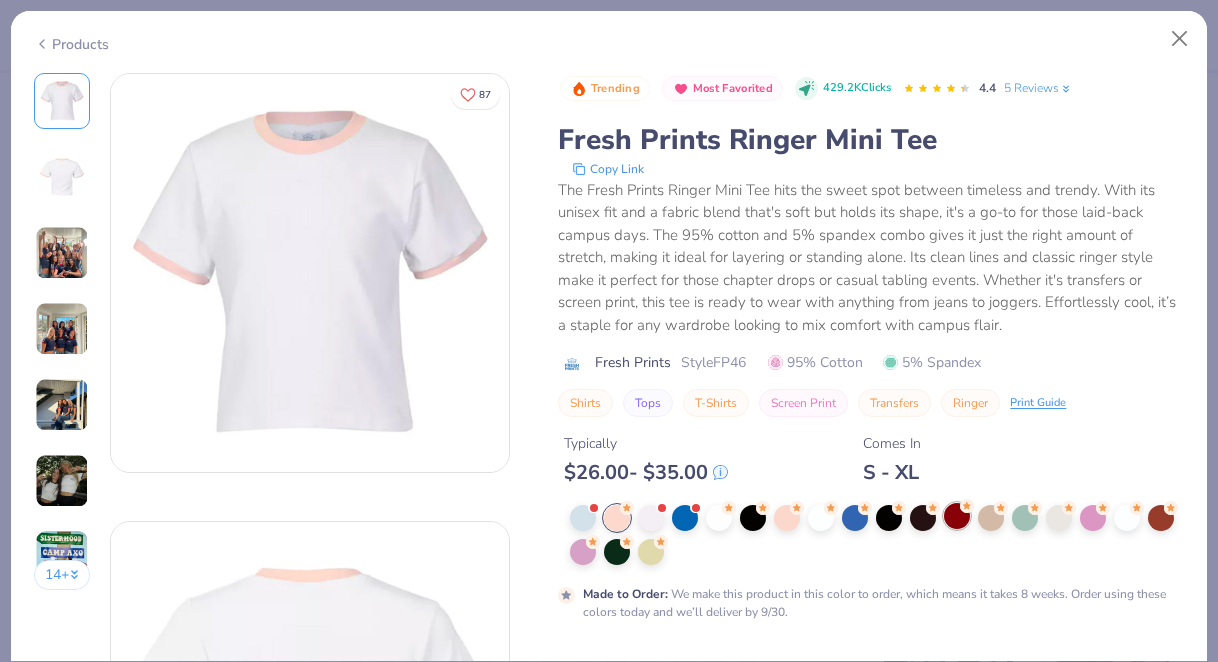 click at bounding box center [957, 516] 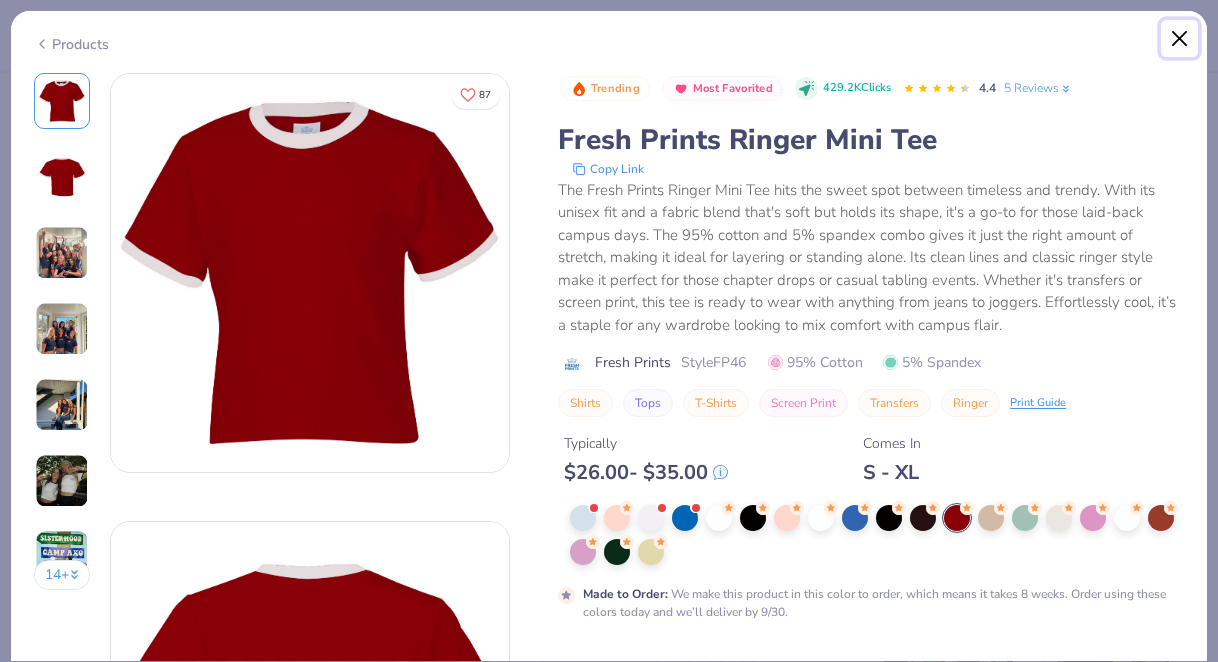 click at bounding box center [1180, 39] 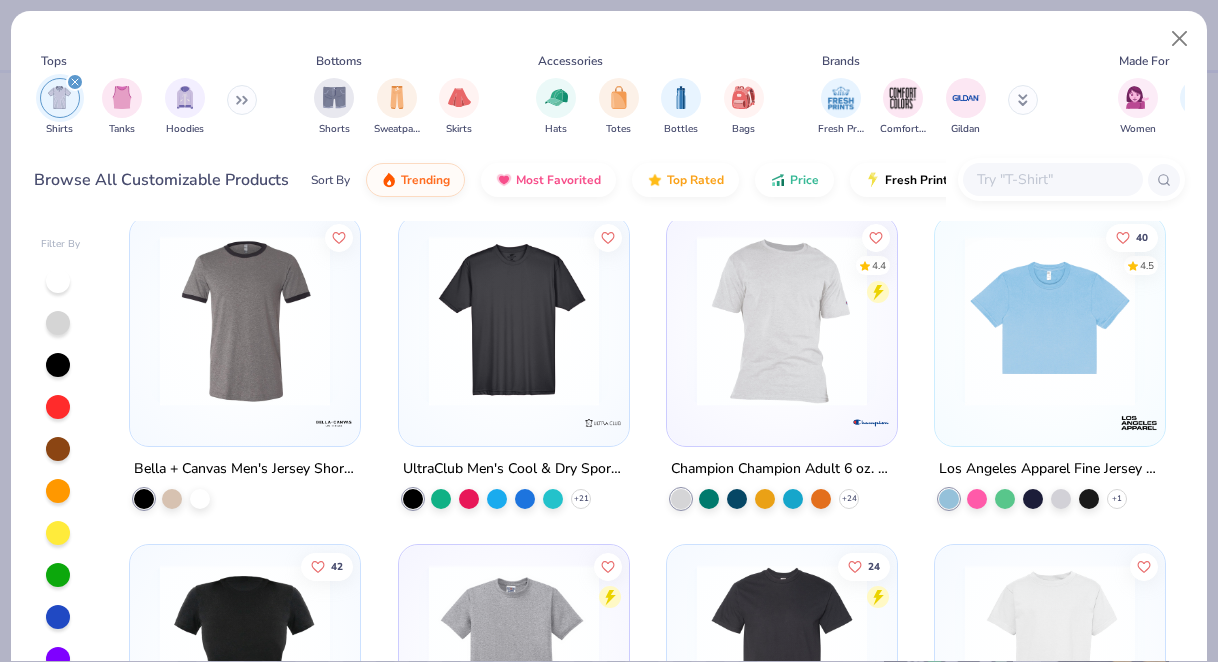 scroll, scrollTop: 3645, scrollLeft: 0, axis: vertical 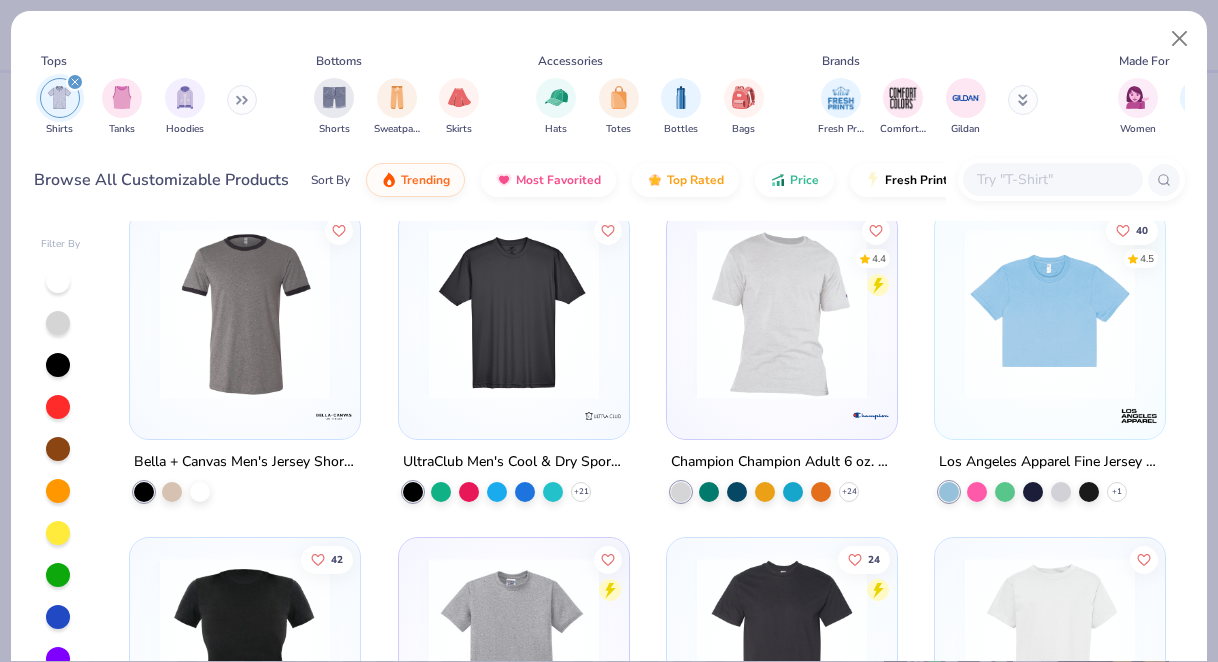 click at bounding box center (1050, 314) 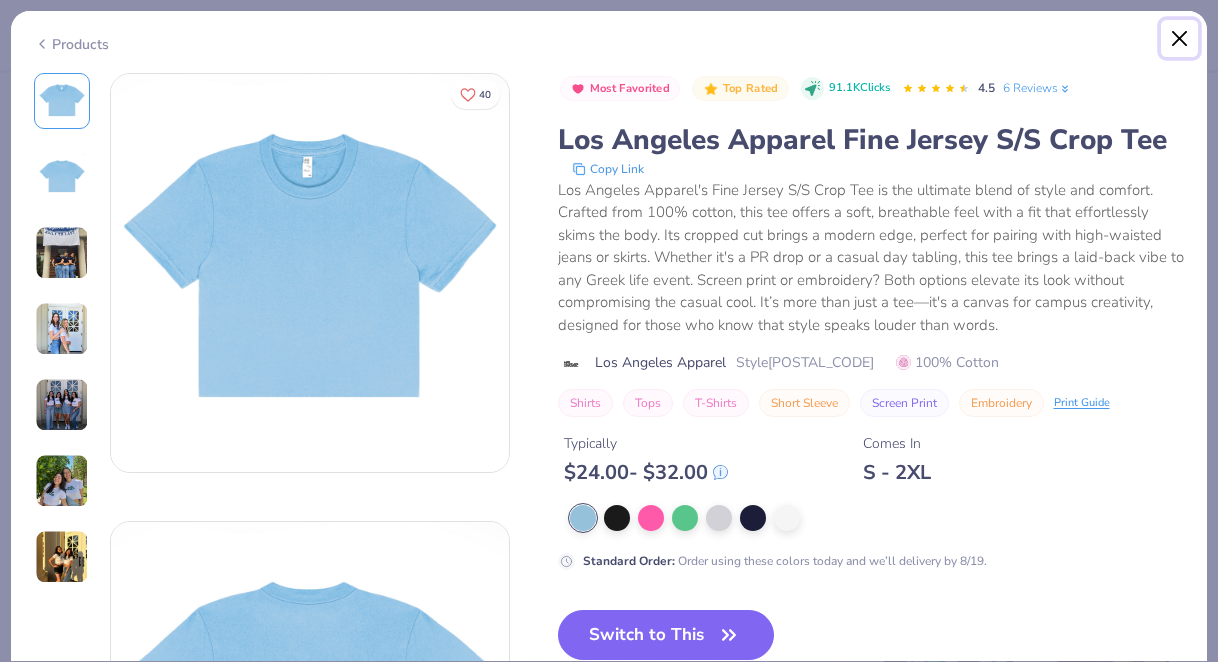 click at bounding box center [1180, 39] 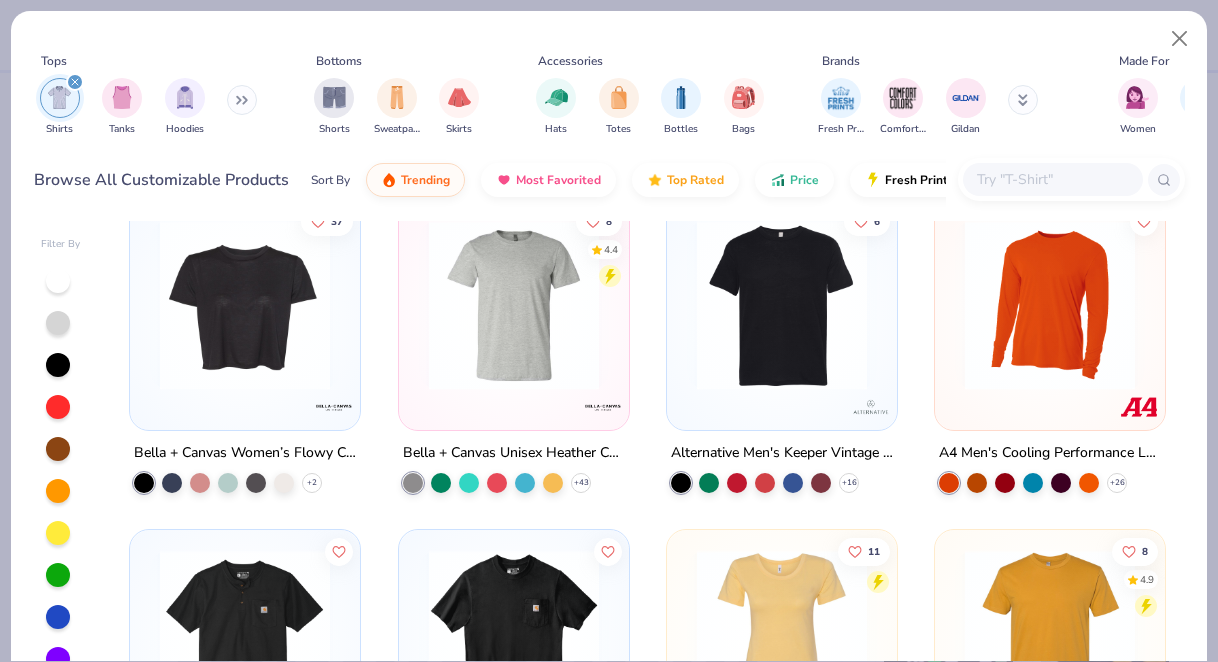 scroll, scrollTop: 4317, scrollLeft: 0, axis: vertical 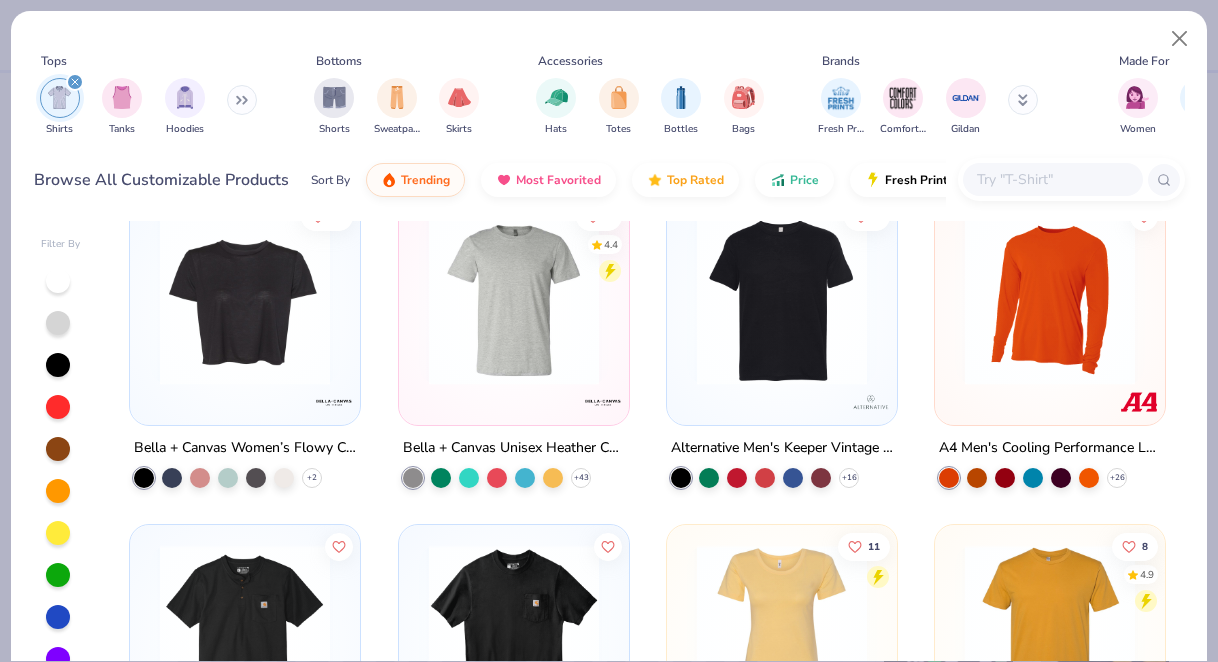 click at bounding box center (245, 300) 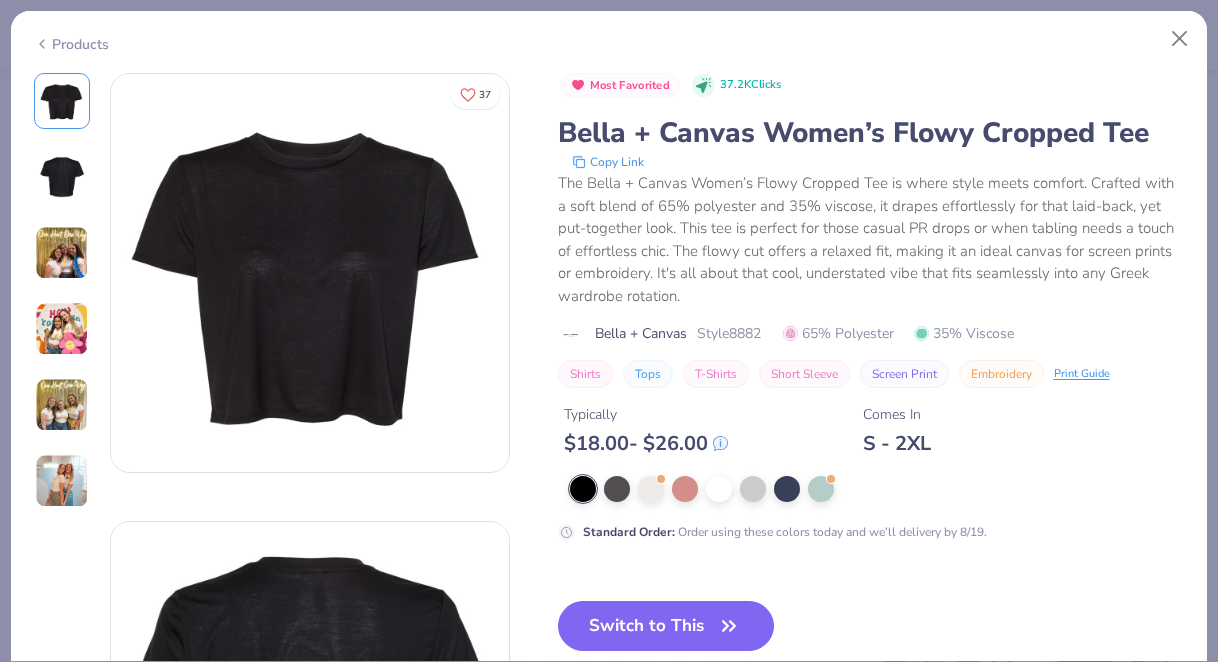 click at bounding box center (62, 177) 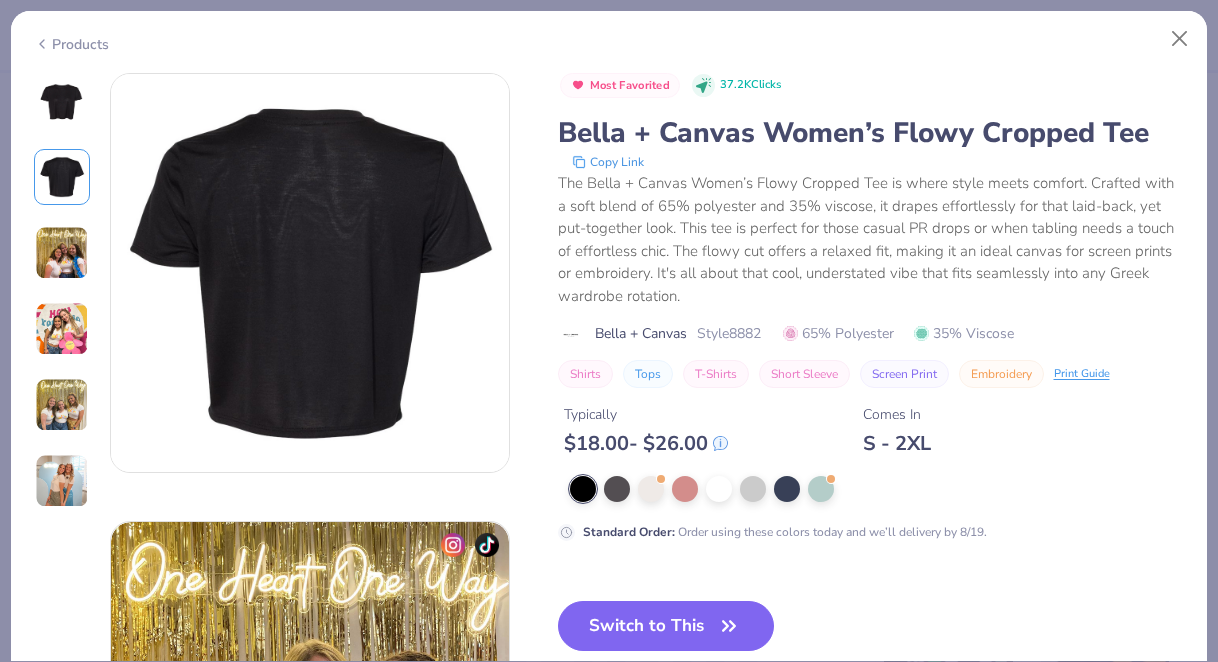 click at bounding box center [62, 253] 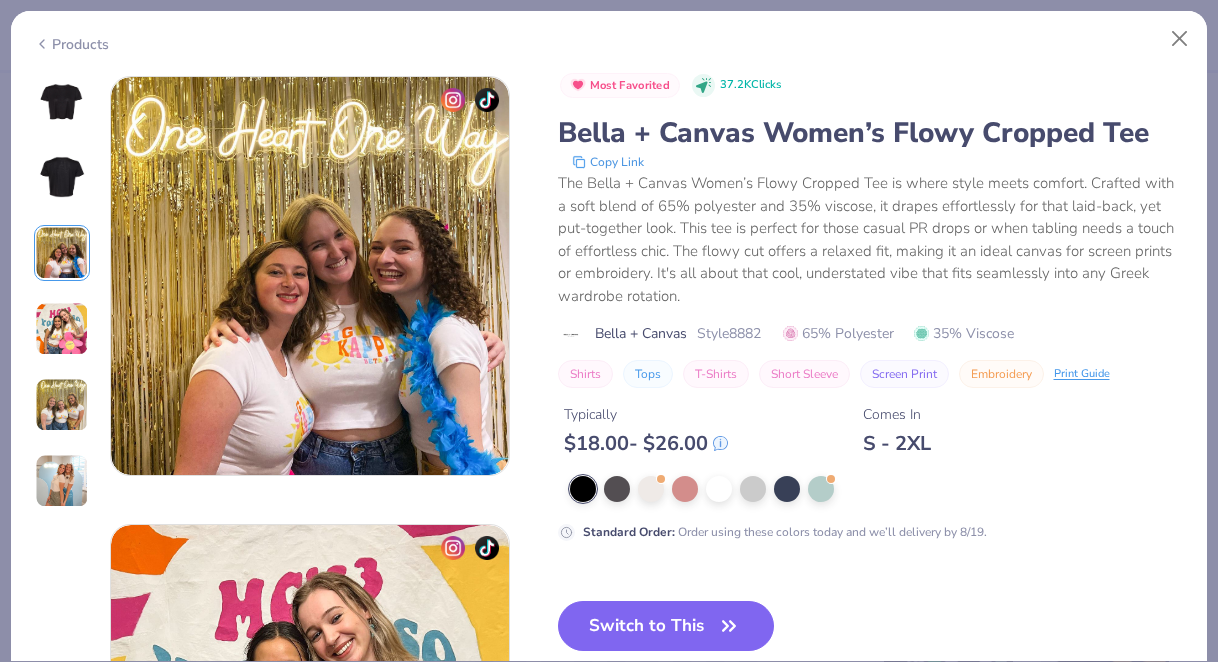 scroll, scrollTop: 896, scrollLeft: 0, axis: vertical 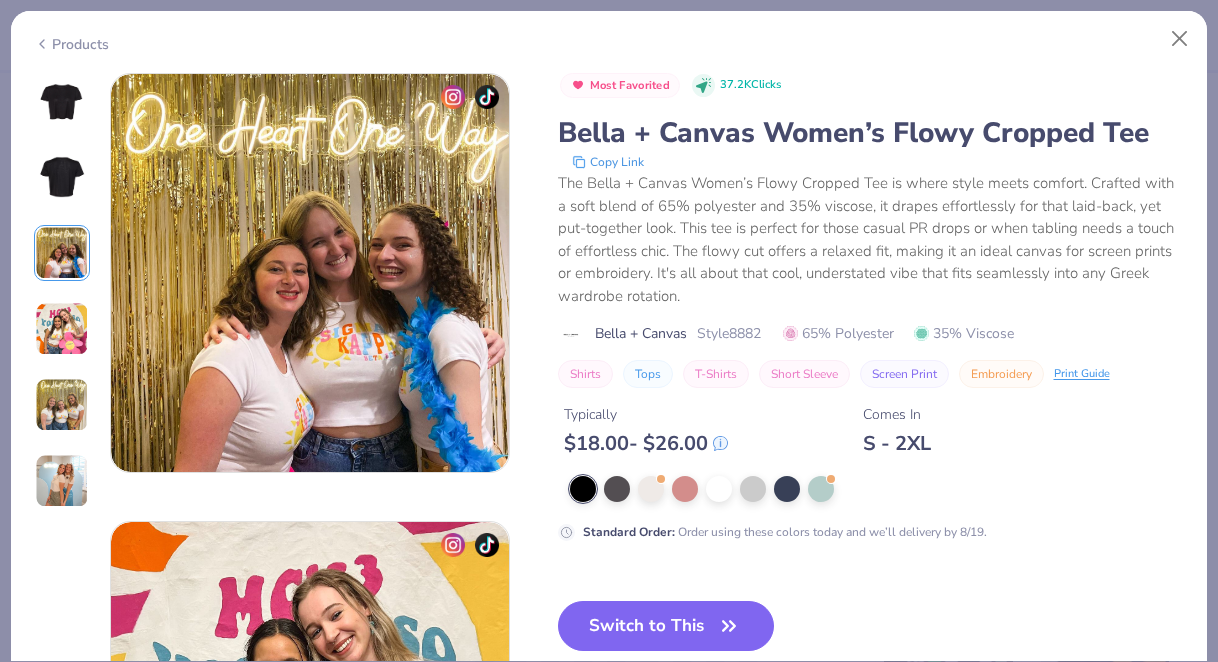click at bounding box center [62, 329] 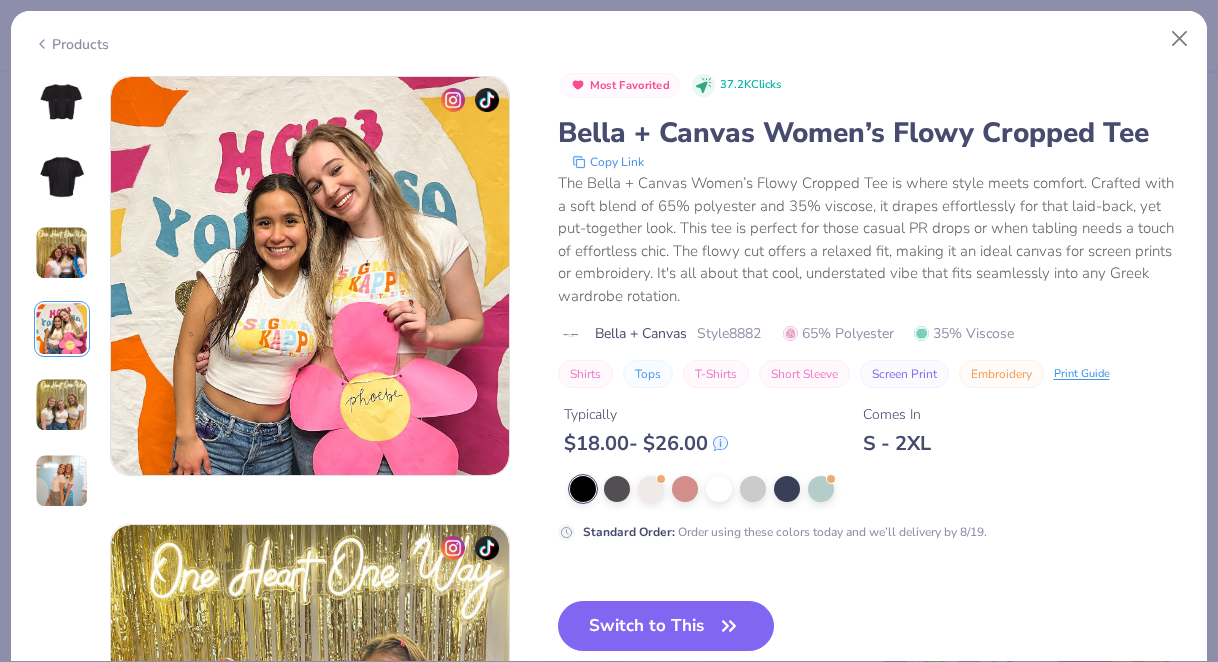 scroll, scrollTop: 1344, scrollLeft: 0, axis: vertical 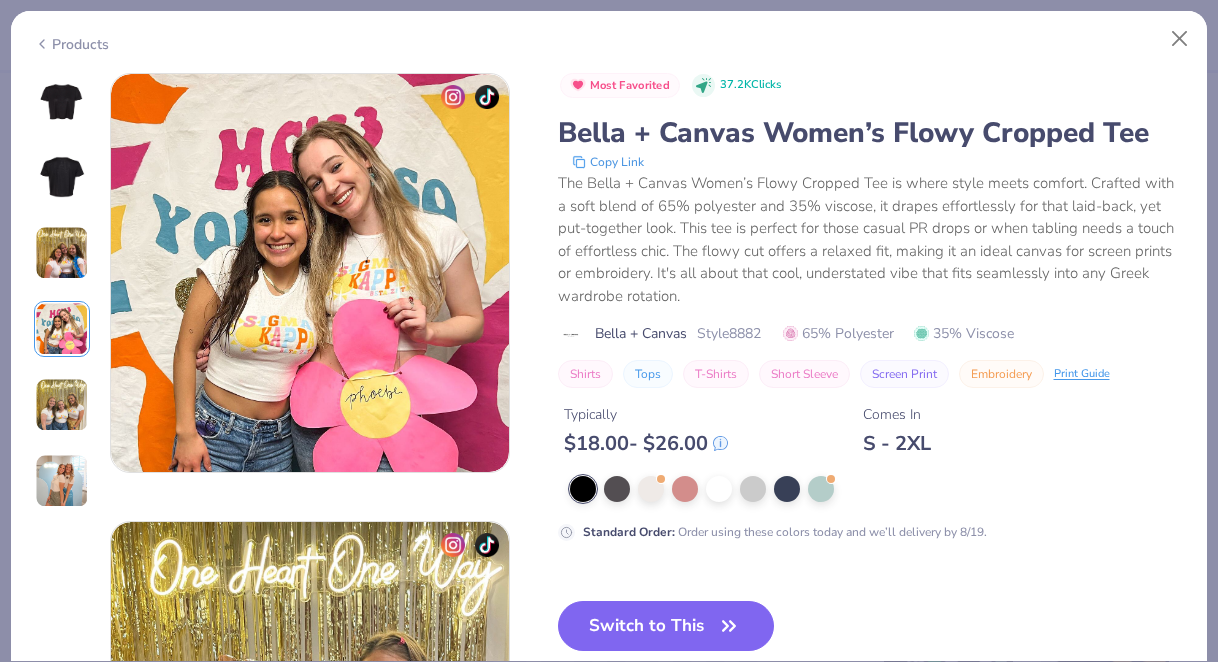 click at bounding box center [62, 405] 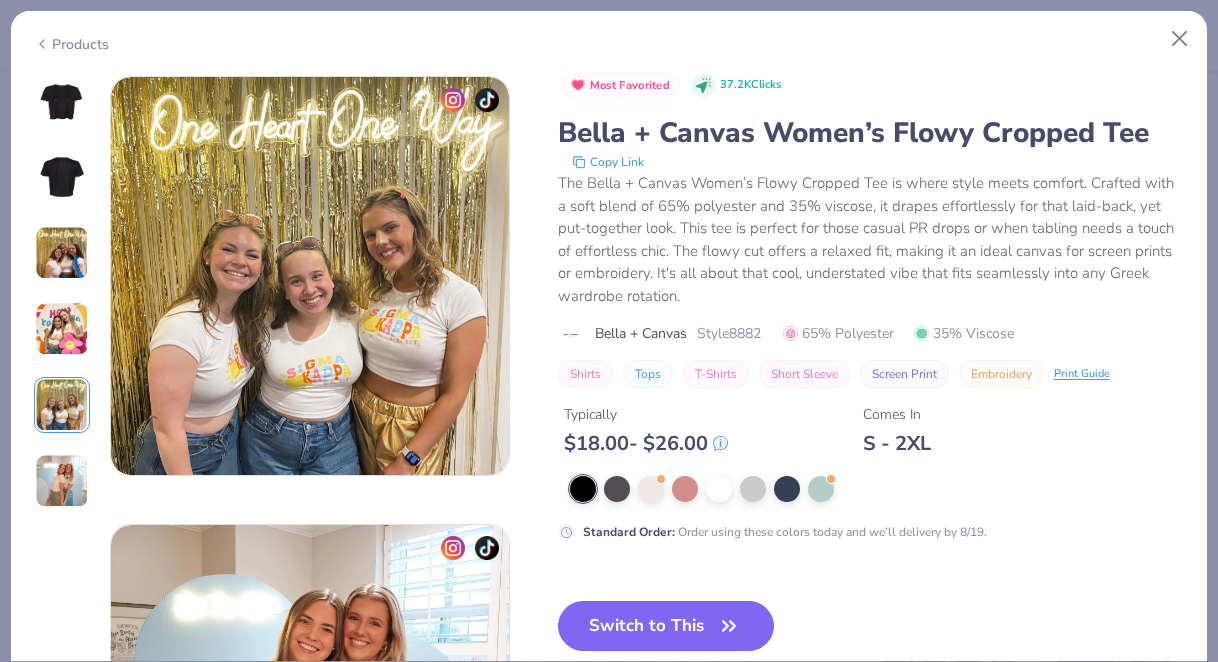 scroll, scrollTop: 1792, scrollLeft: 0, axis: vertical 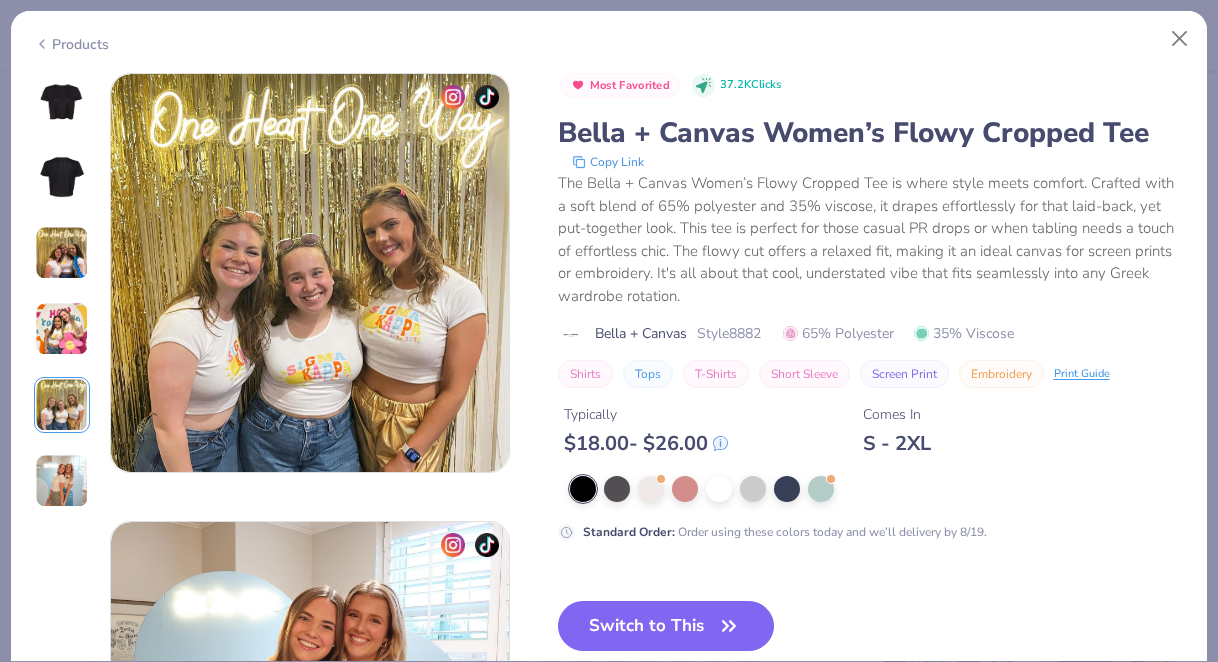 click at bounding box center [62, 481] 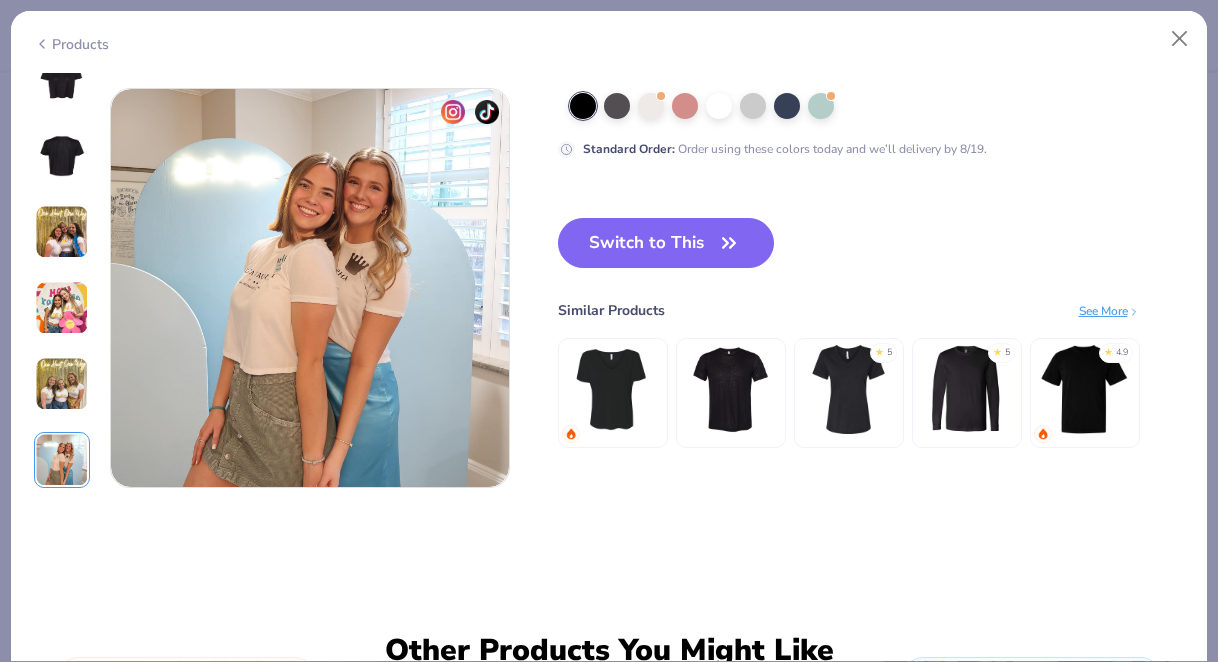 scroll, scrollTop: 2240, scrollLeft: 0, axis: vertical 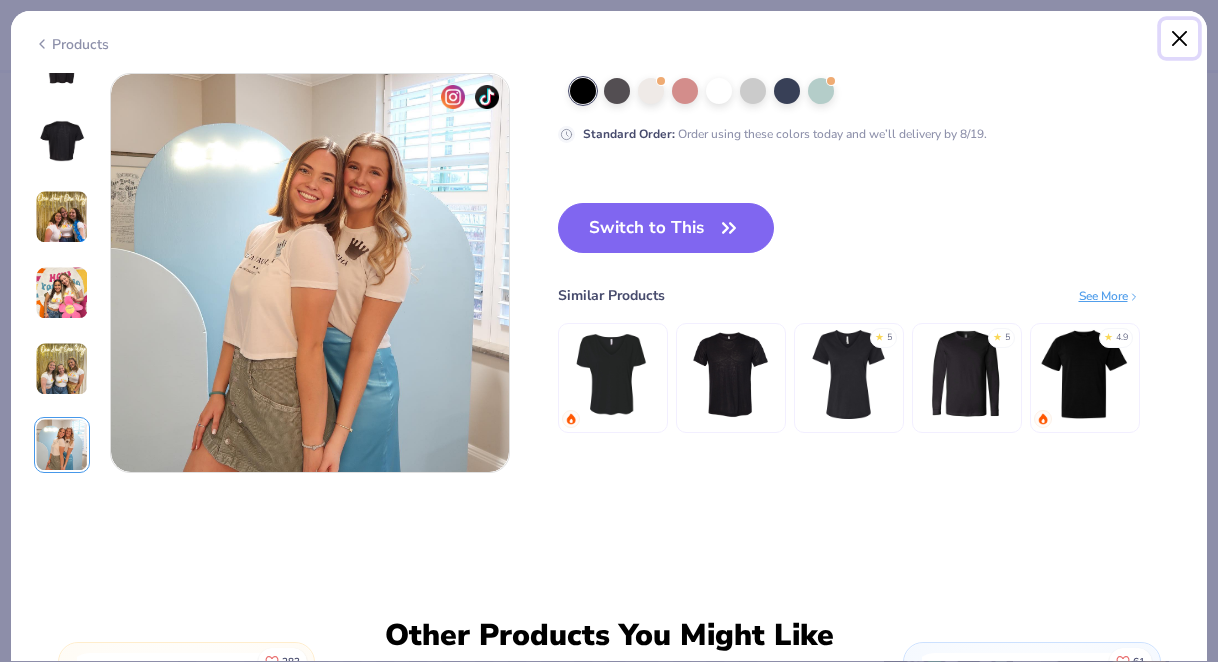 click at bounding box center (1180, 39) 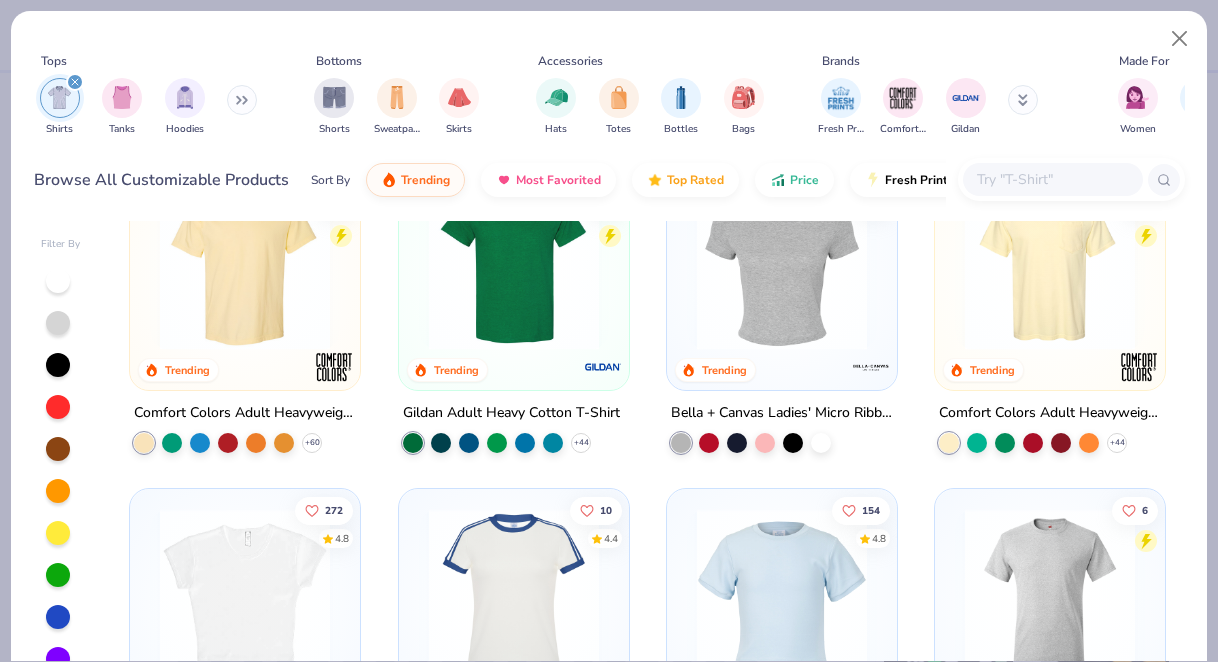 scroll, scrollTop: 52, scrollLeft: 0, axis: vertical 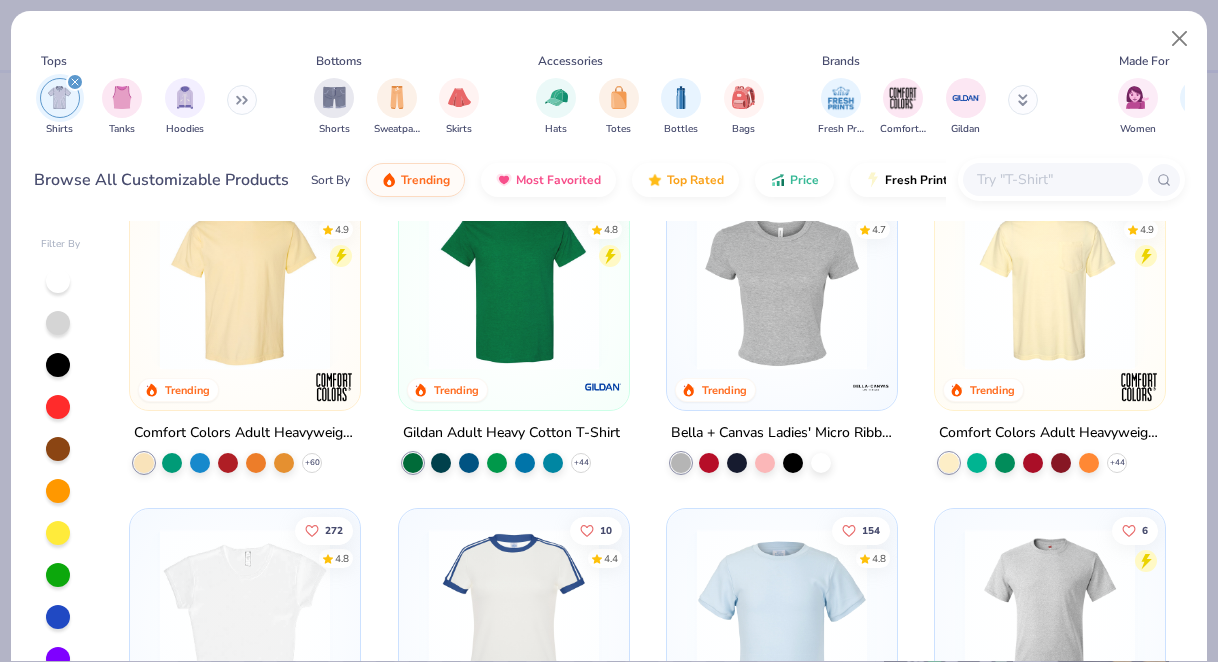 click at bounding box center (245, 285) 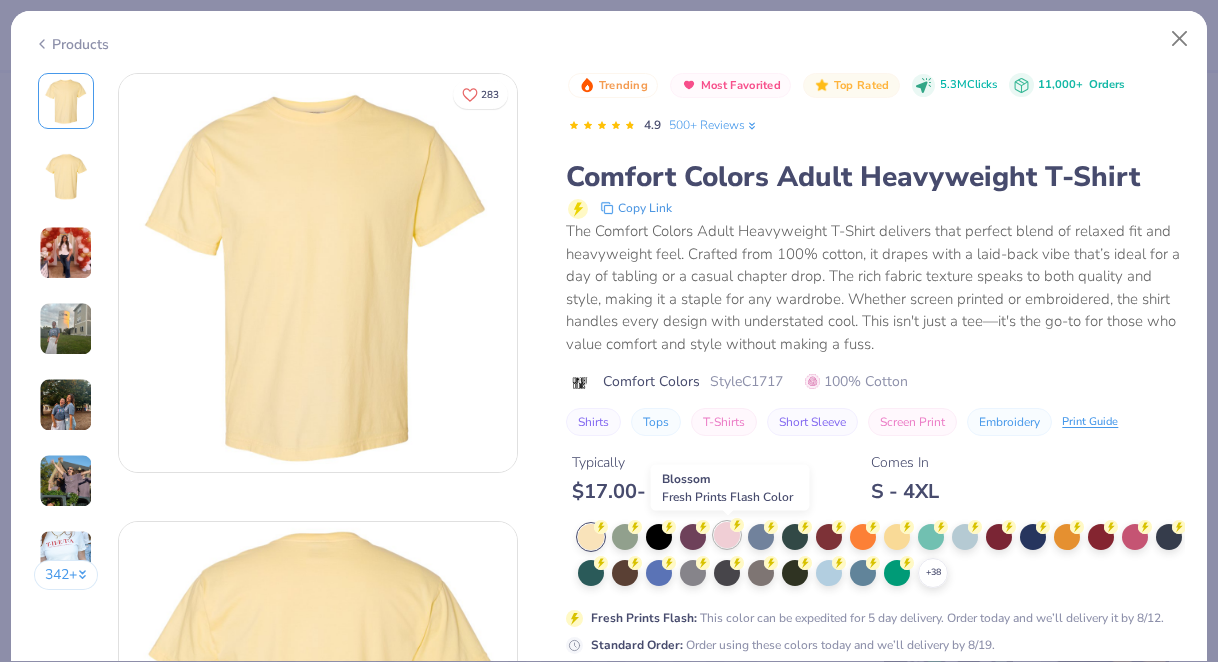 click at bounding box center (727, 535) 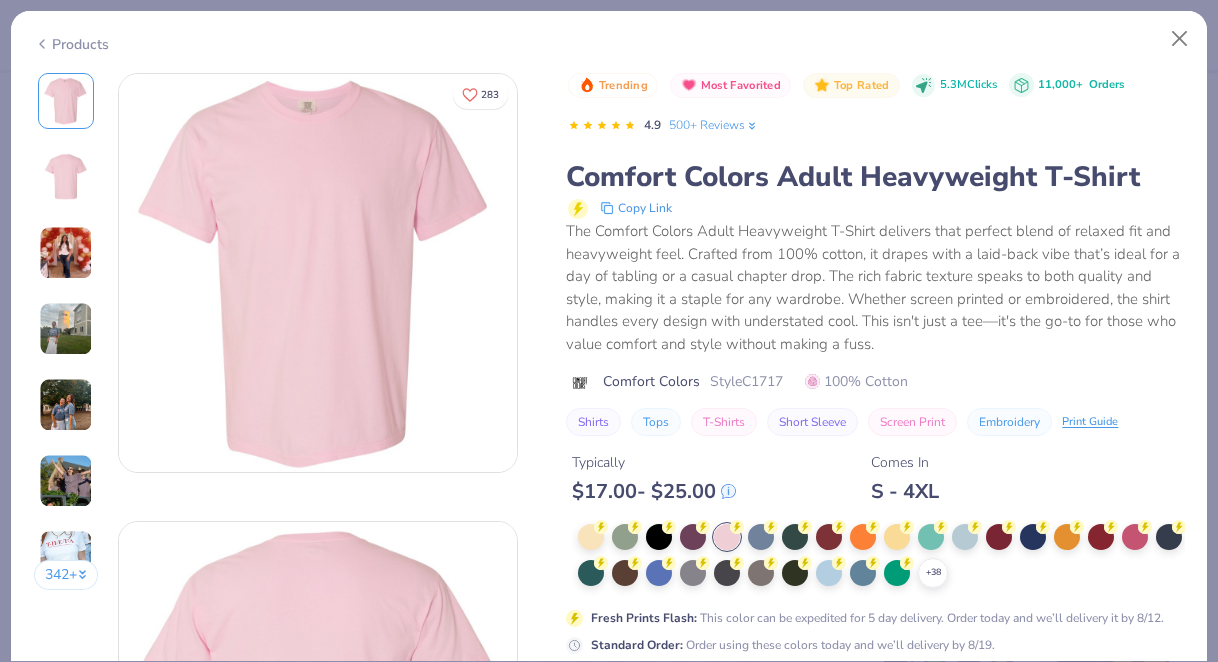 click at bounding box center (66, 253) 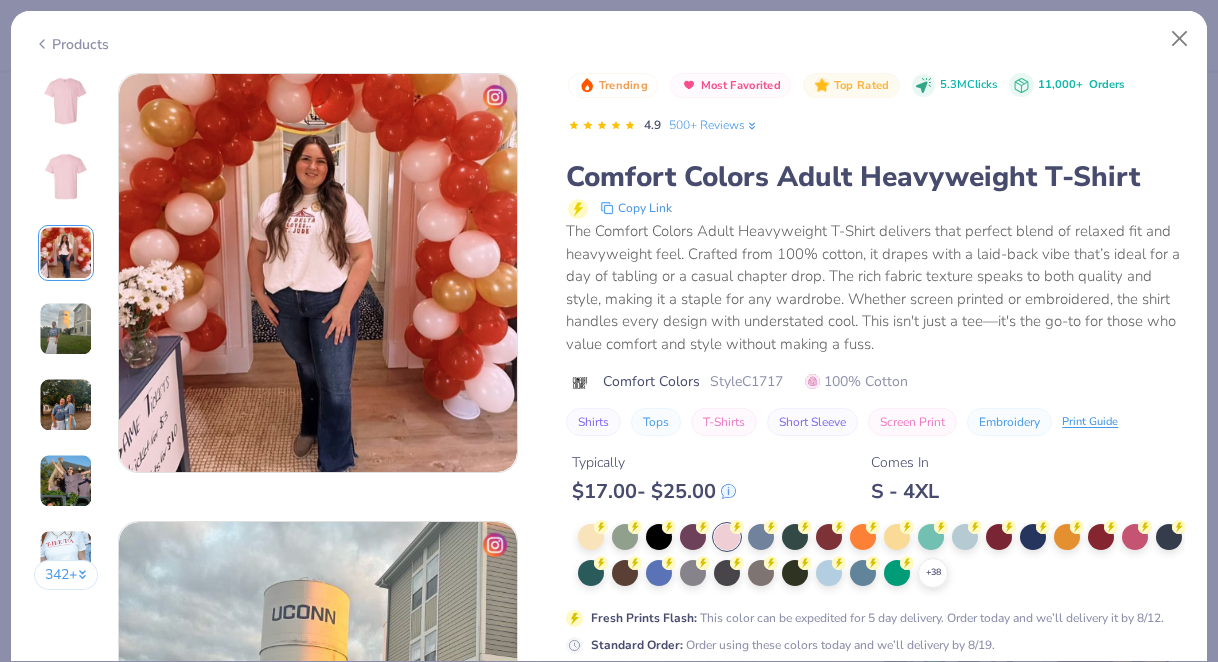 click at bounding box center [66, 329] 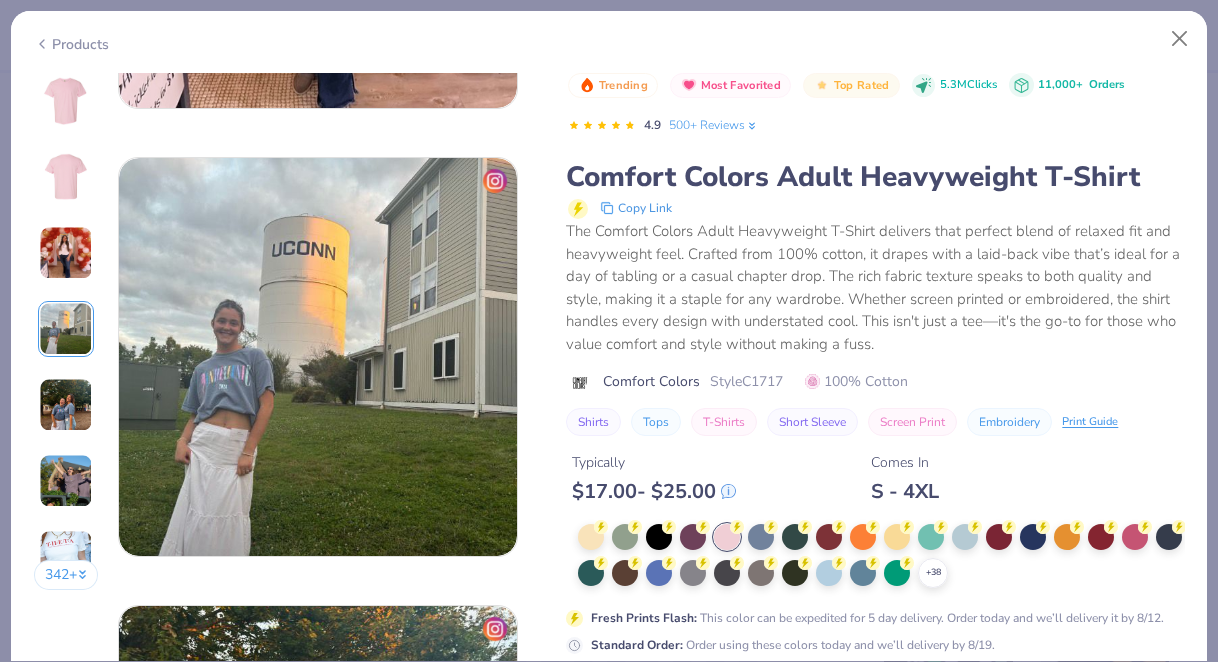 scroll, scrollTop: 1344, scrollLeft: 0, axis: vertical 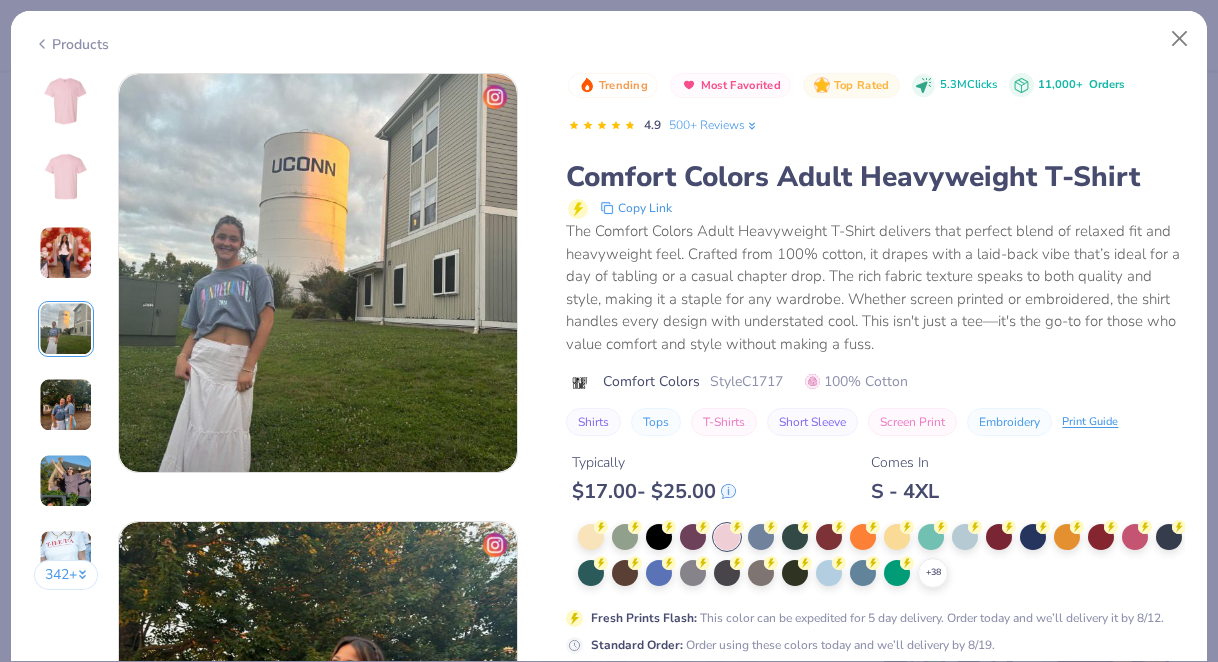 click at bounding box center [66, 405] 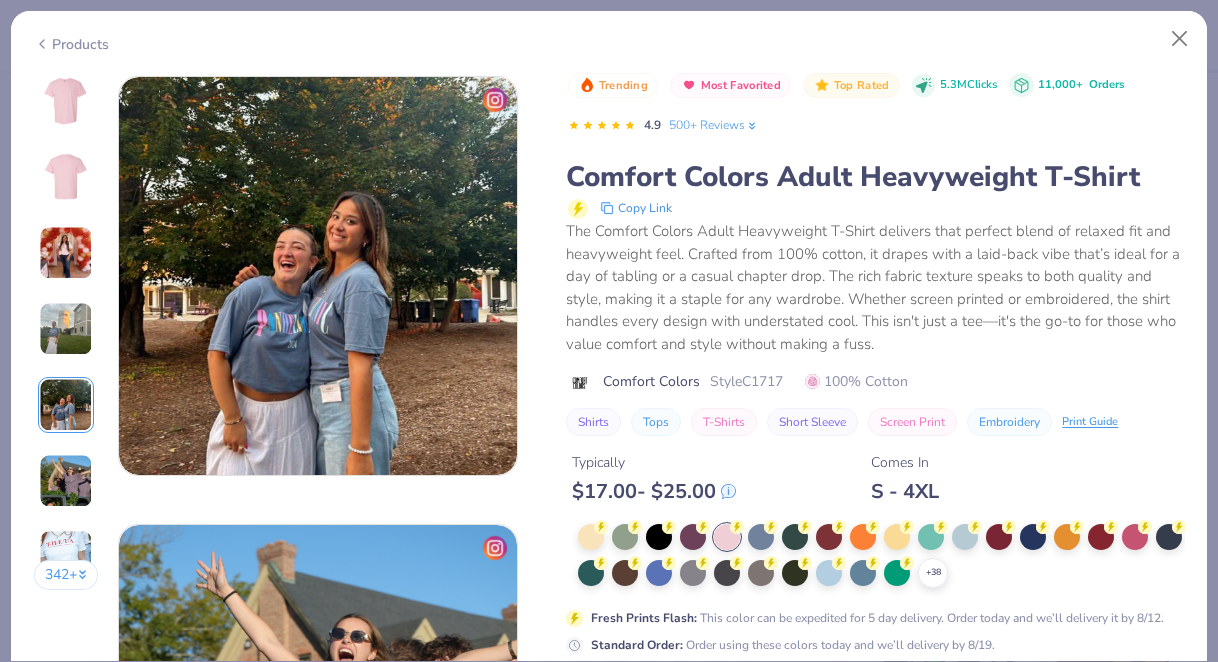 scroll, scrollTop: 1792, scrollLeft: 0, axis: vertical 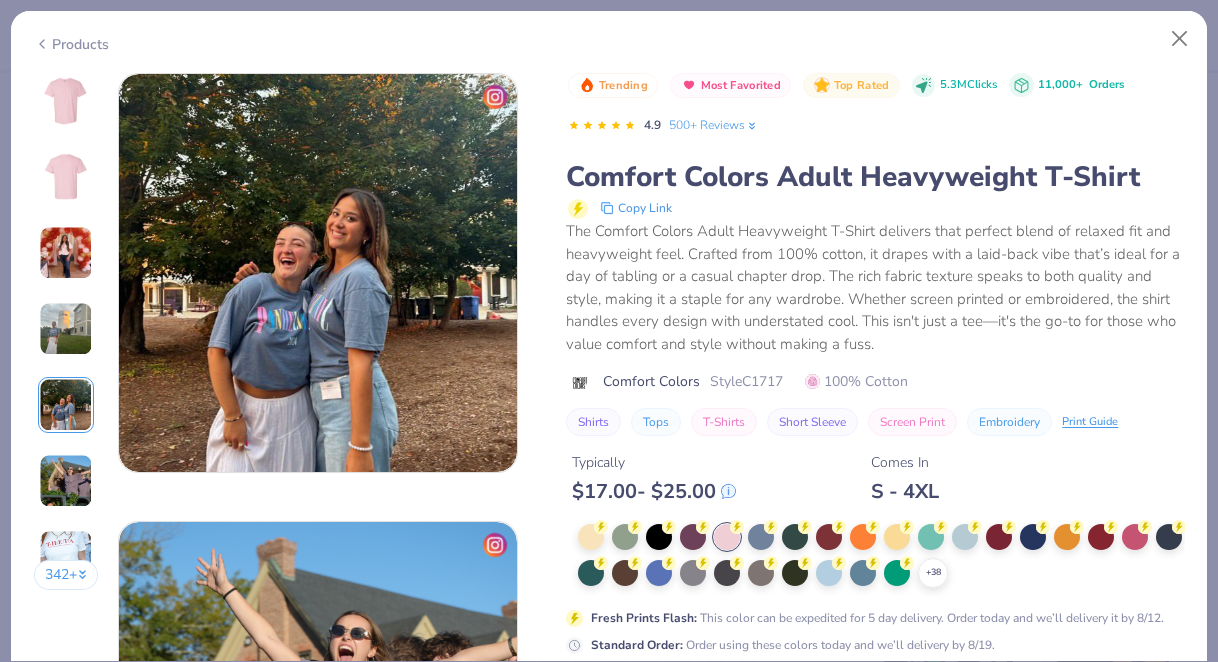 click at bounding box center (66, 481) 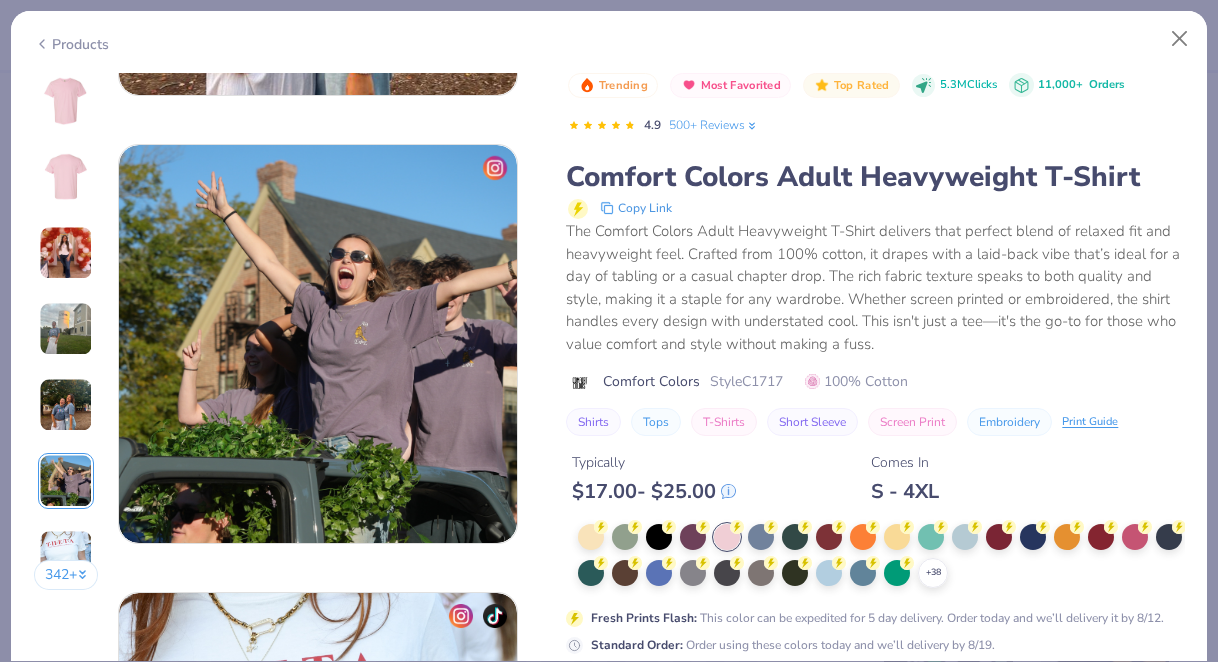 scroll, scrollTop: 2111, scrollLeft: 0, axis: vertical 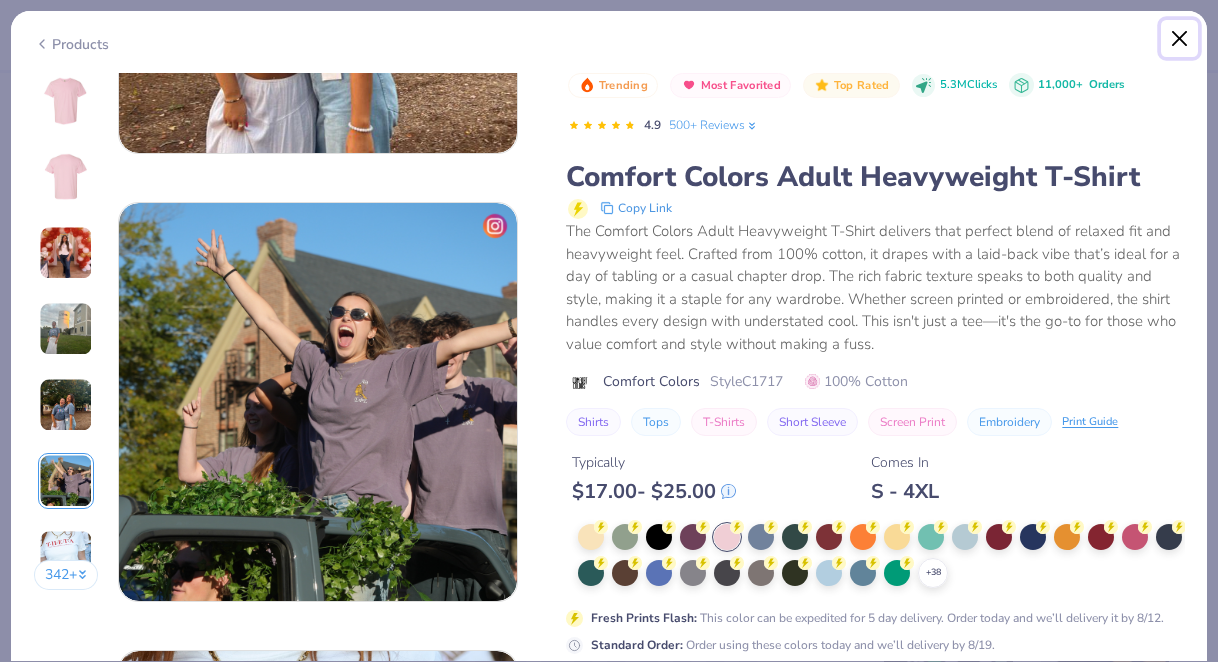 click at bounding box center (1180, 39) 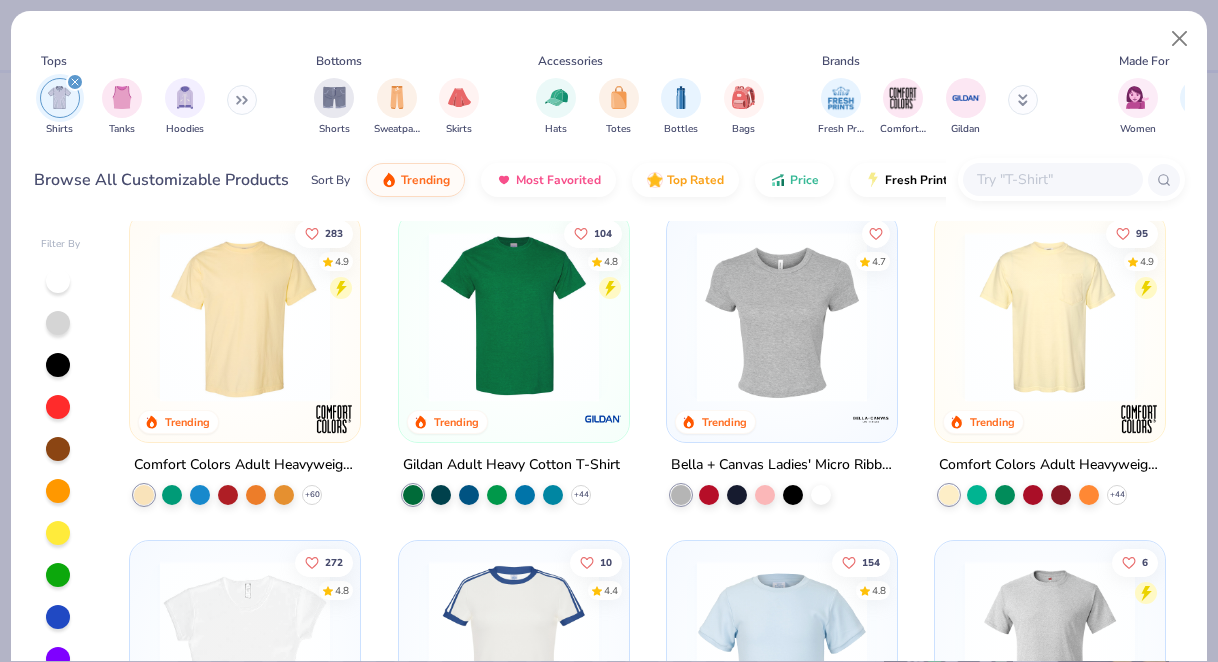 scroll, scrollTop: 23, scrollLeft: 0, axis: vertical 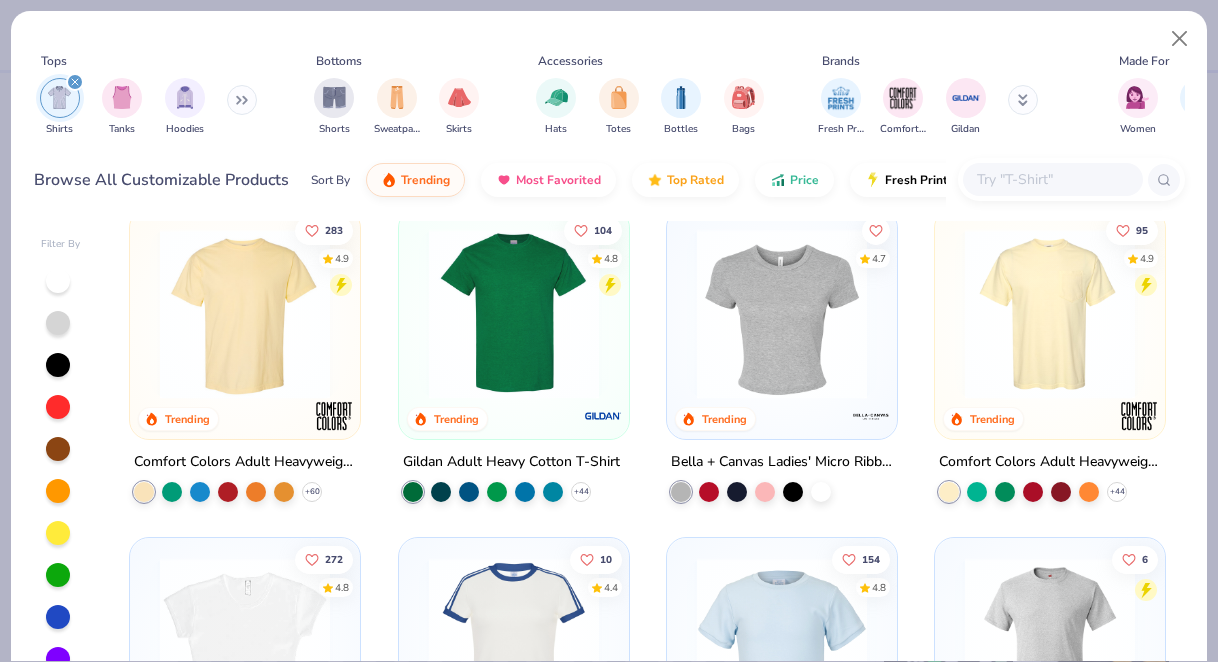 click at bounding box center [782, 314] 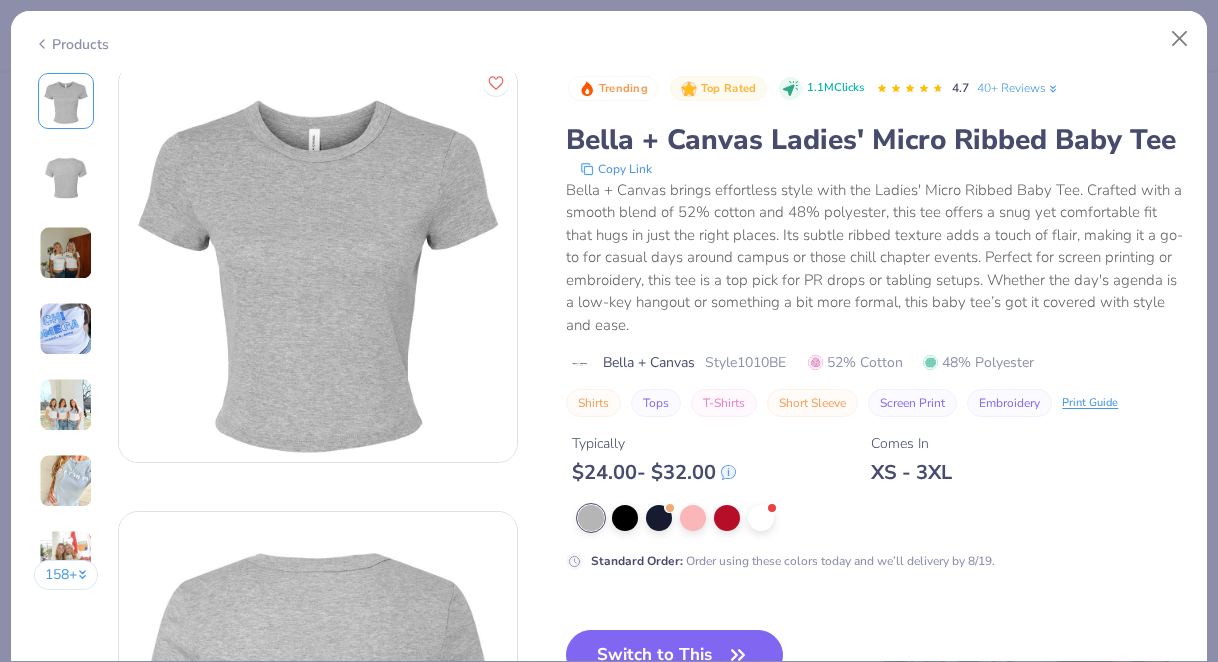 scroll, scrollTop: 15, scrollLeft: 0, axis: vertical 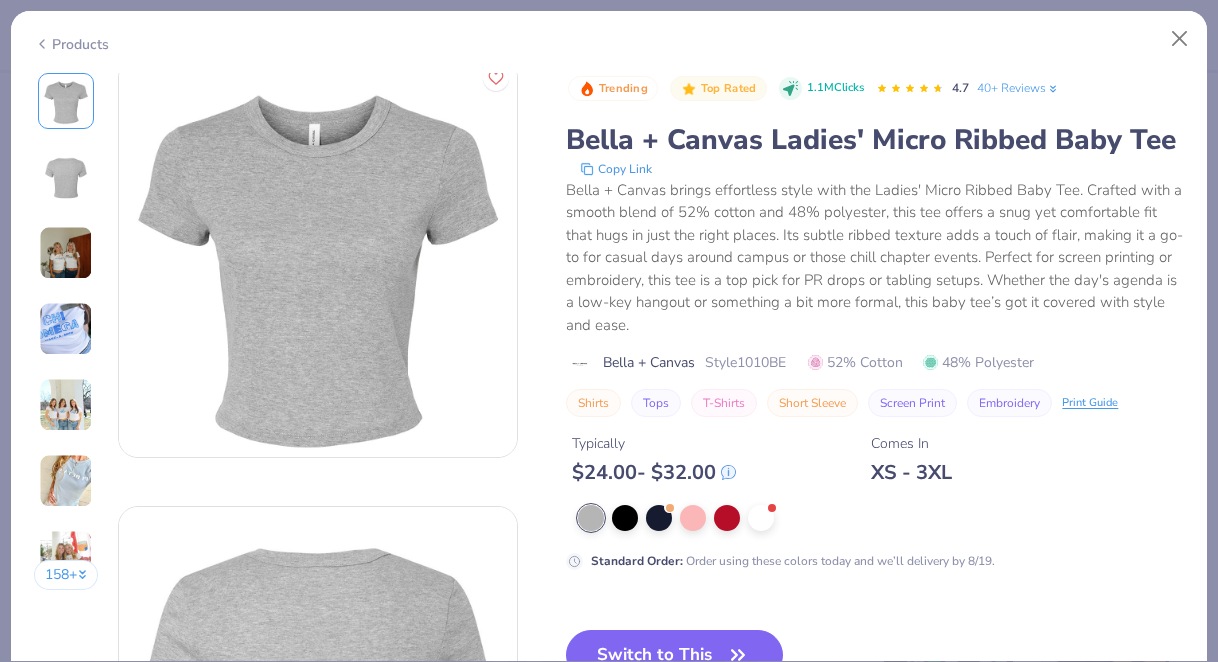 click at bounding box center (66, 253) 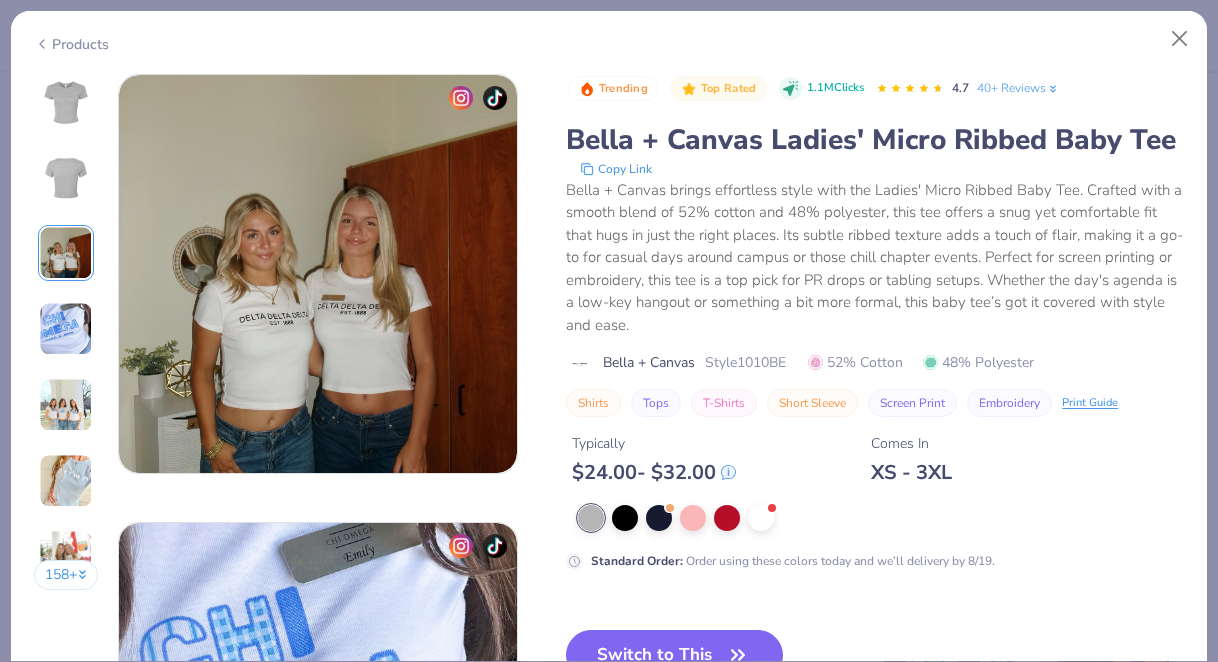 scroll, scrollTop: 896, scrollLeft: 0, axis: vertical 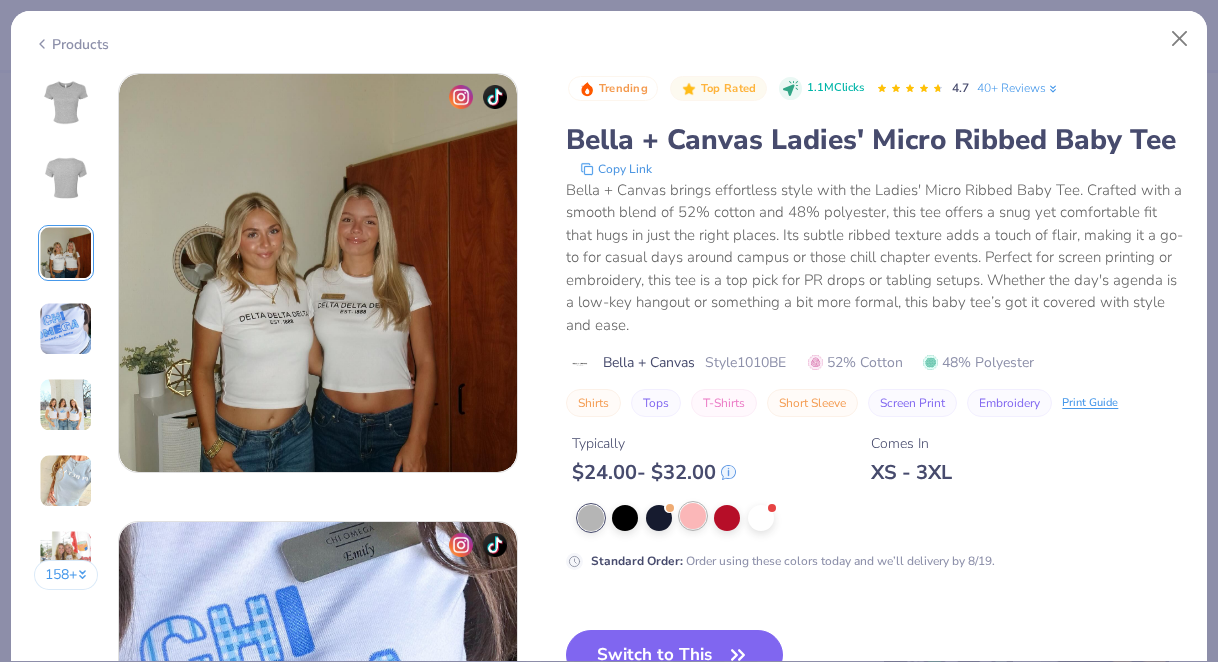 click at bounding box center [693, 516] 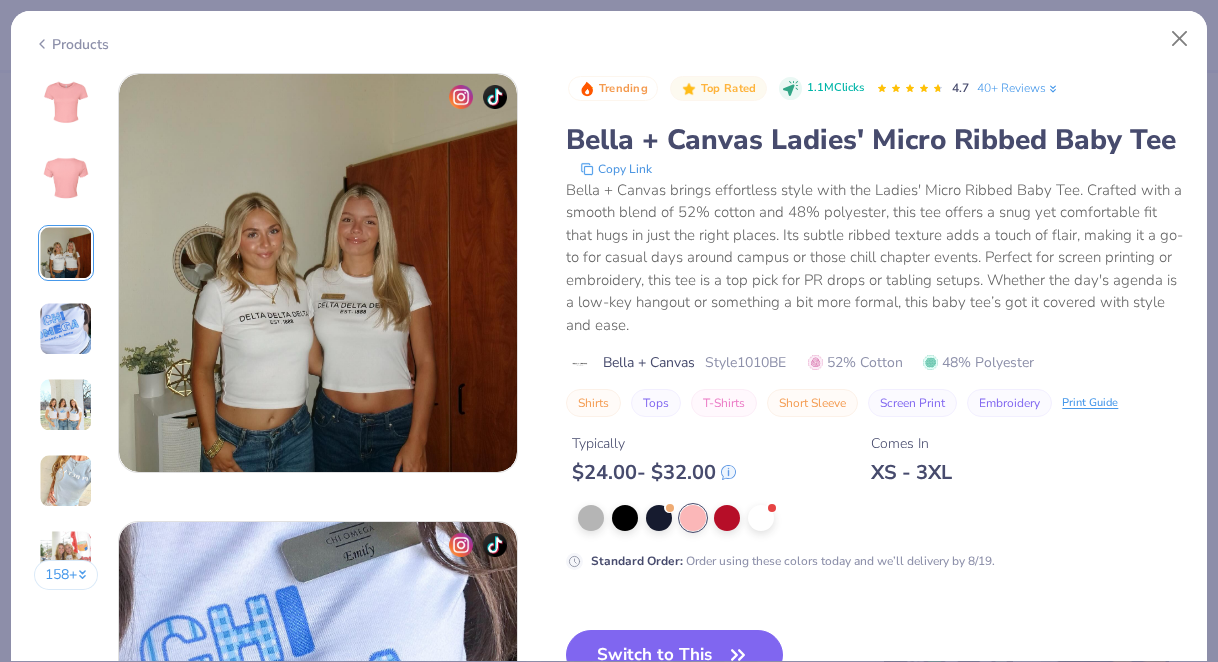 click on "158 +" at bounding box center [66, 339] 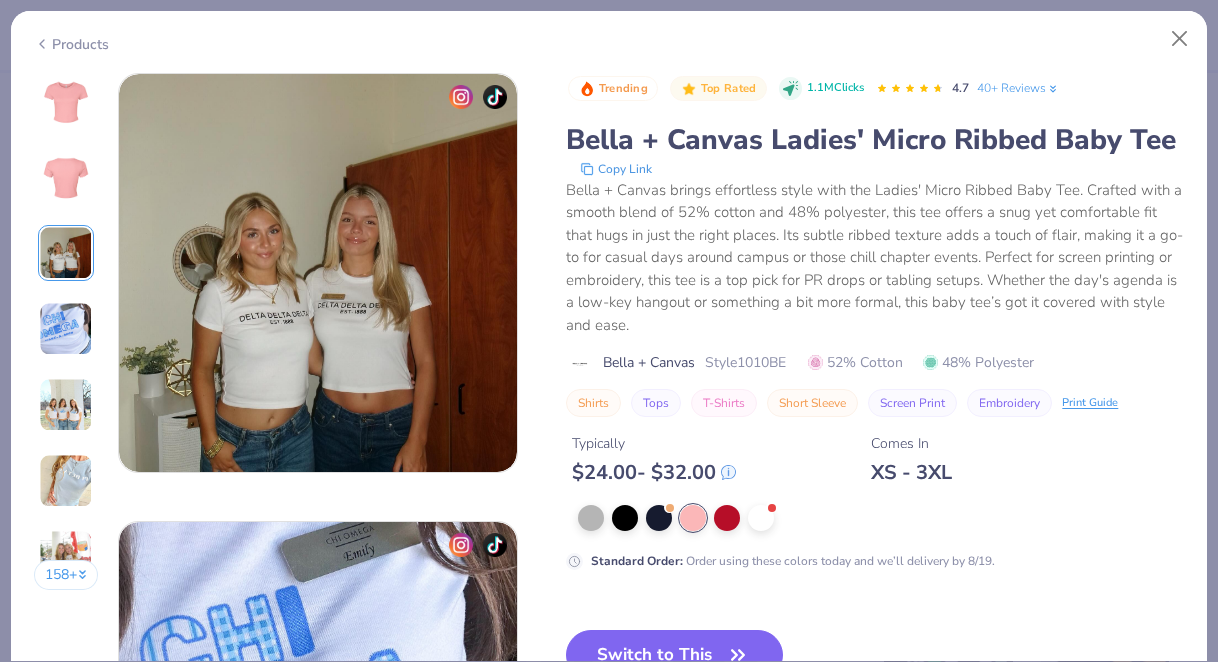 click at bounding box center (66, 405) 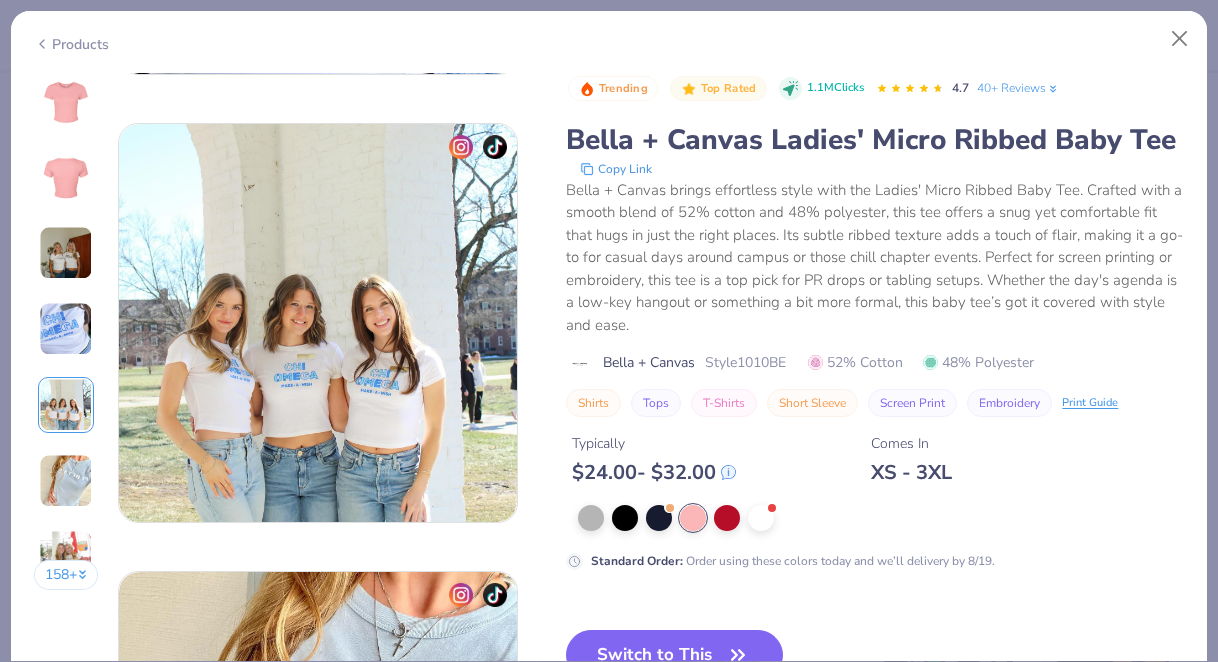 scroll, scrollTop: 1792, scrollLeft: 0, axis: vertical 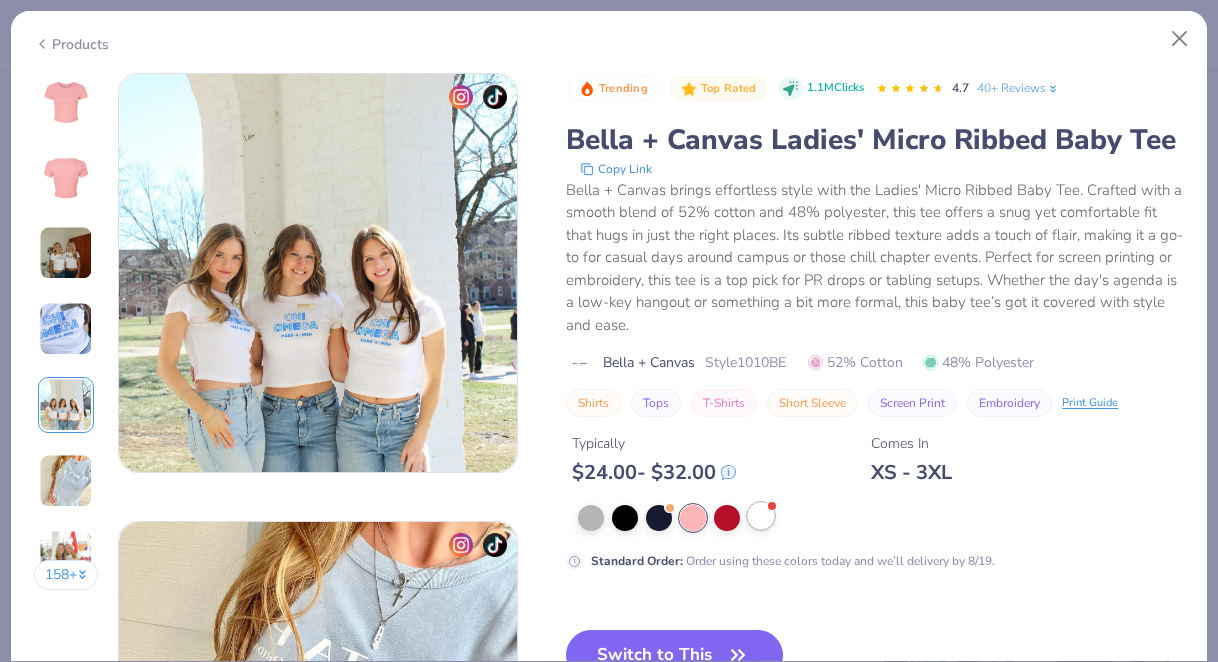 click at bounding box center (761, 516) 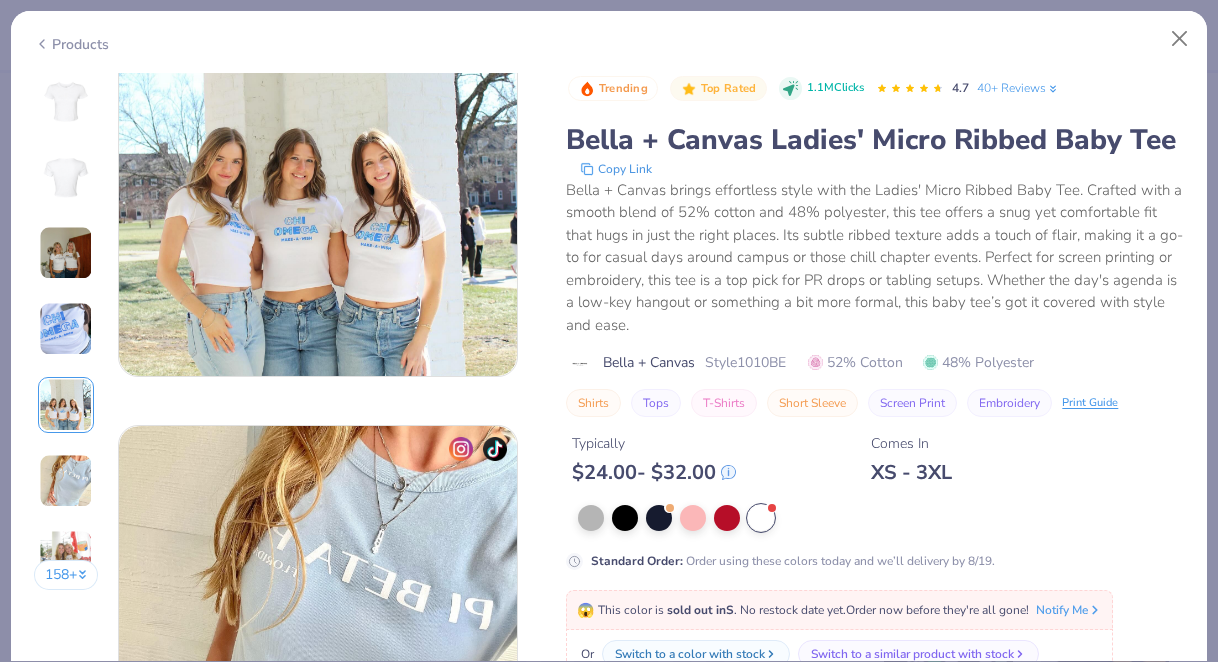 scroll, scrollTop: 1864, scrollLeft: 0, axis: vertical 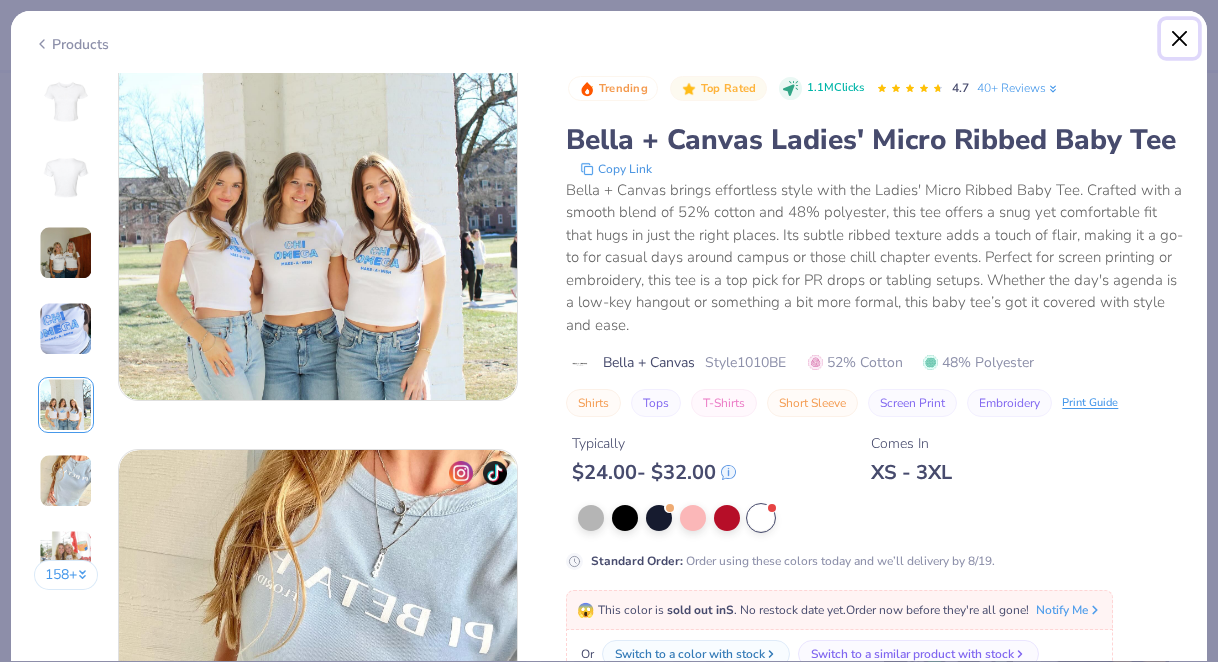 click at bounding box center (1180, 39) 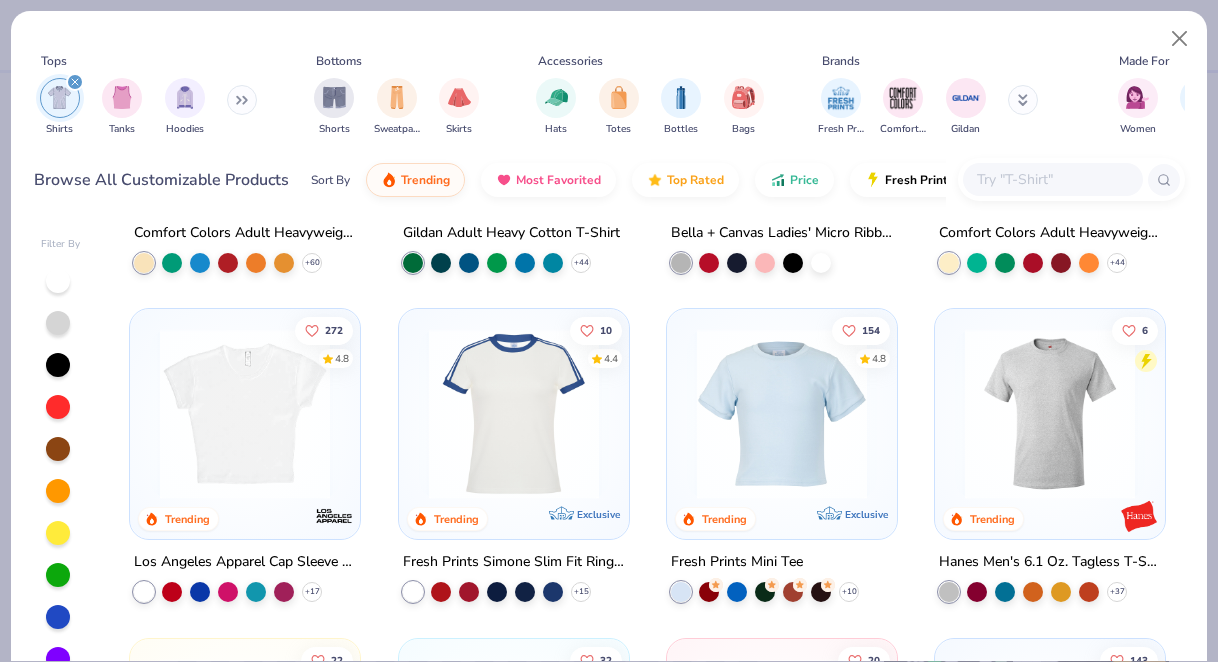 scroll, scrollTop: 265, scrollLeft: 0, axis: vertical 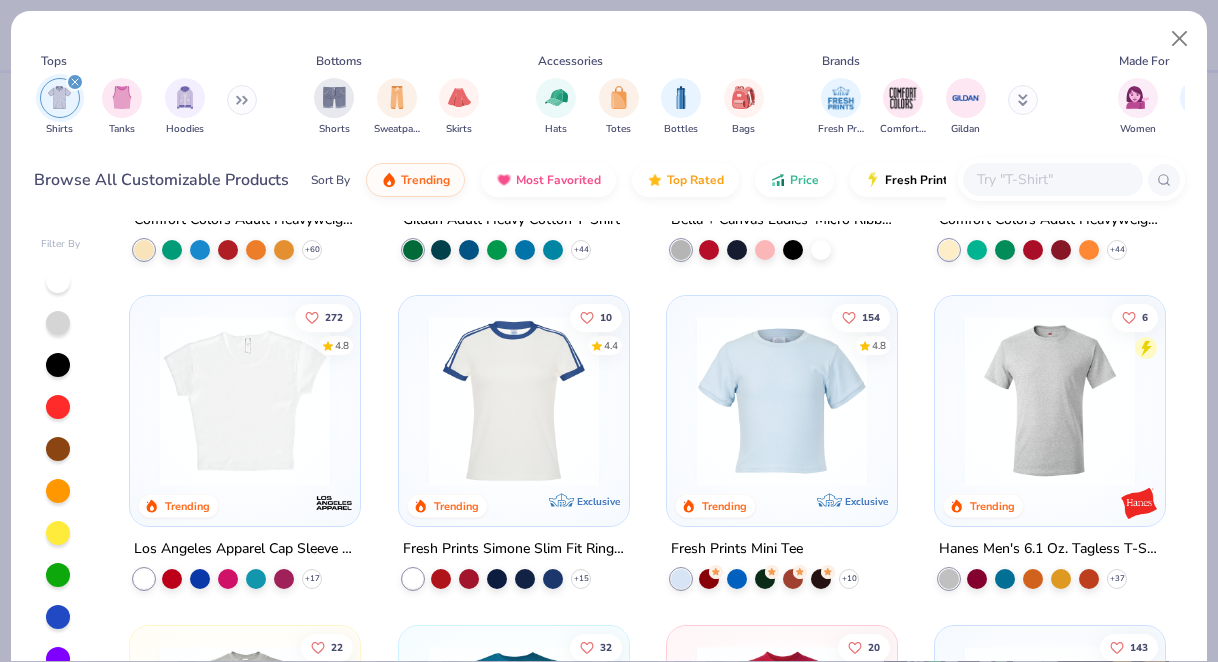 click at bounding box center [782, 401] 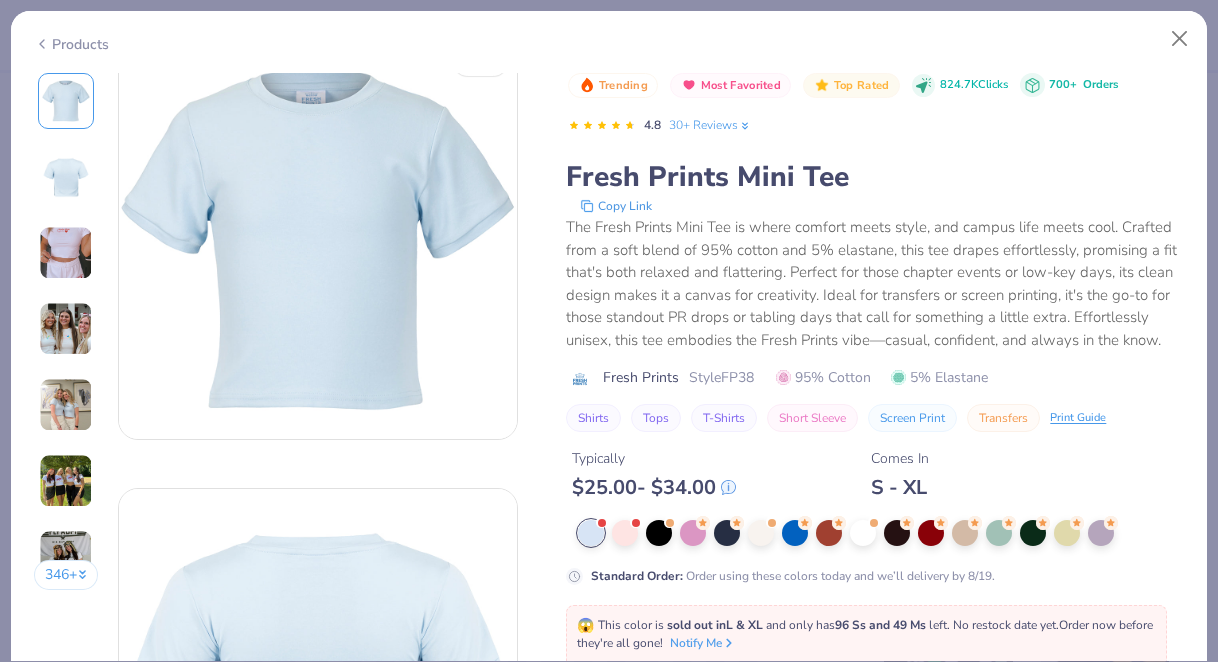 scroll, scrollTop: 13, scrollLeft: 0, axis: vertical 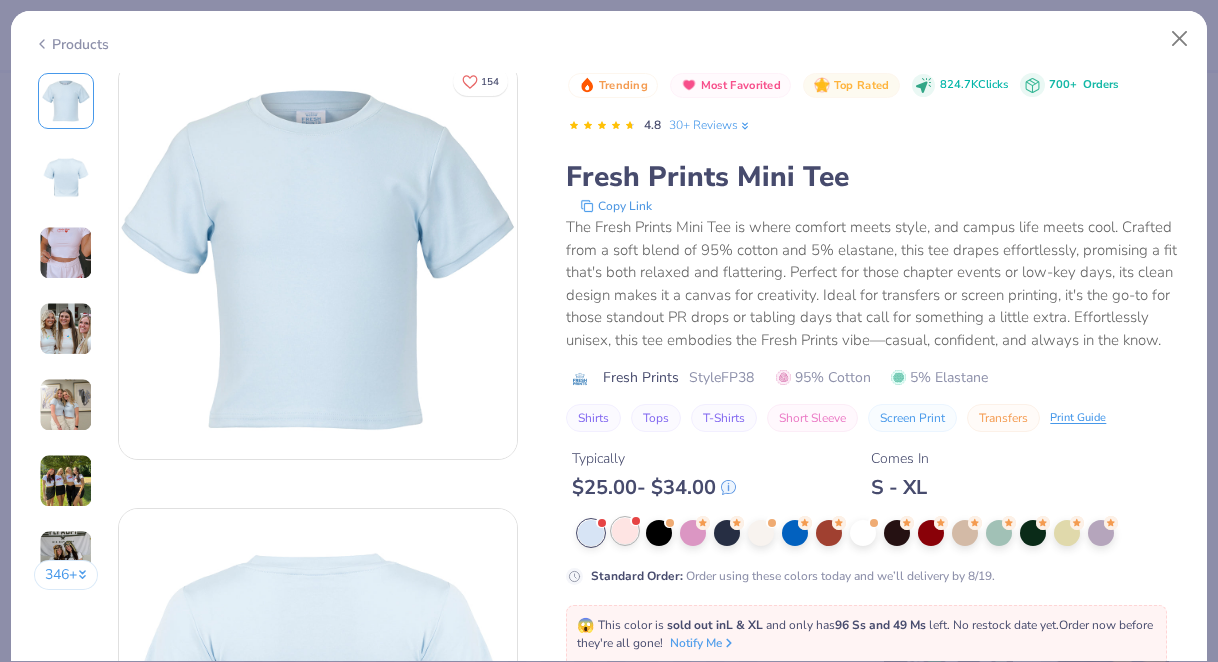 click at bounding box center [625, 531] 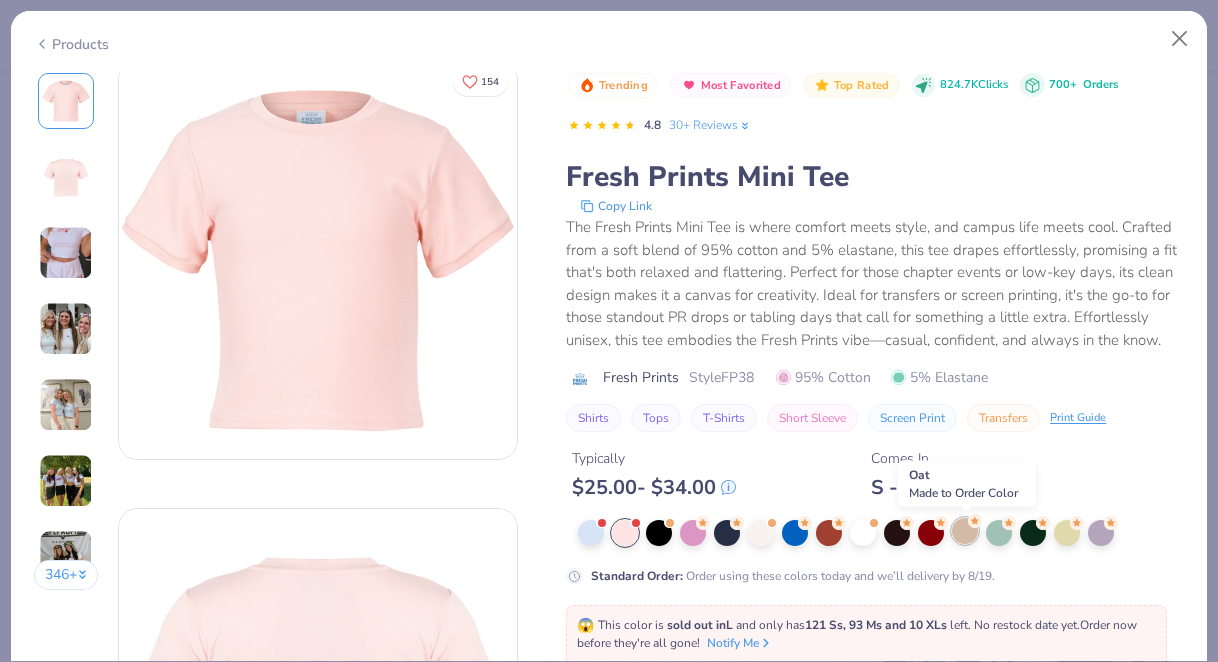 click at bounding box center (965, 531) 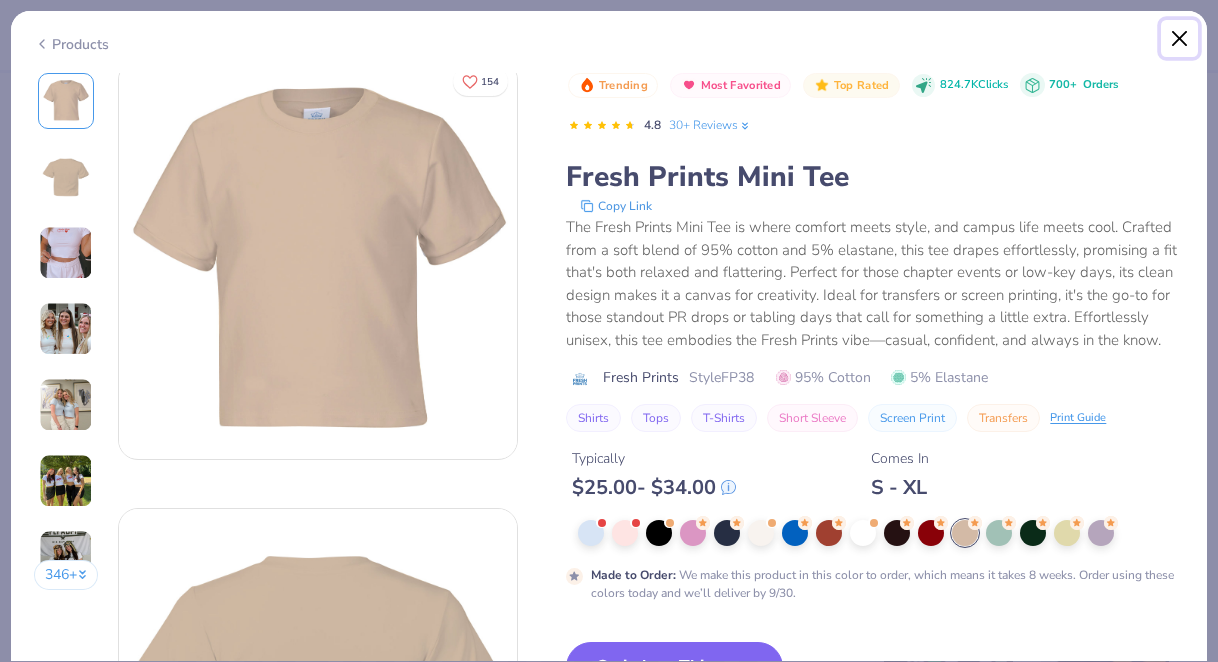 click at bounding box center (1180, 39) 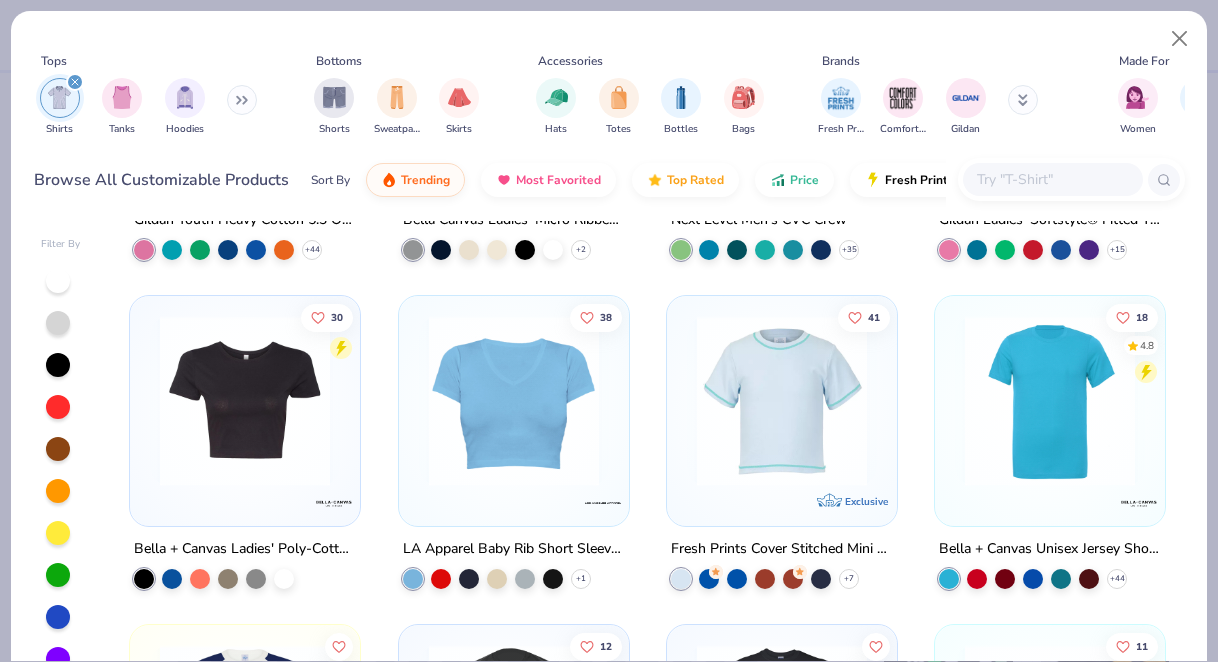 scroll, scrollTop: 2242, scrollLeft: 0, axis: vertical 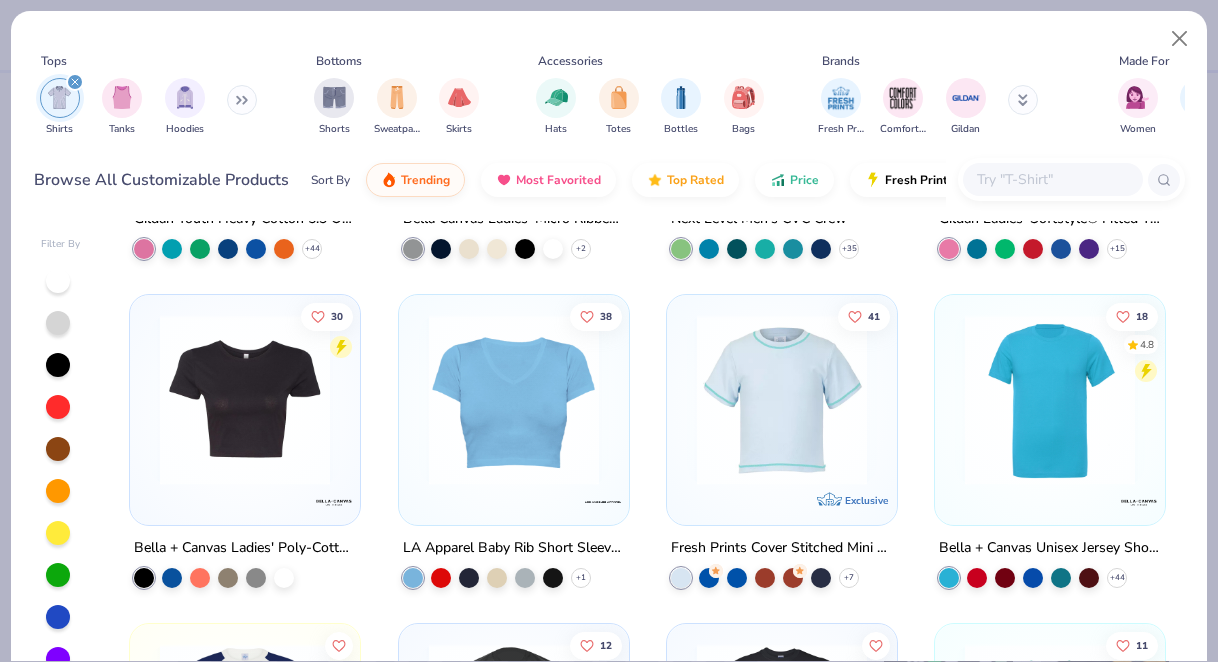 click at bounding box center (514, 400) 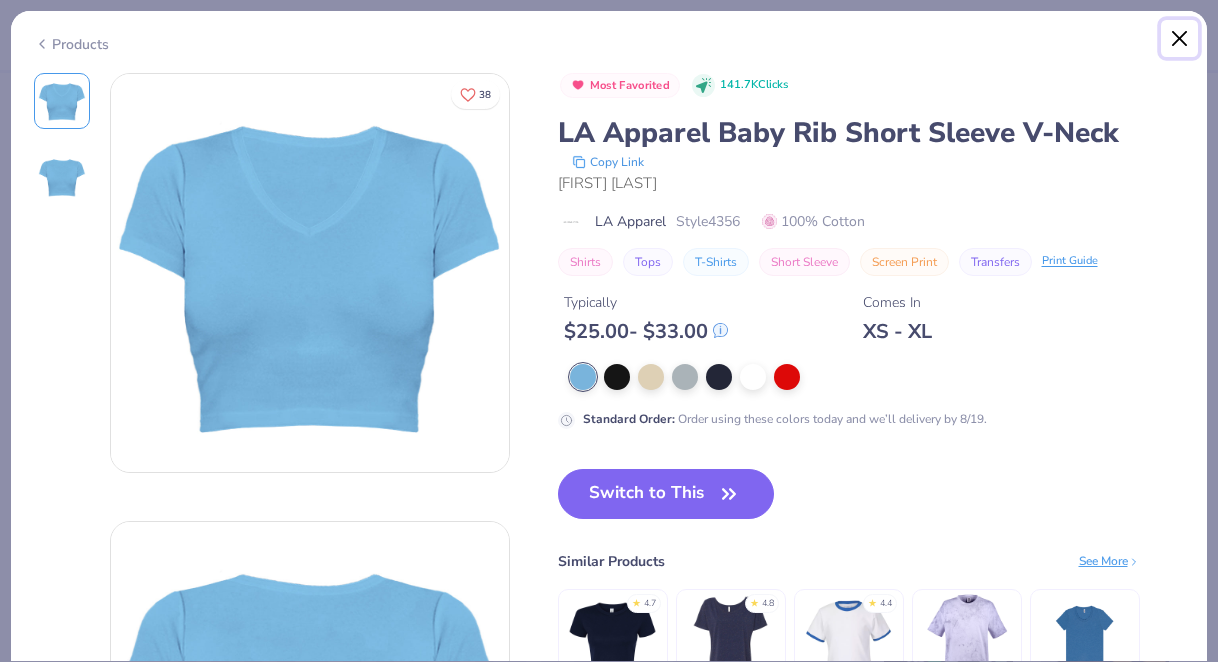 click at bounding box center [1180, 39] 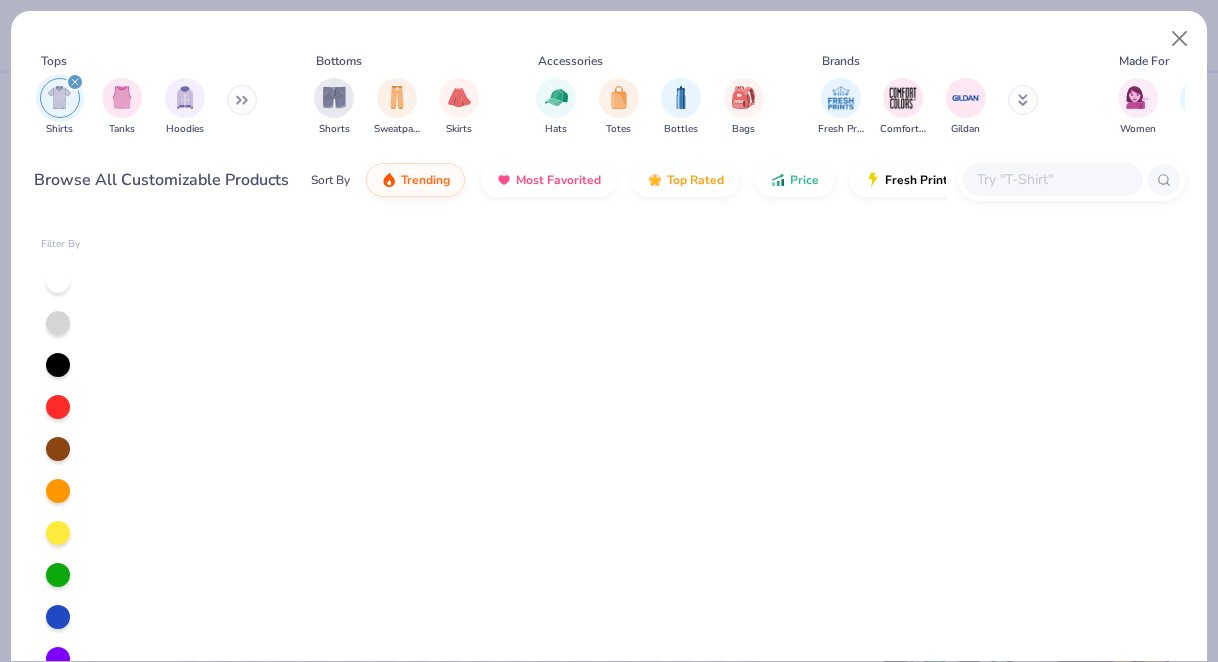 scroll, scrollTop: 0, scrollLeft: 0, axis: both 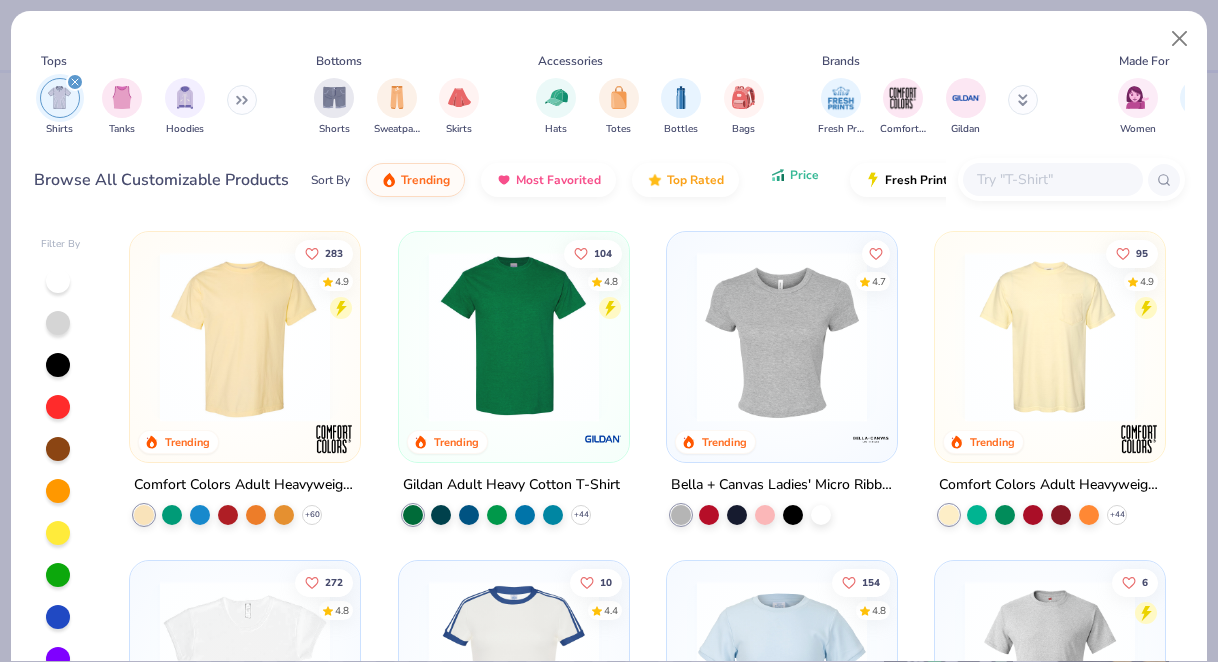 click on "Price" at bounding box center (804, 175) 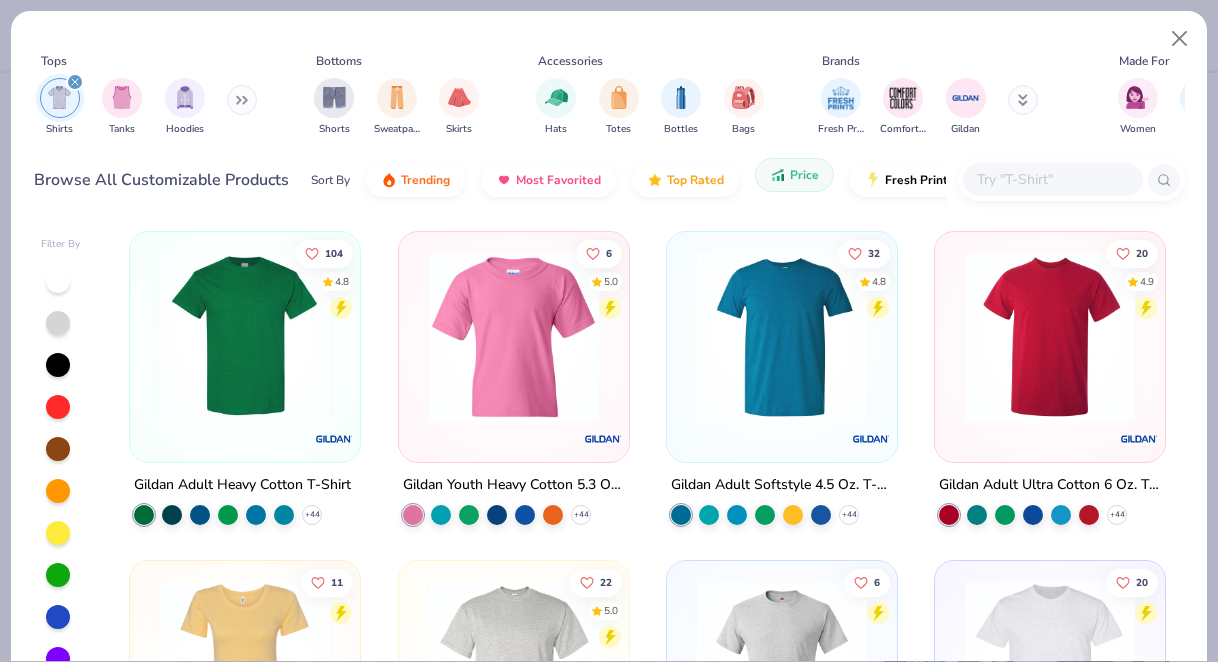 click on "Price" at bounding box center [804, 175] 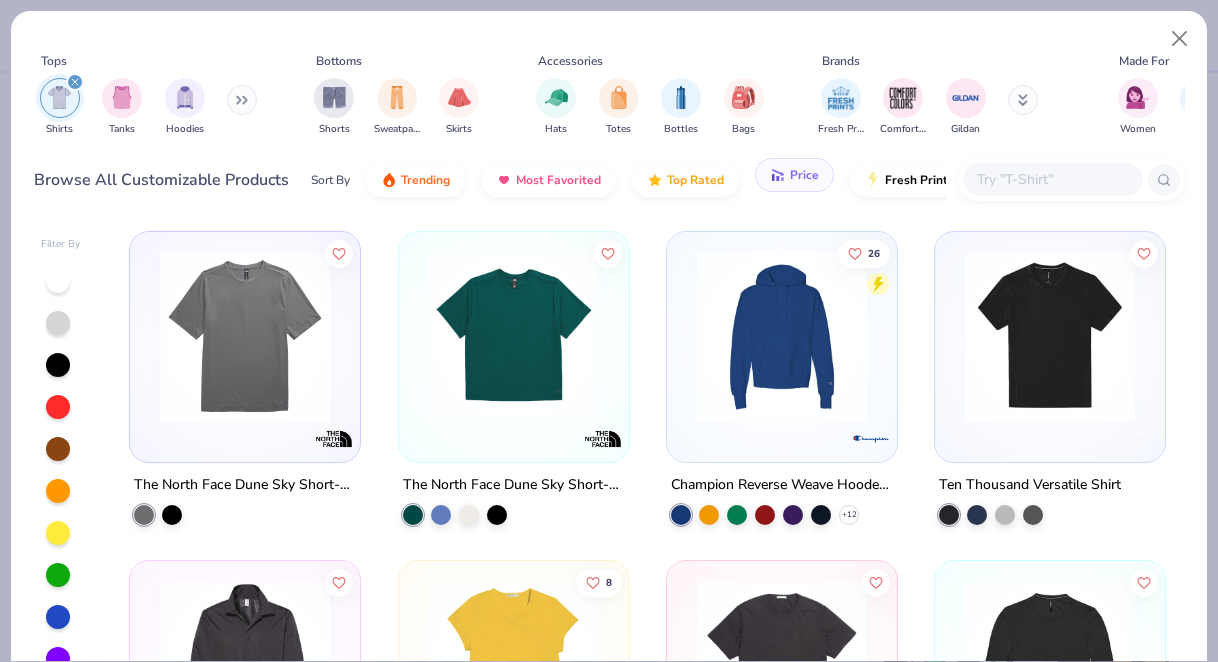 click on "Price" at bounding box center [804, 175] 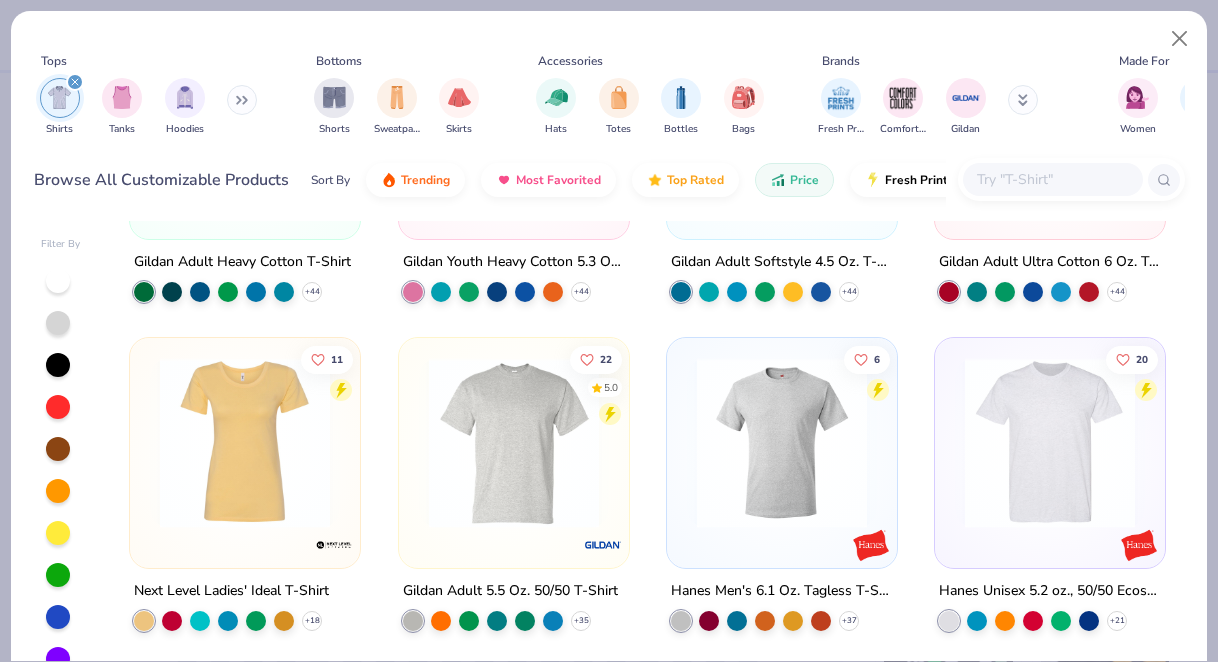 scroll, scrollTop: 252, scrollLeft: 0, axis: vertical 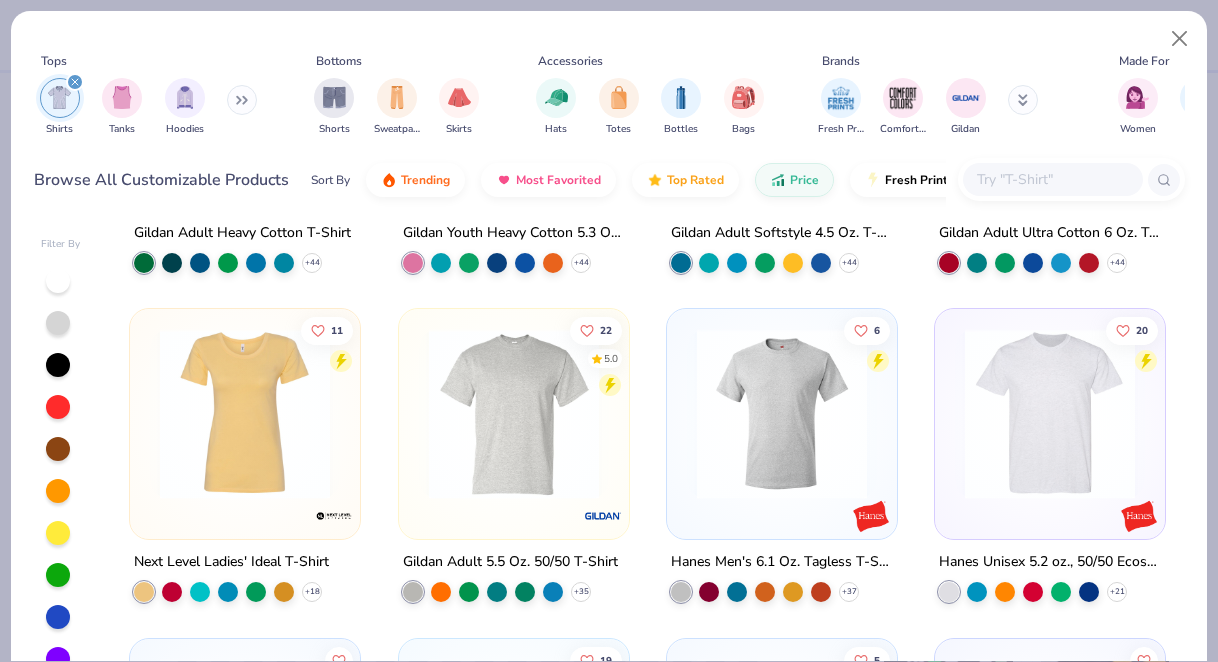 click at bounding box center [245, 414] 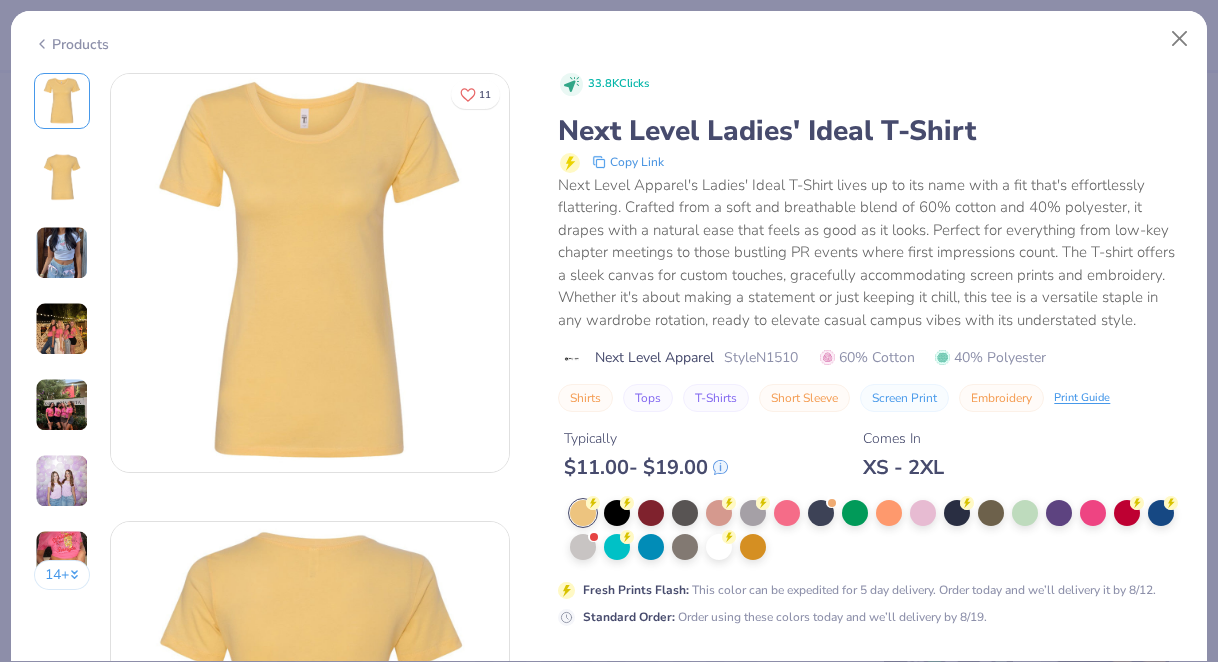 click at bounding box center [62, 253] 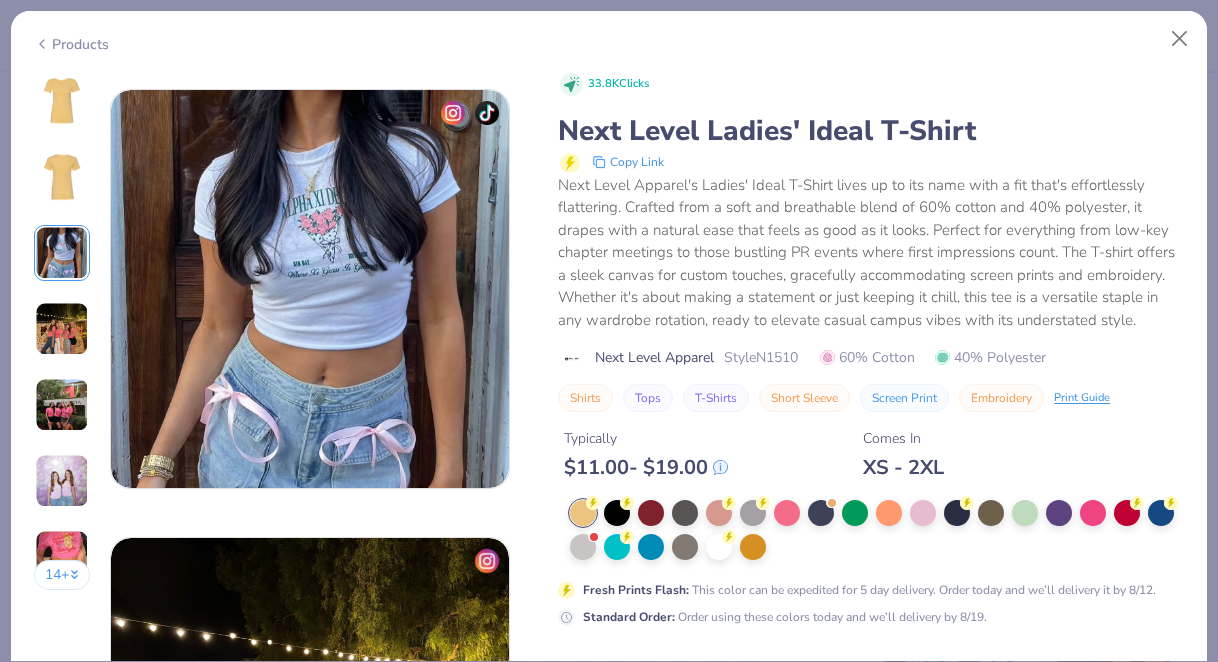 scroll, scrollTop: 896, scrollLeft: 0, axis: vertical 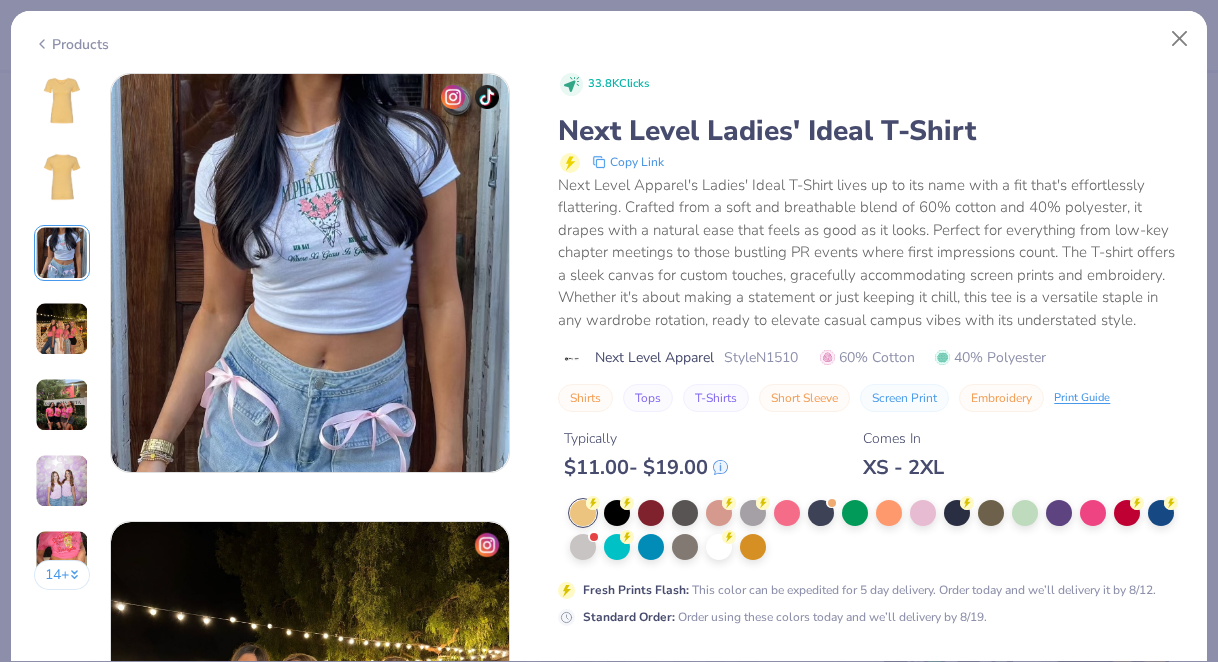 click at bounding box center (62, 329) 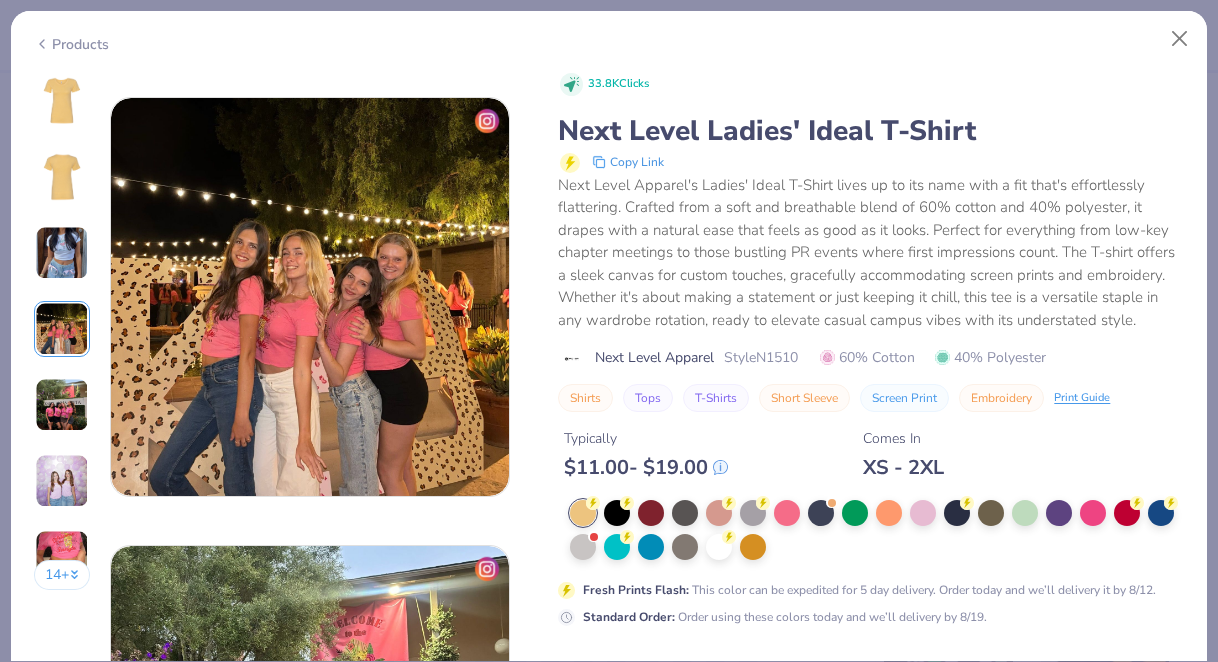 scroll, scrollTop: 1344, scrollLeft: 0, axis: vertical 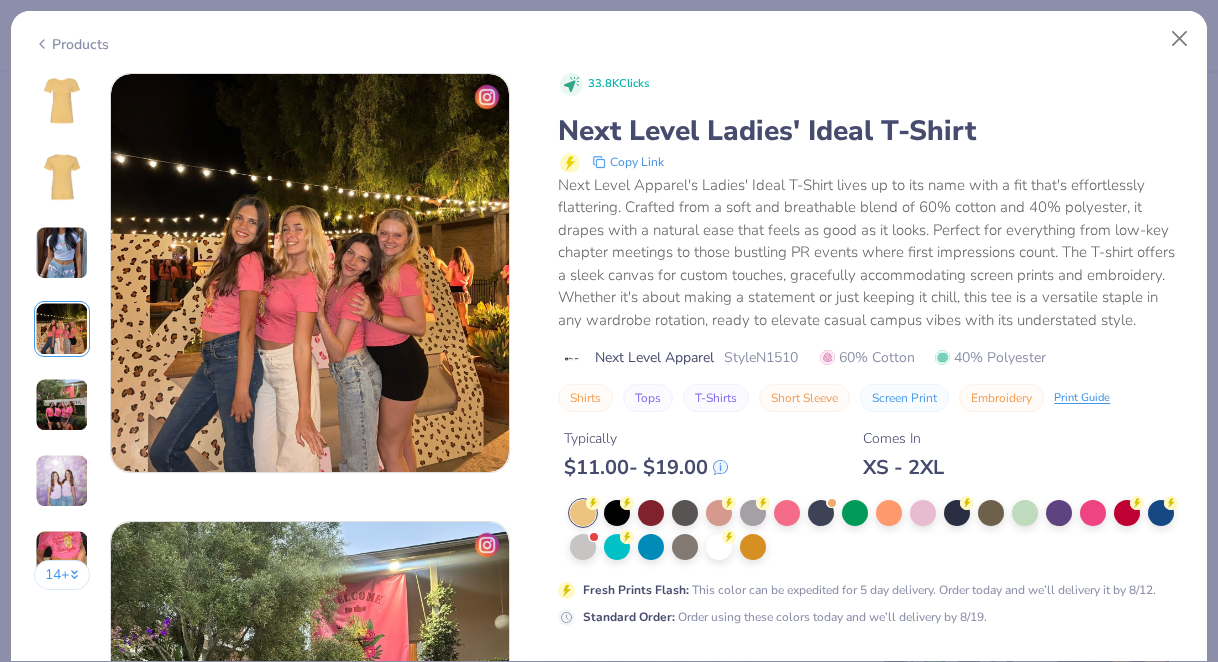 click at bounding box center [62, 405] 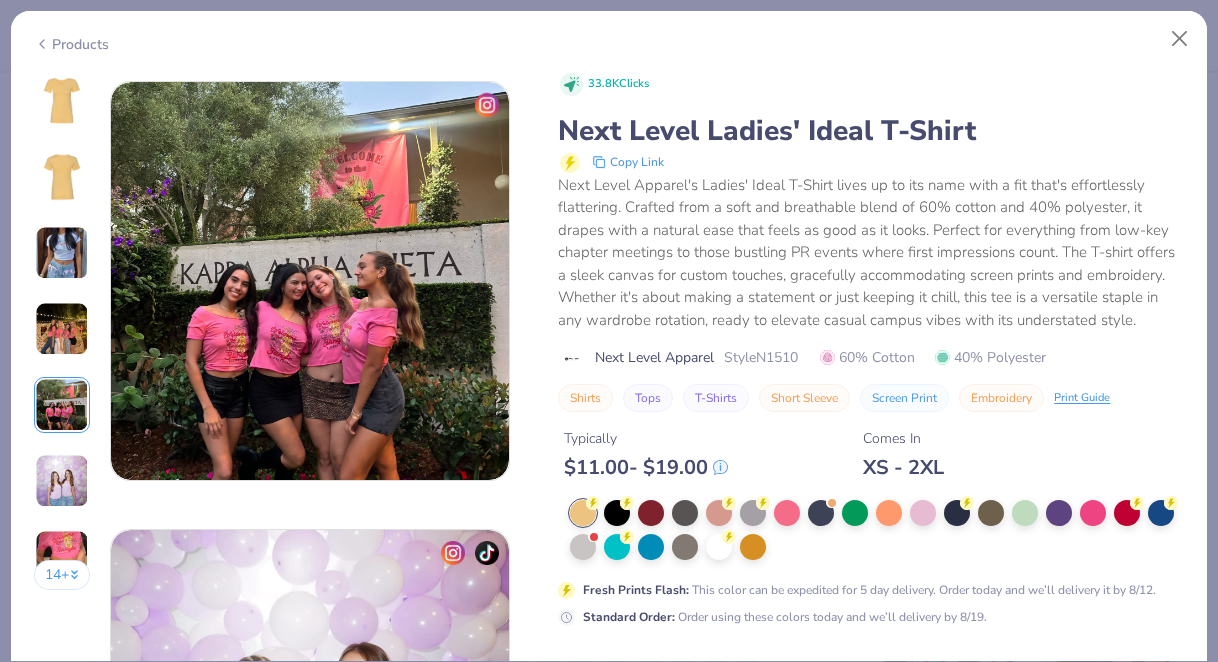 scroll, scrollTop: 1792, scrollLeft: 0, axis: vertical 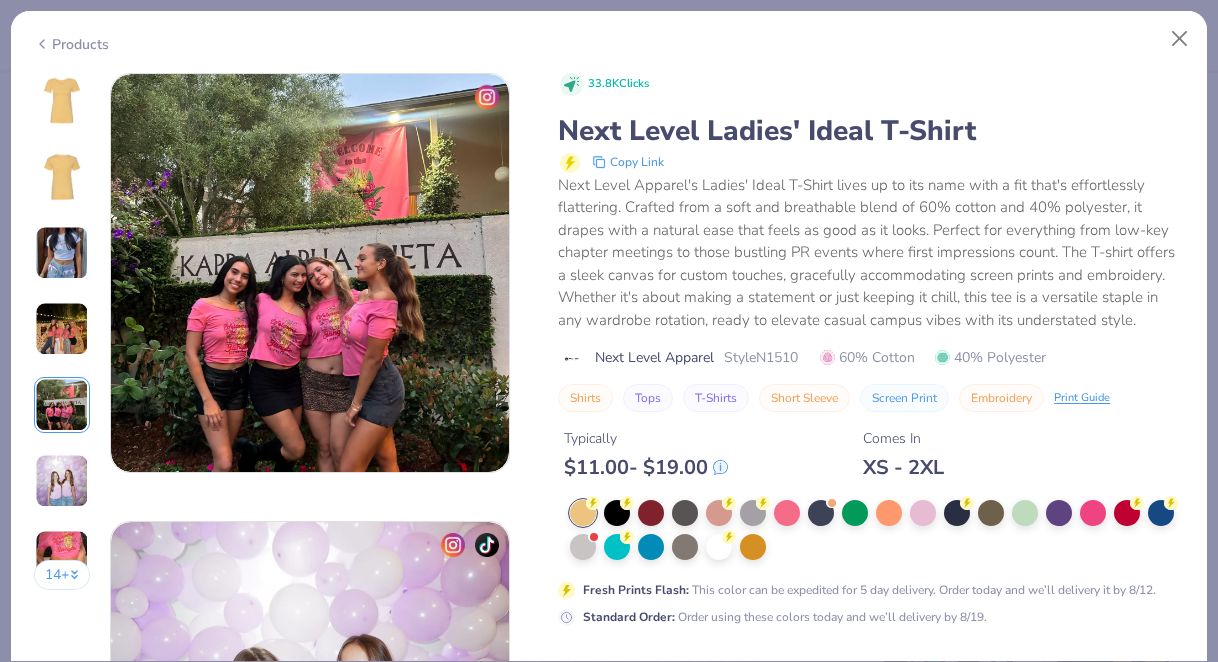 click at bounding box center [62, 481] 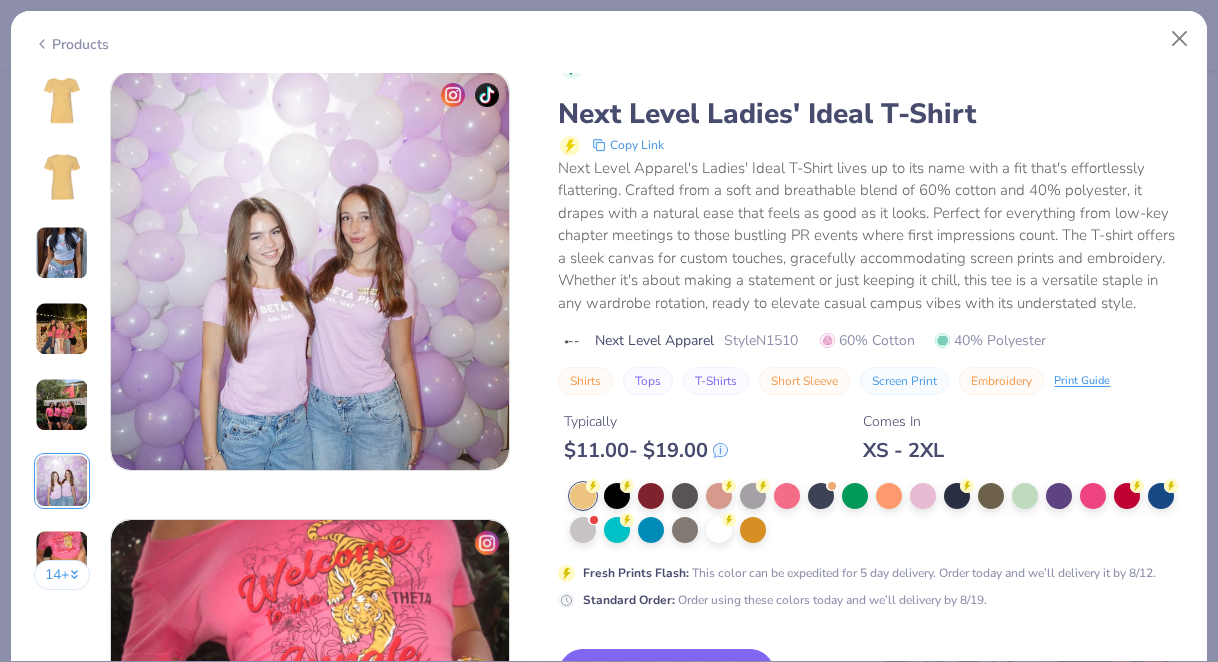 scroll, scrollTop: 2240, scrollLeft: 0, axis: vertical 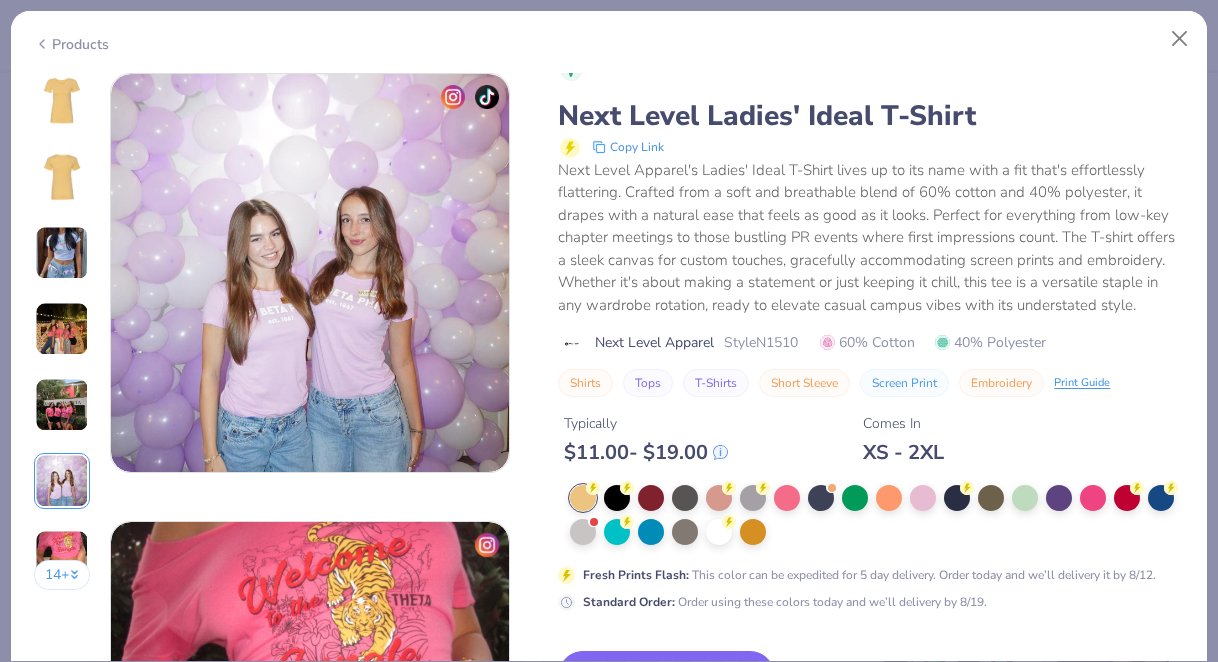 click at bounding box center [62, 557] 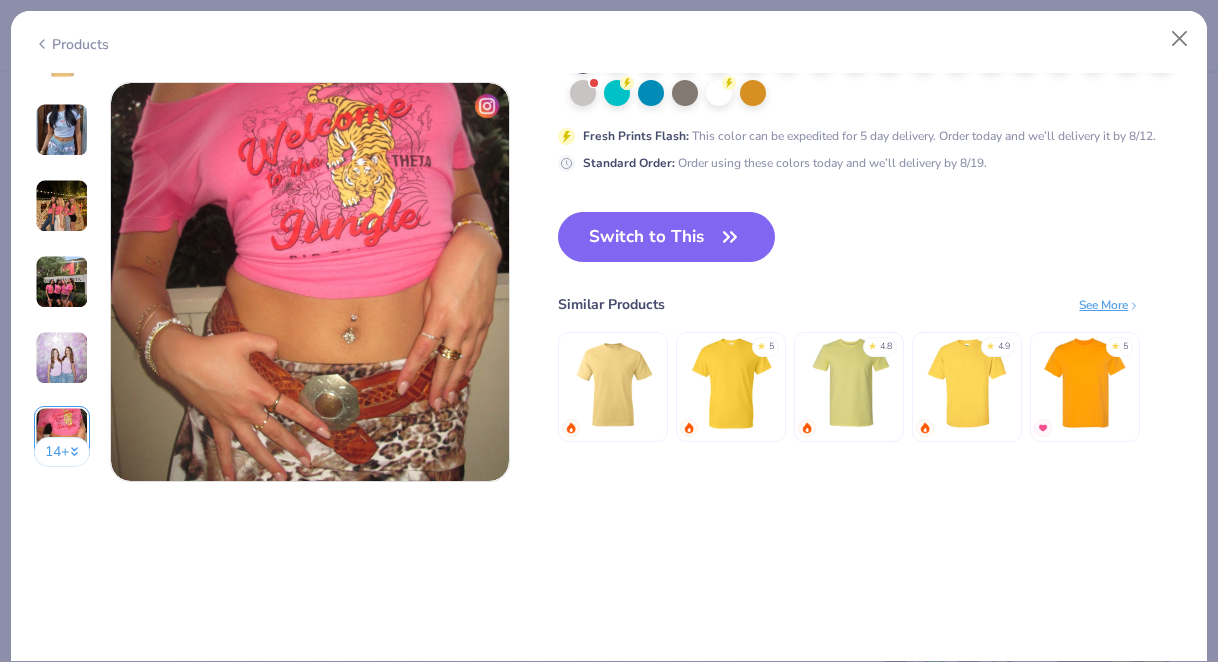 scroll, scrollTop: 2688, scrollLeft: 0, axis: vertical 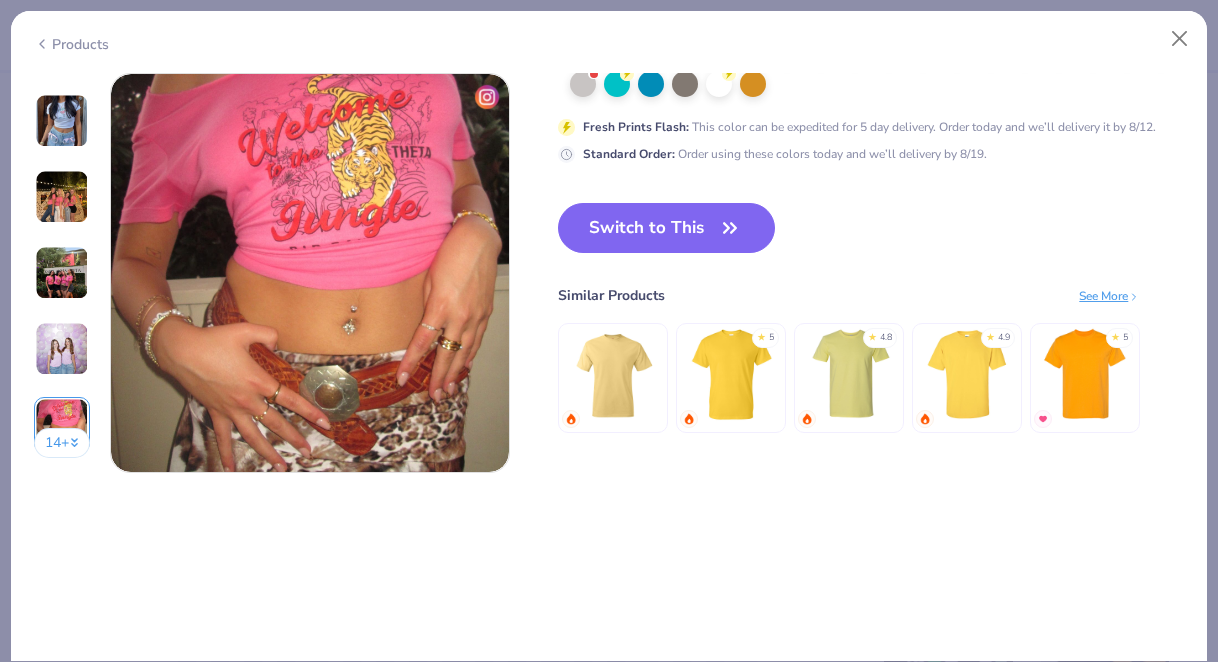 click on "14 +" at bounding box center (62, 443) 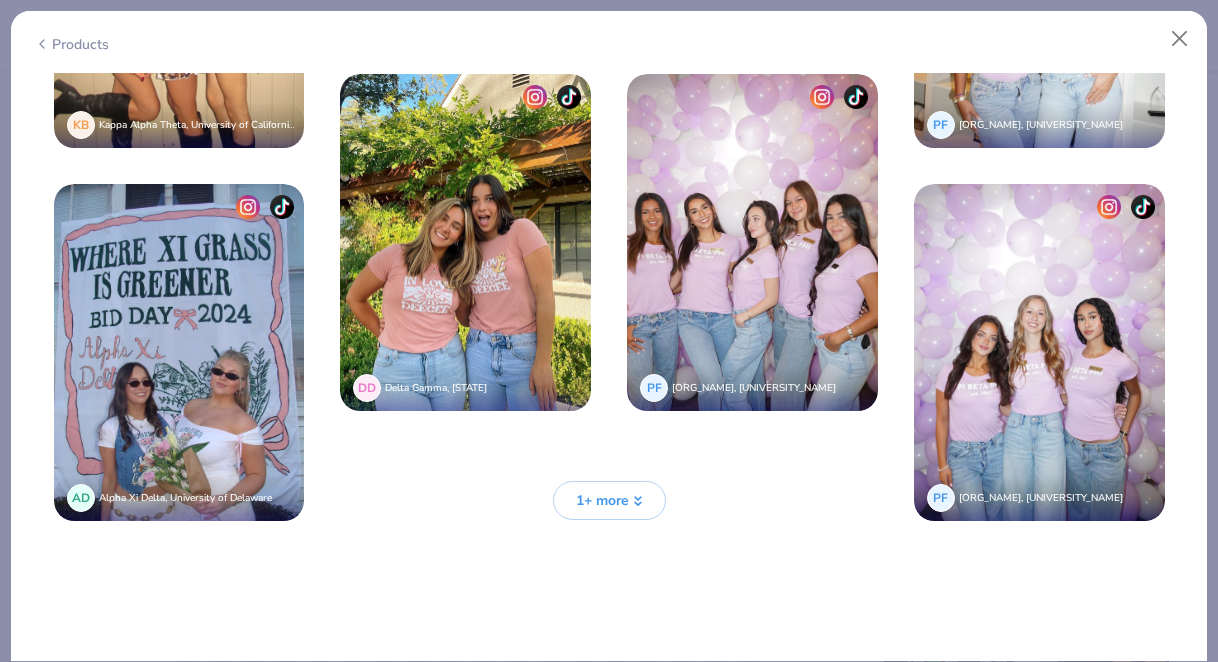 scroll, scrollTop: 4650, scrollLeft: 0, axis: vertical 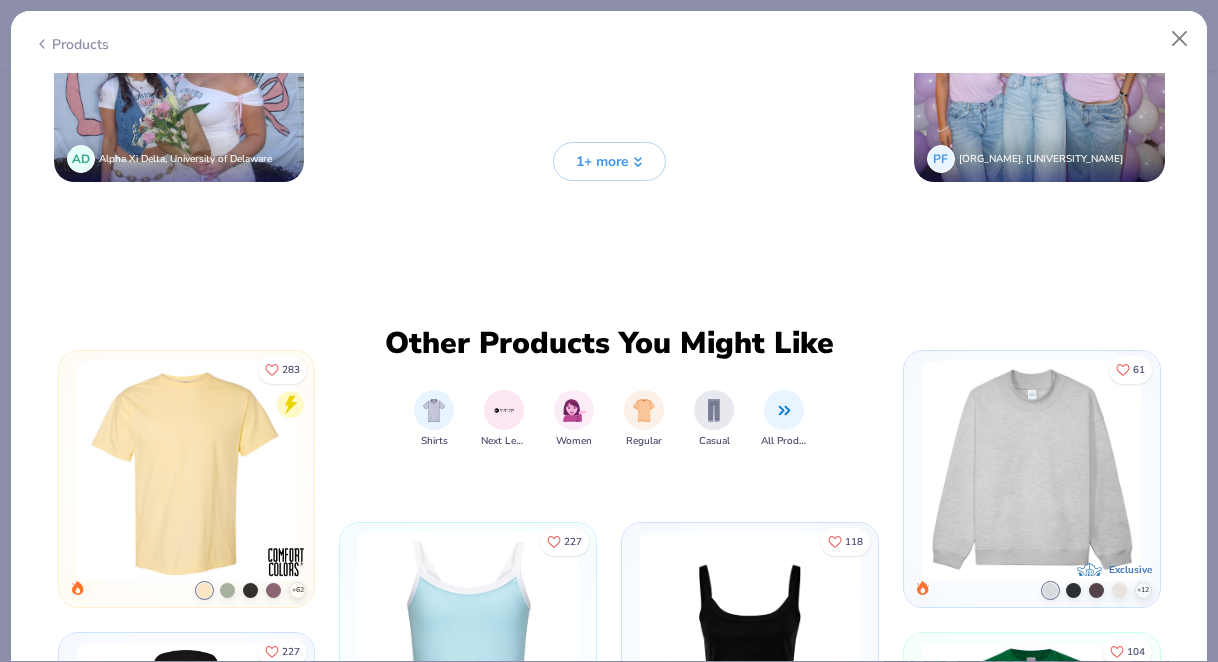 click on "1+ more" at bounding box center [602, 161] 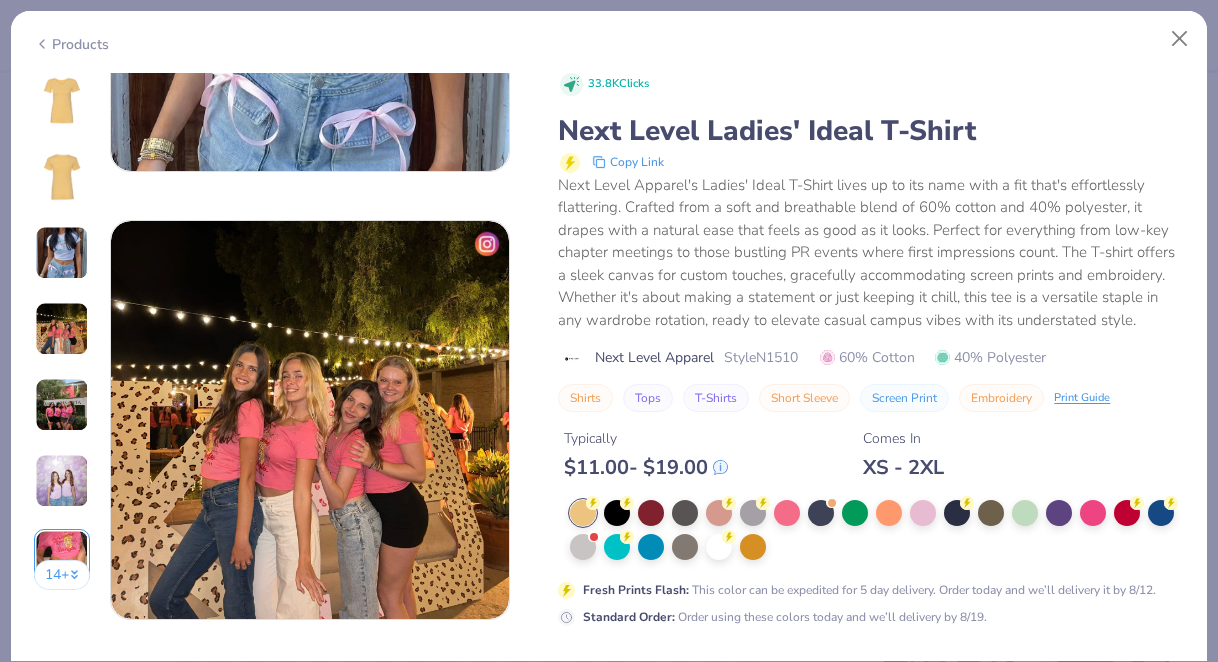 scroll, scrollTop: 1129, scrollLeft: 0, axis: vertical 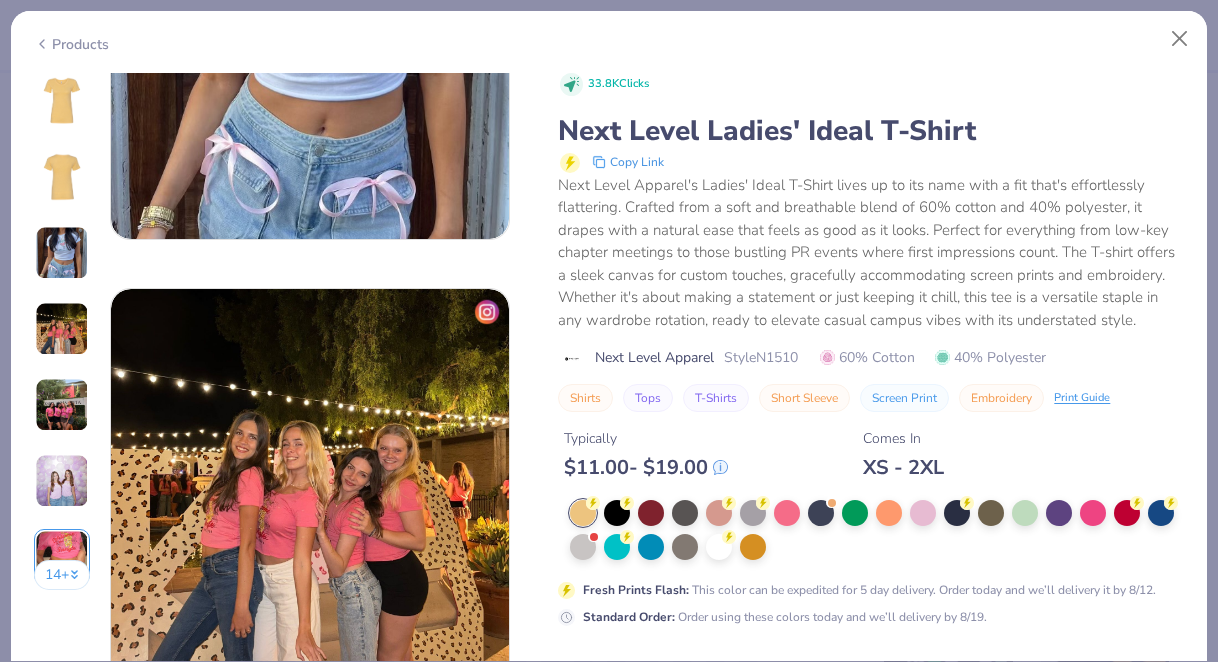 click at bounding box center (62, 253) 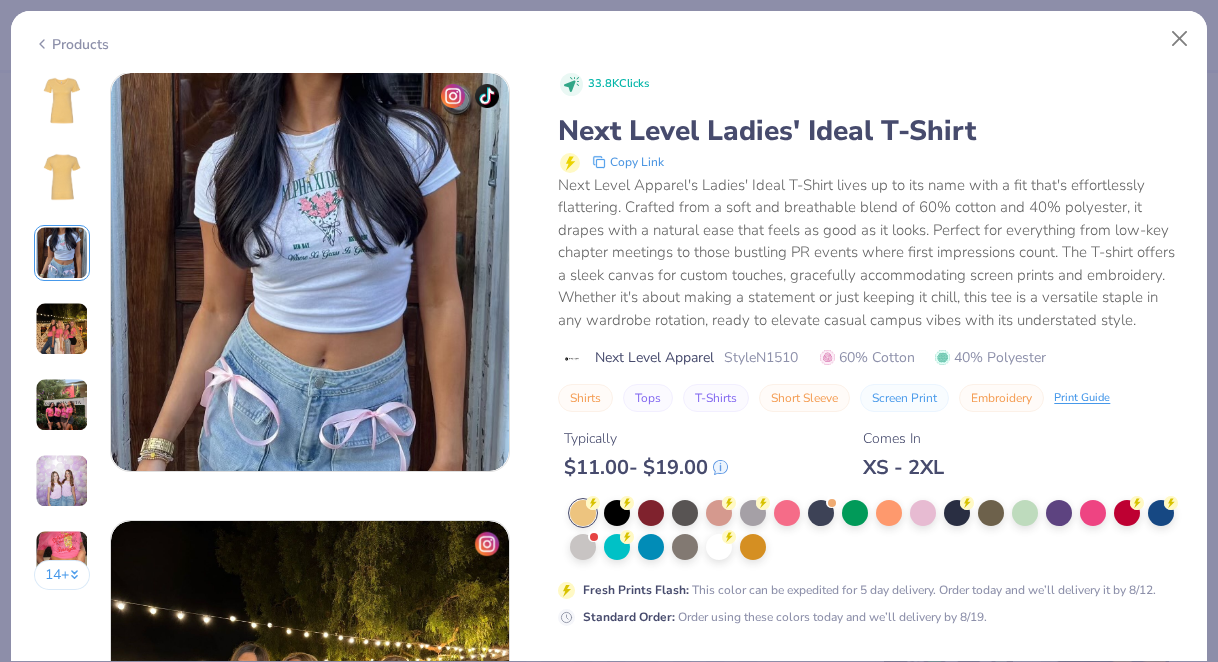 scroll, scrollTop: 896, scrollLeft: 0, axis: vertical 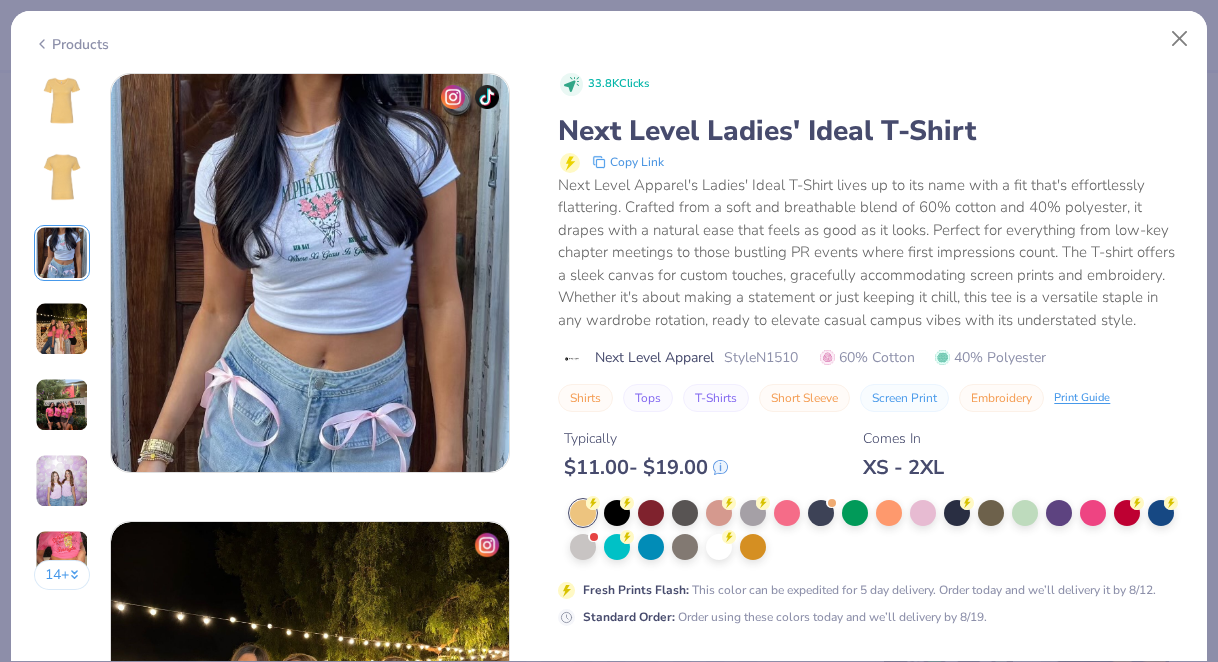 click at bounding box center [62, 329] 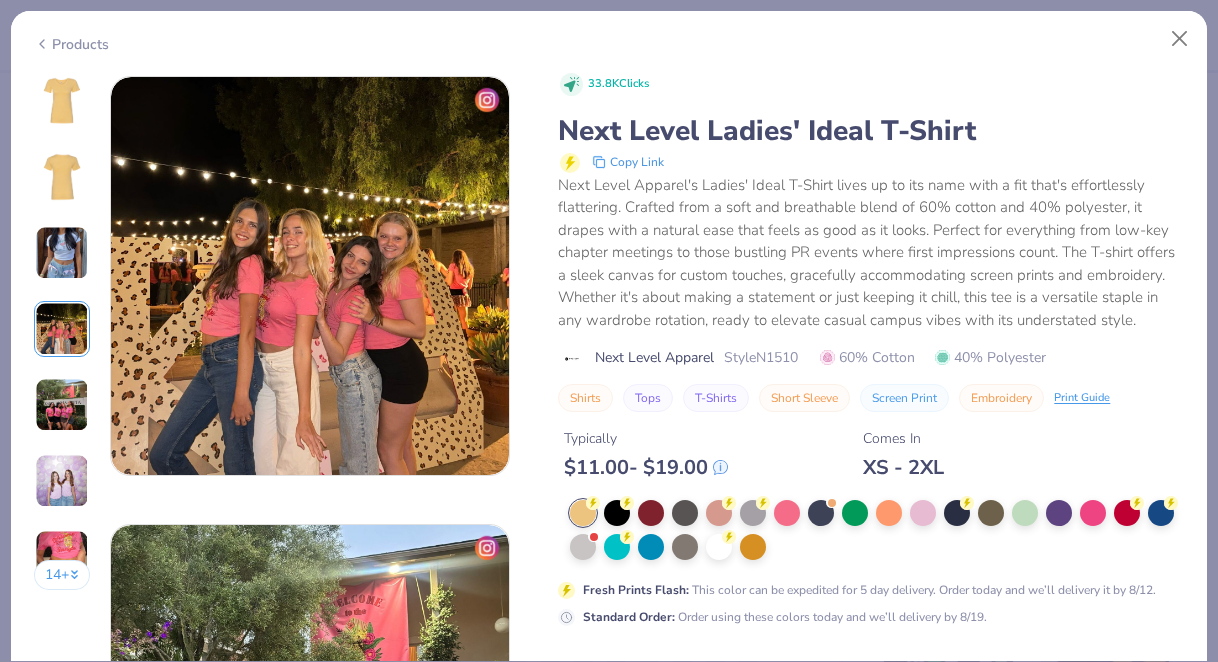 scroll, scrollTop: 1344, scrollLeft: 0, axis: vertical 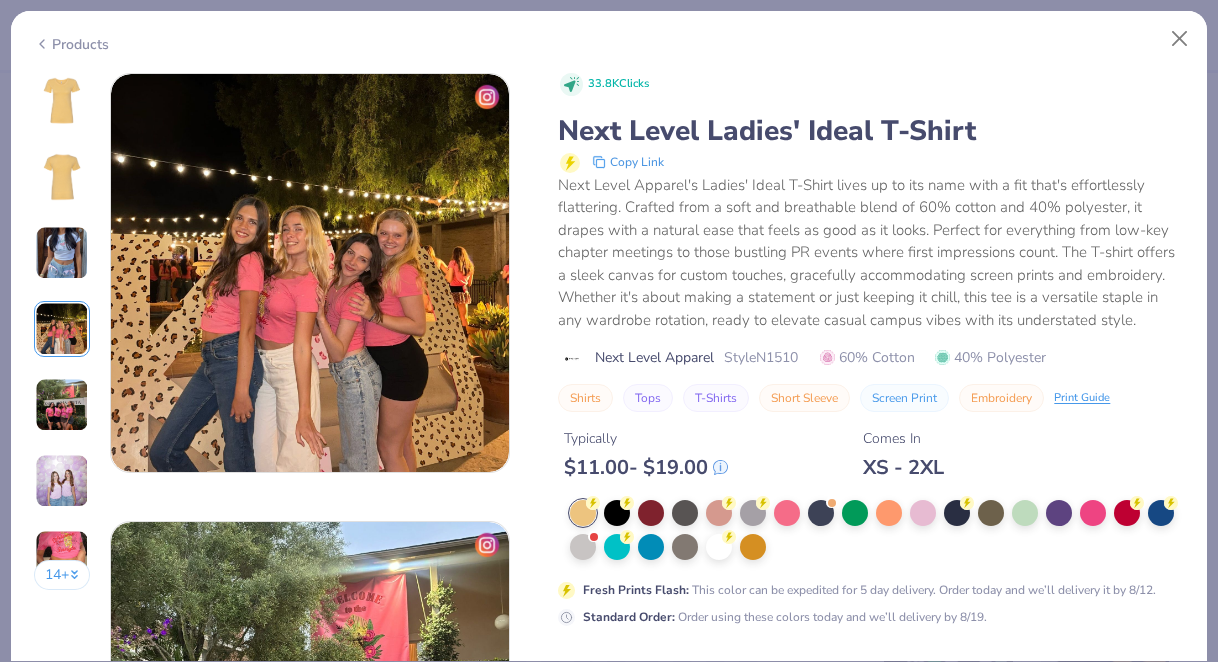 click at bounding box center [62, 405] 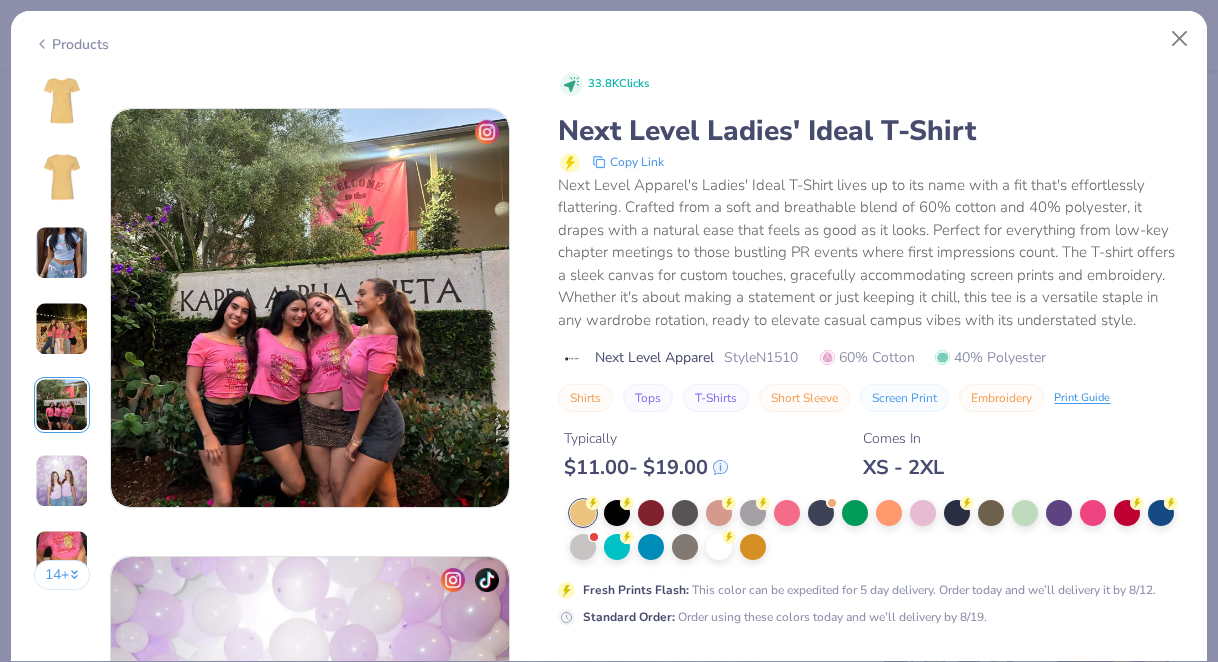 scroll, scrollTop: 1792, scrollLeft: 0, axis: vertical 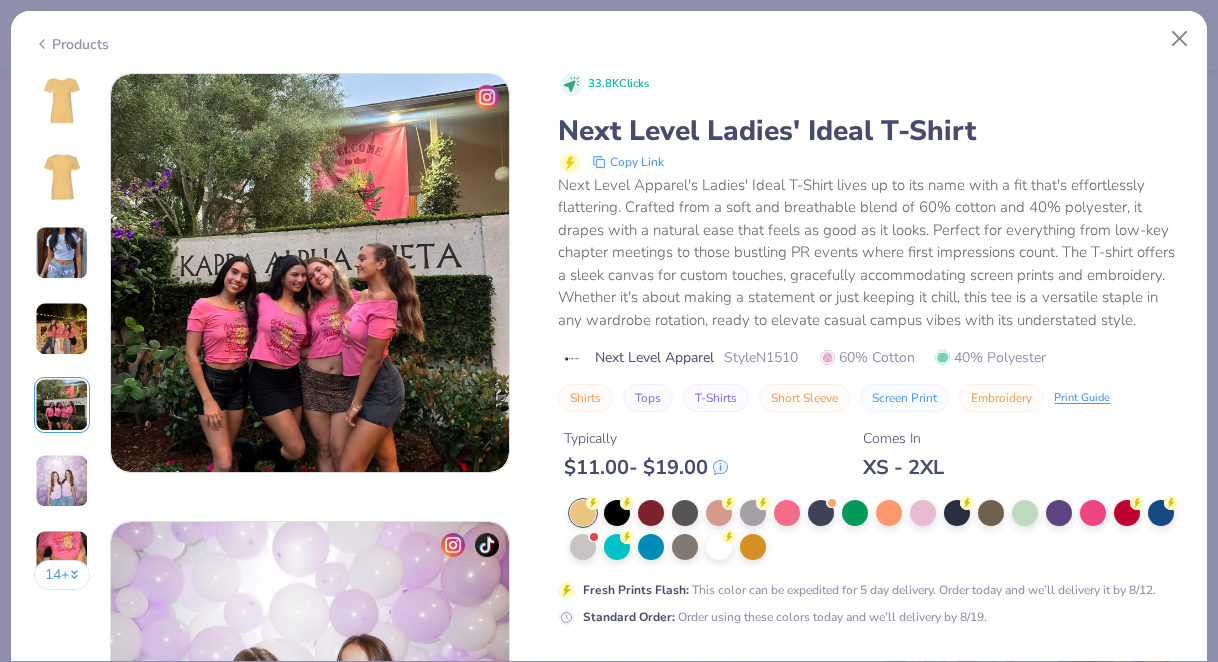 click at bounding box center [62, 329] 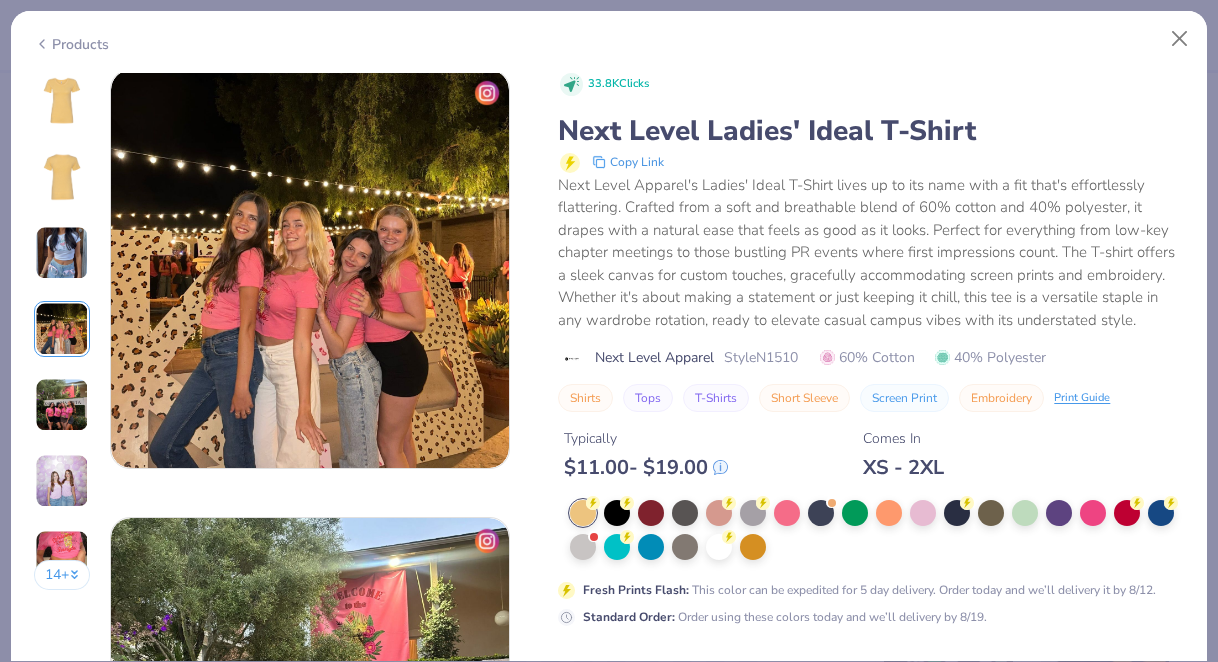scroll, scrollTop: 1344, scrollLeft: 0, axis: vertical 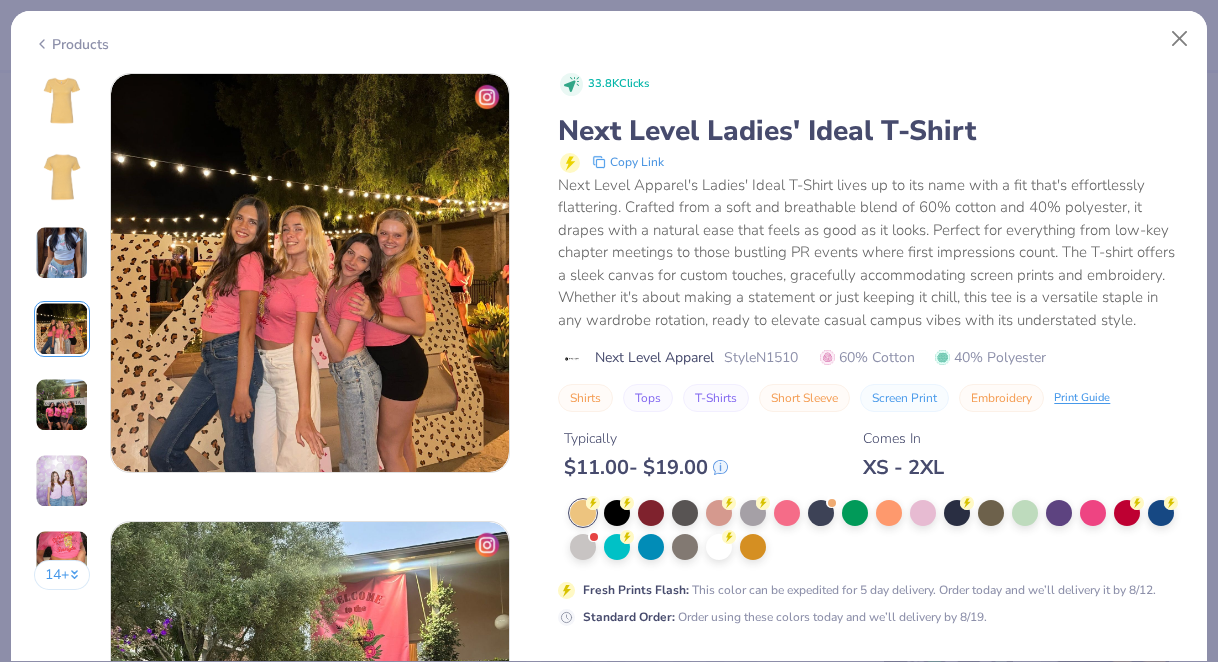 click at bounding box center [62, 481] 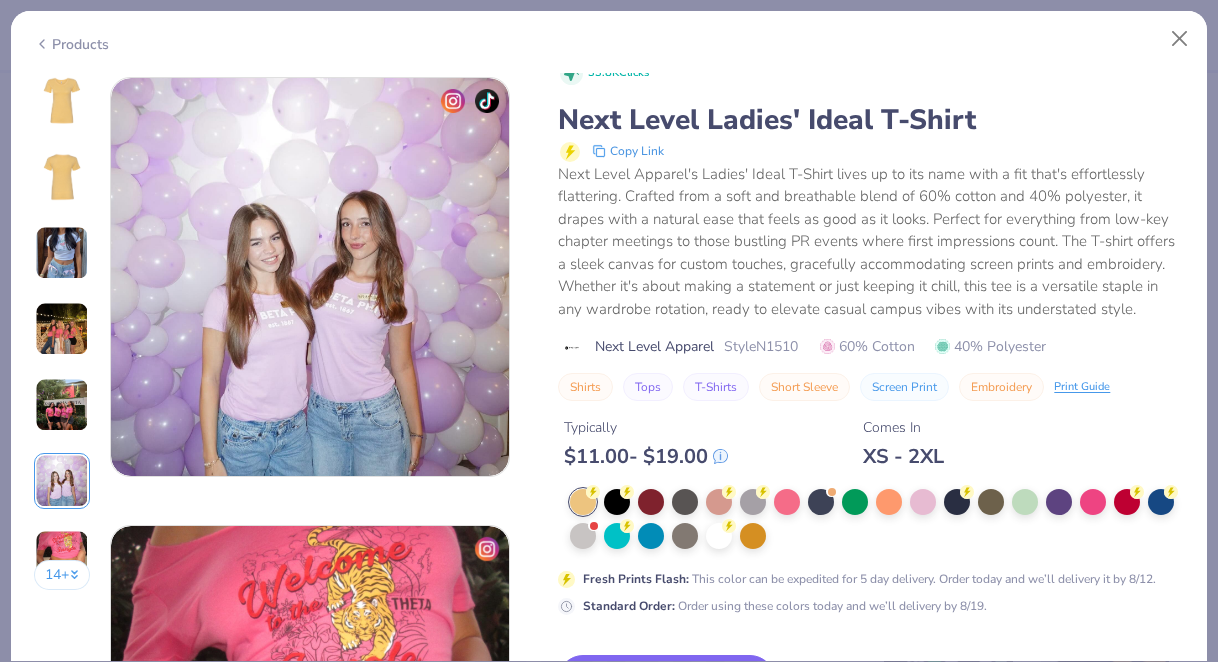 scroll, scrollTop: 2240, scrollLeft: 0, axis: vertical 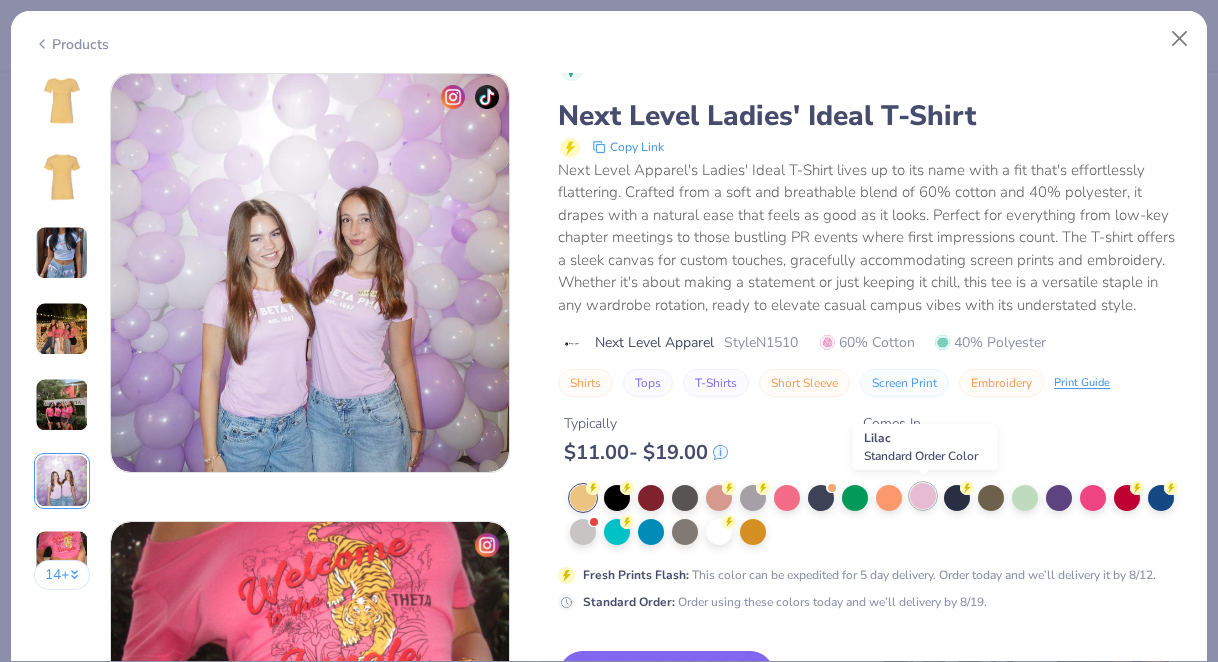 click at bounding box center [923, 496] 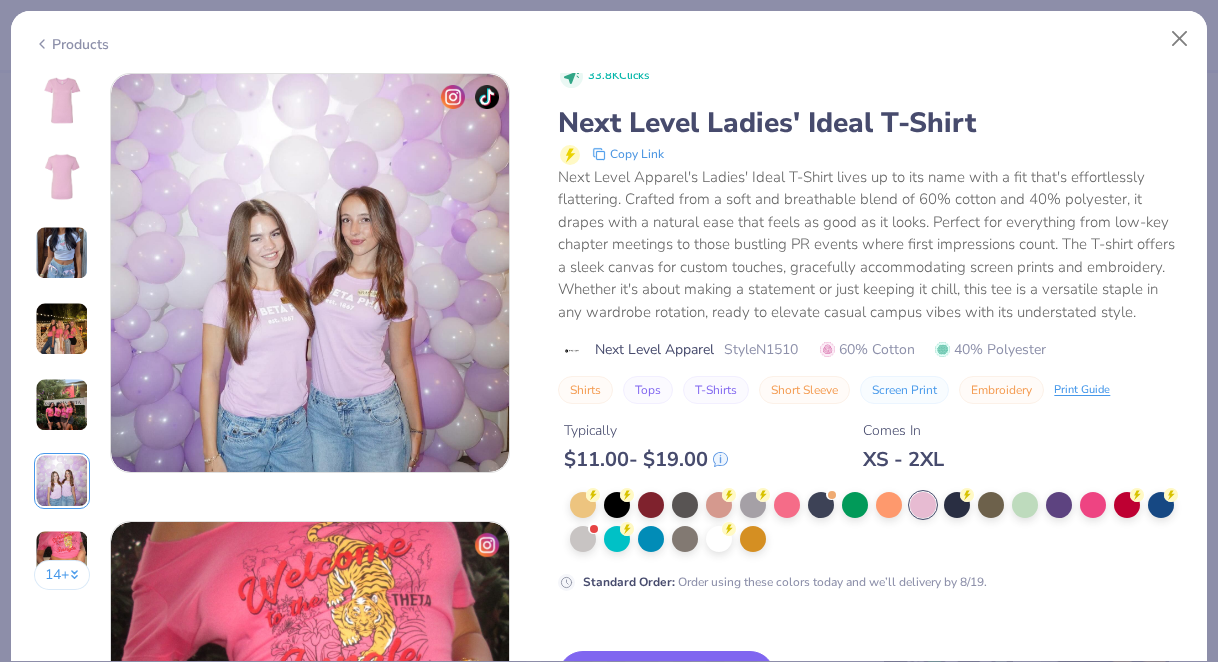 click at bounding box center (62, 101) 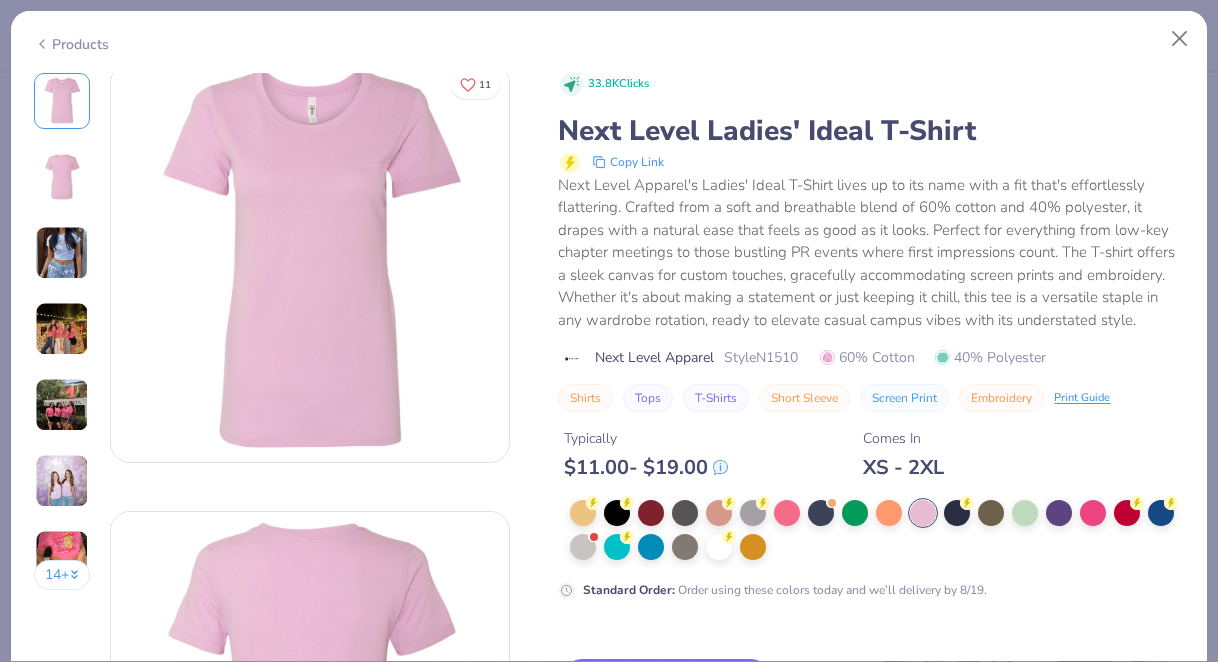 scroll, scrollTop: 0, scrollLeft: 0, axis: both 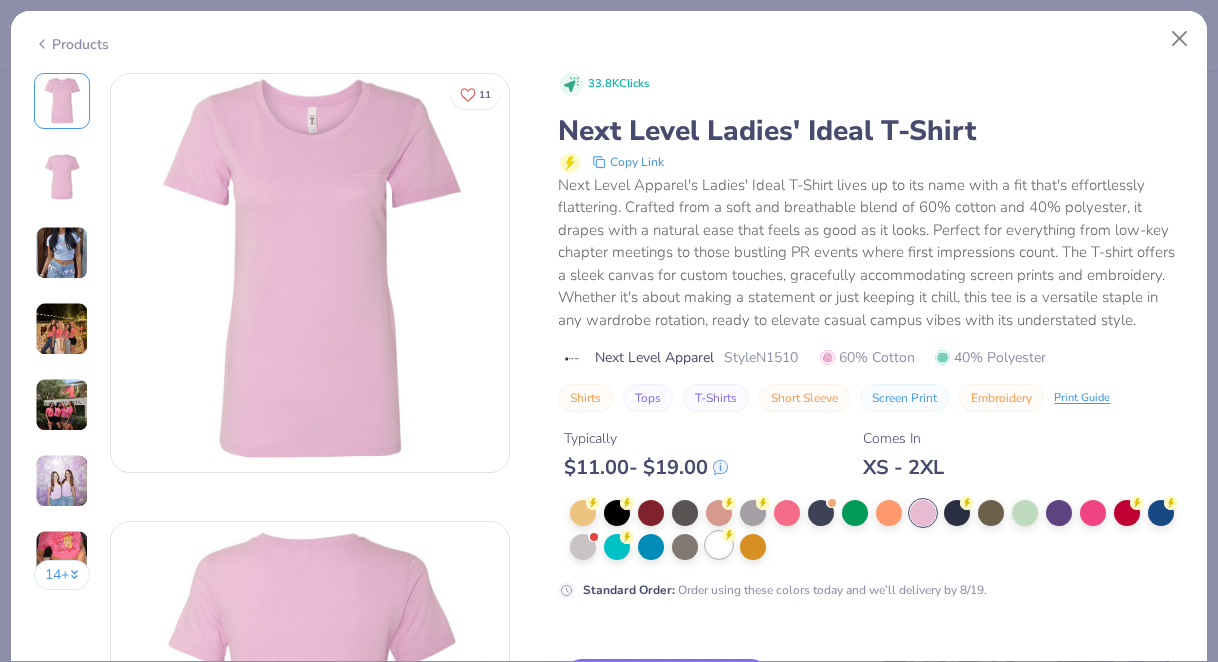 click at bounding box center [719, 545] 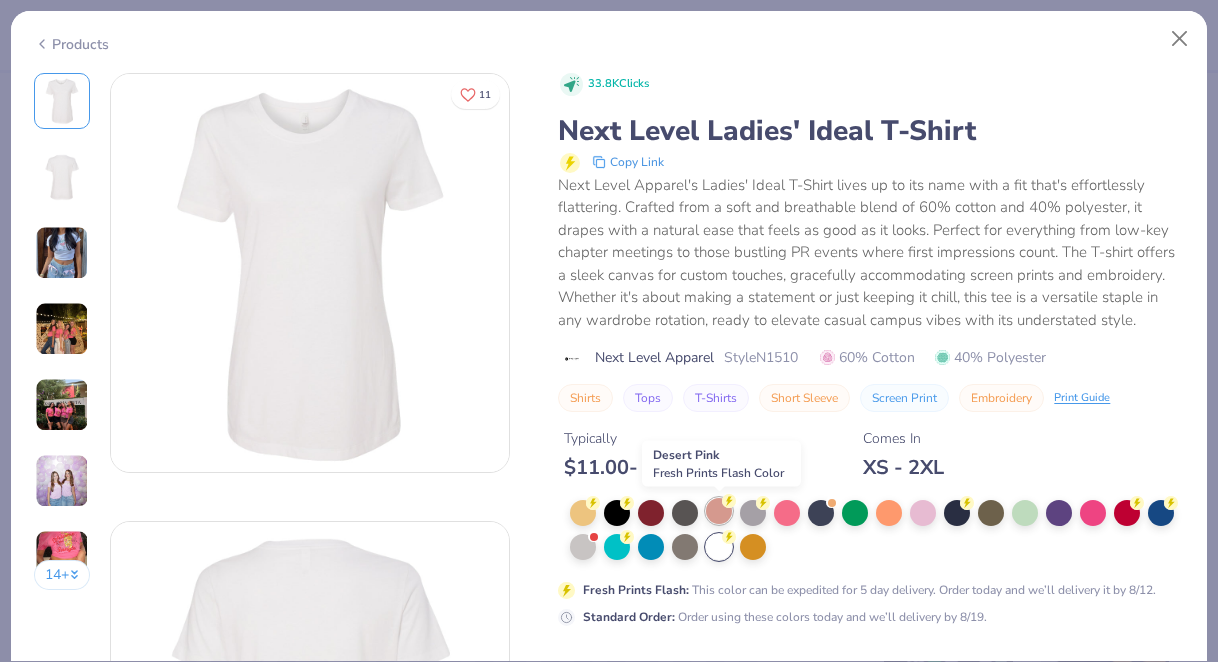 click at bounding box center (719, 511) 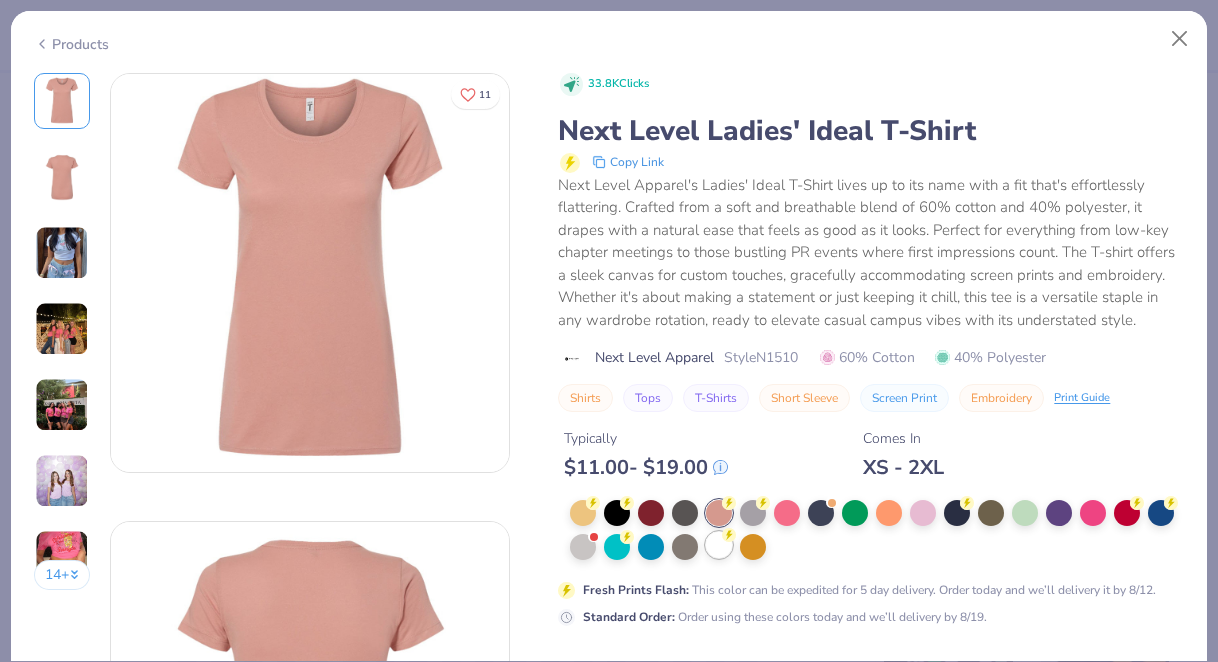 click at bounding box center [719, 545] 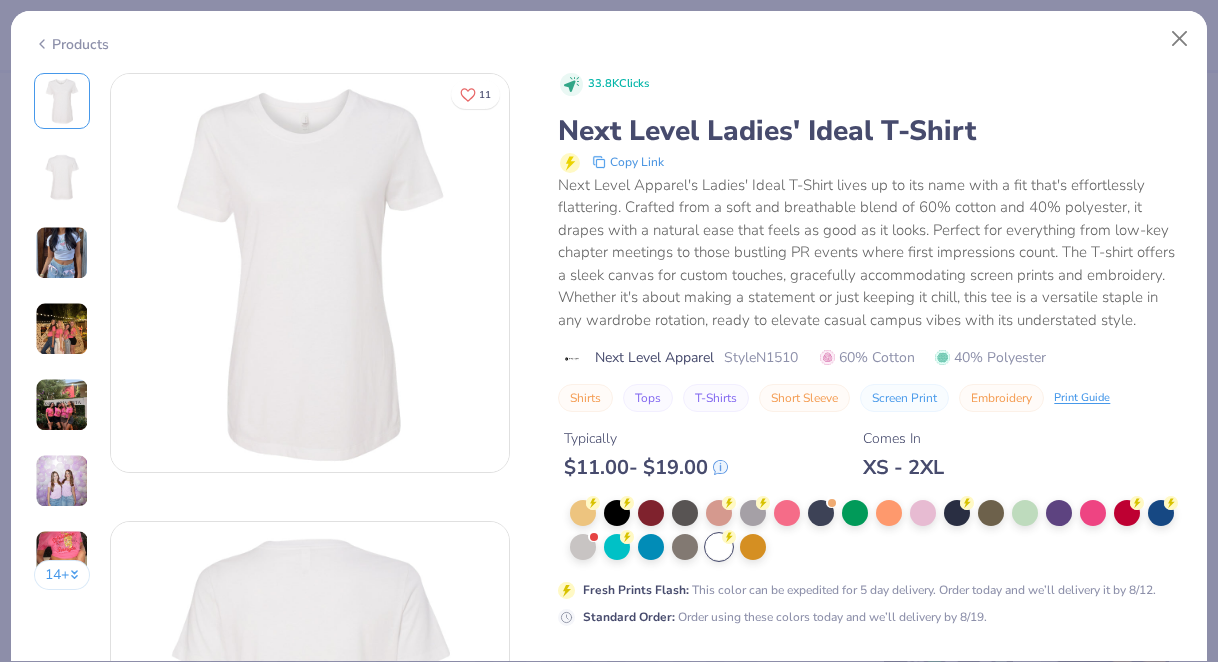 click at bounding box center (62, 253) 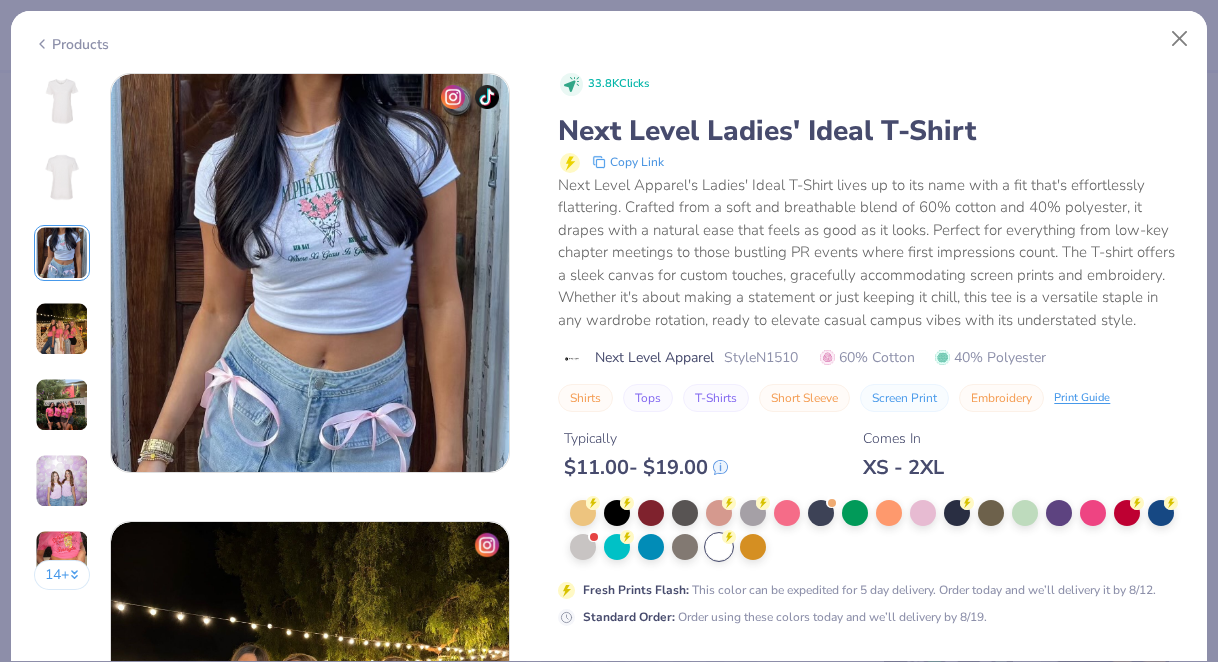 click at bounding box center [62, 101] 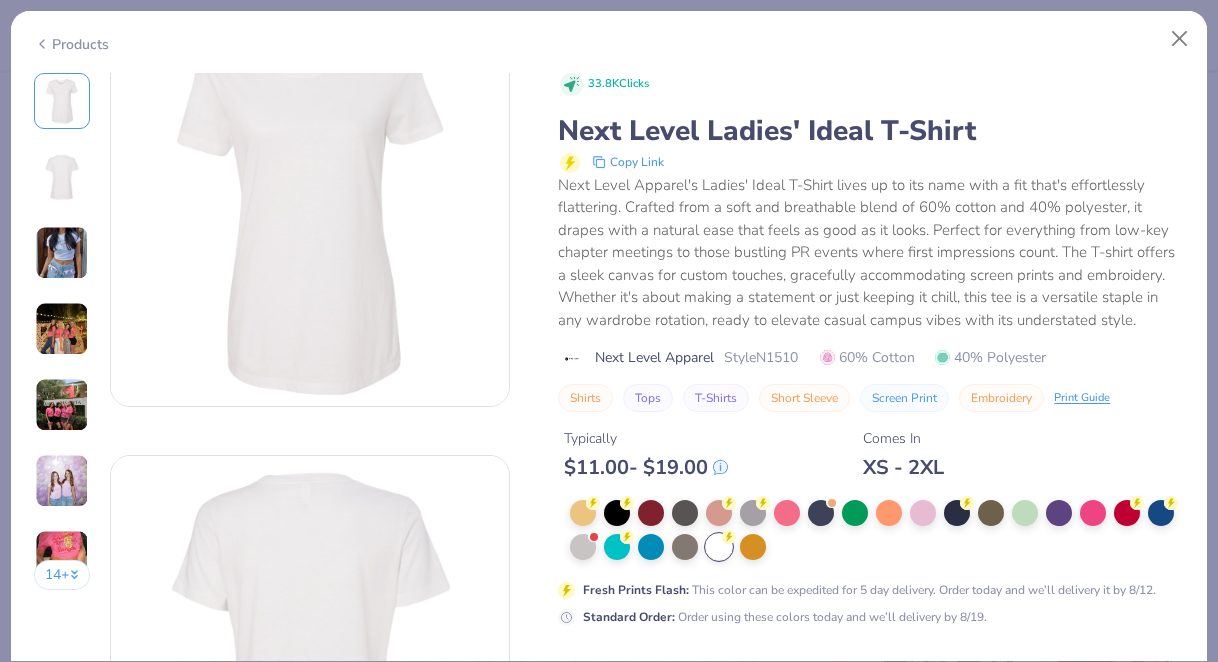 scroll, scrollTop: 0, scrollLeft: 0, axis: both 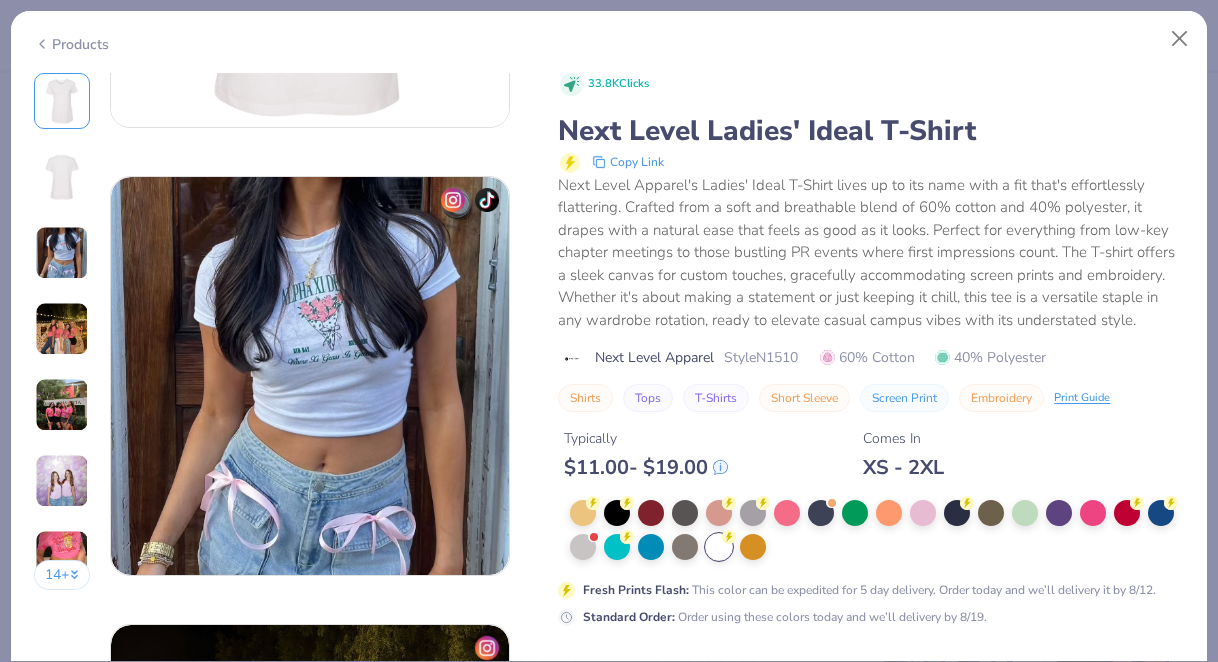click on "Next Level Apparel's Ladies' Ideal T-Shirt lives up to its name with a fit that's effortlessly flattering. Crafted from a soft and breathable blend of 60% cotton and 40% polyester, it drapes with a natural ease that feels as good as it looks. Perfect for everything from low-key chapter meetings to those bustling PR events where first impressions count. The T-shirt offers a sleek canvas for custom touches, gracefully accommodating screen prints and embroidery. Whether it's about making a statement or just keeping it chill, this tee is a versatile staple in any wardrobe rotation, ready to elevate casual campus vibes with its understated style." at bounding box center (871, 253) 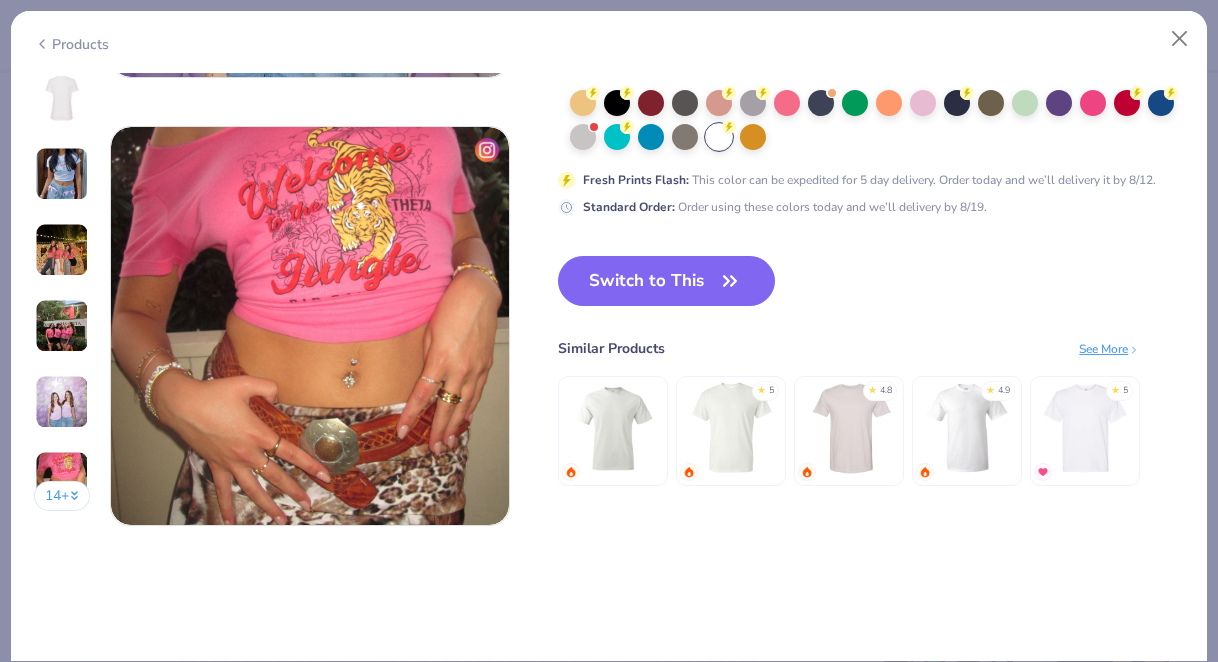 scroll, scrollTop: 2608, scrollLeft: 0, axis: vertical 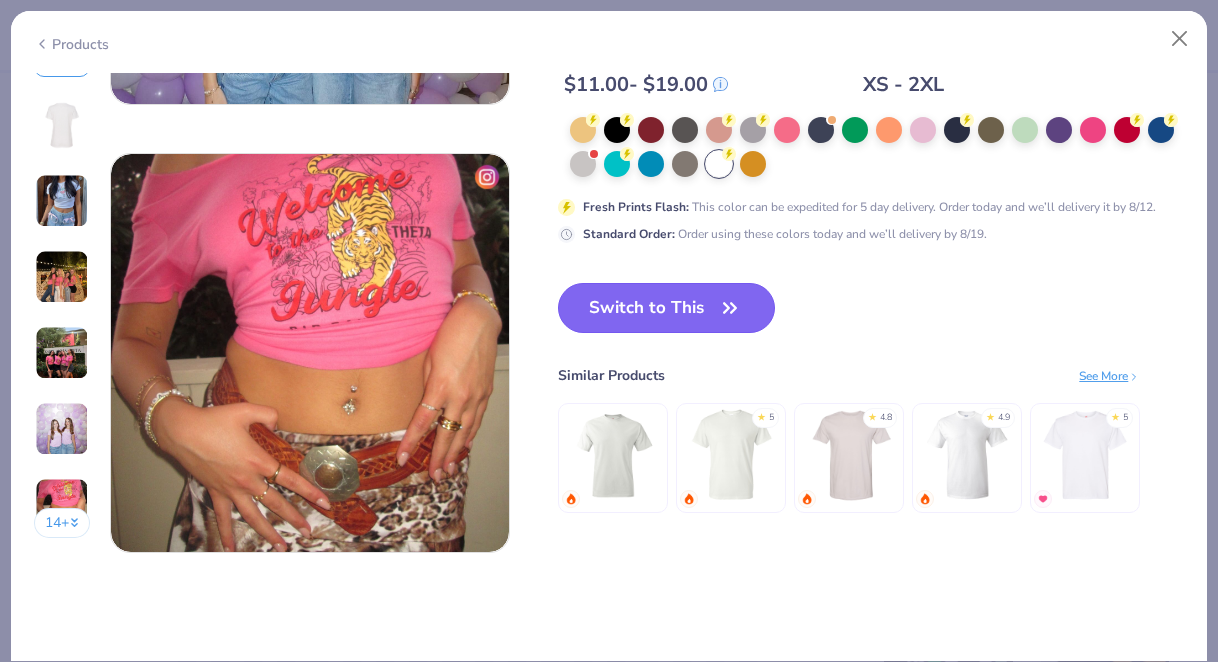click on "Switch to This" at bounding box center [666, 308] 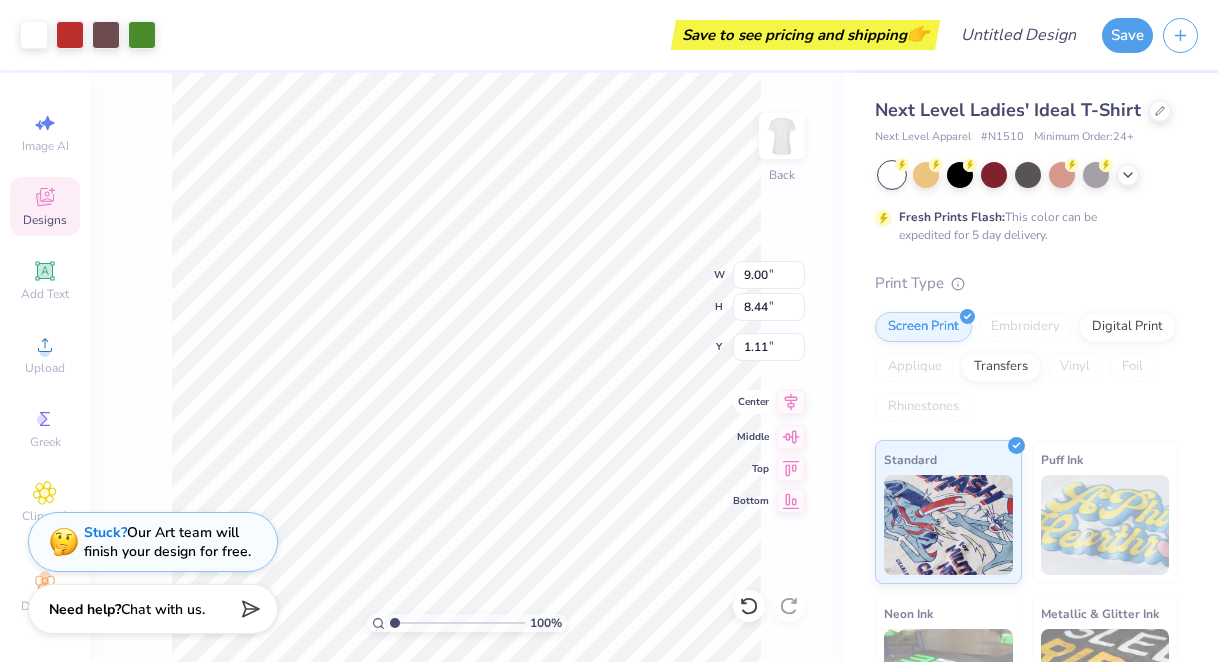 click 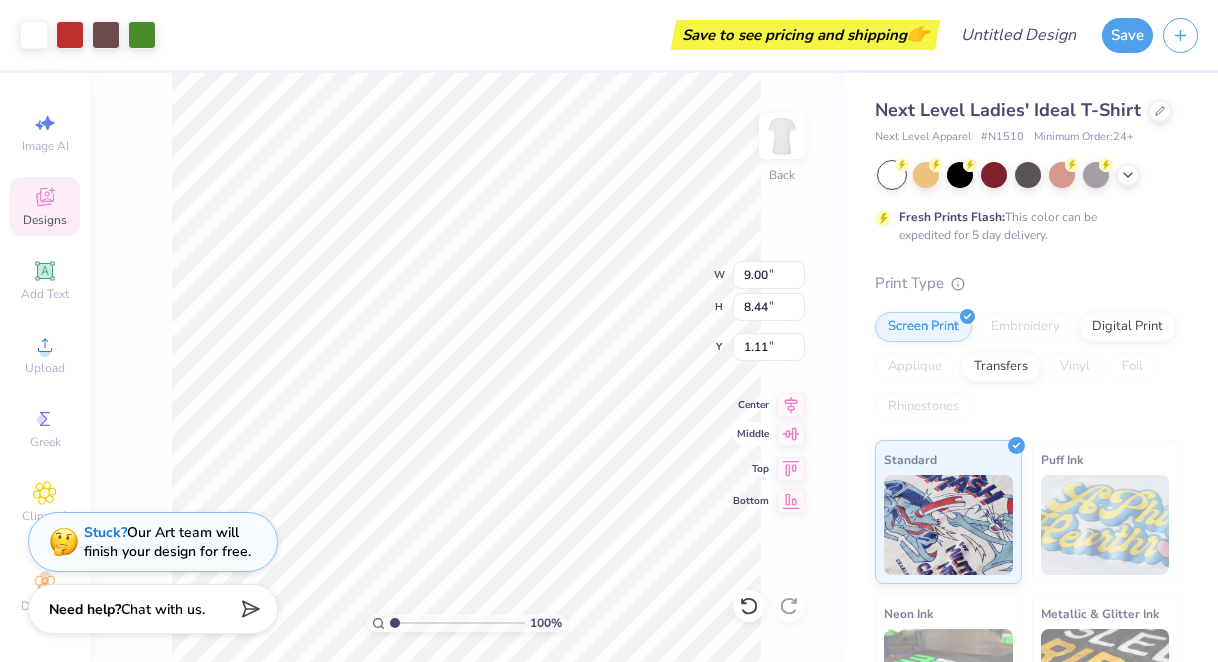 click 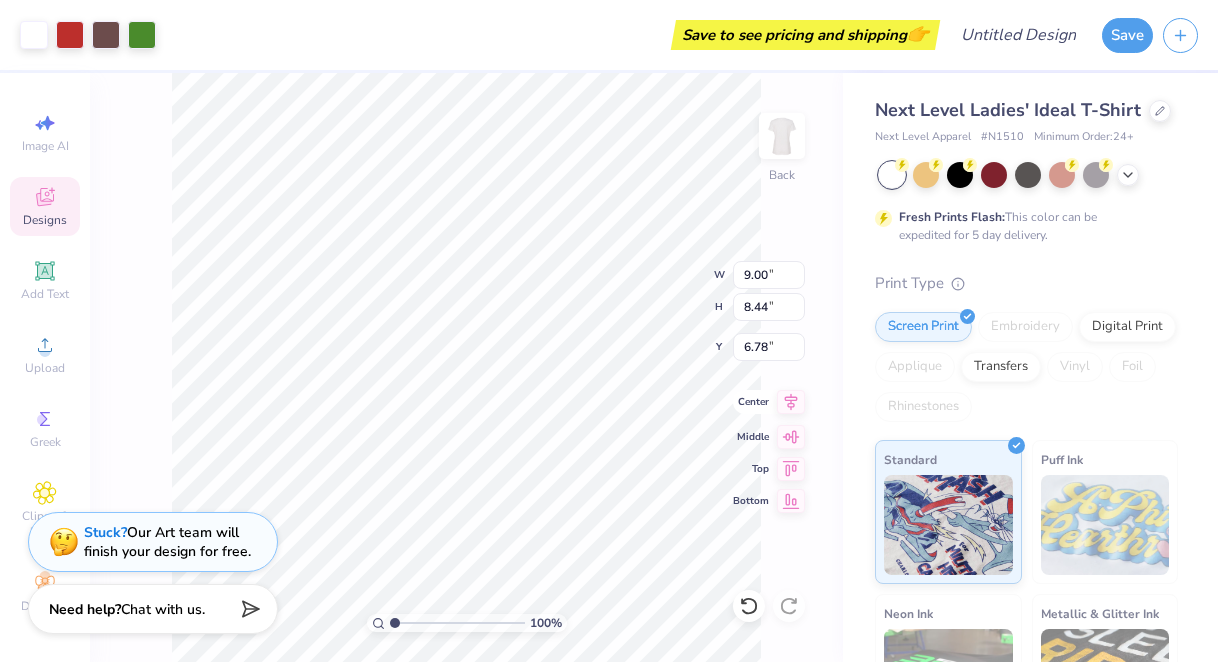 click 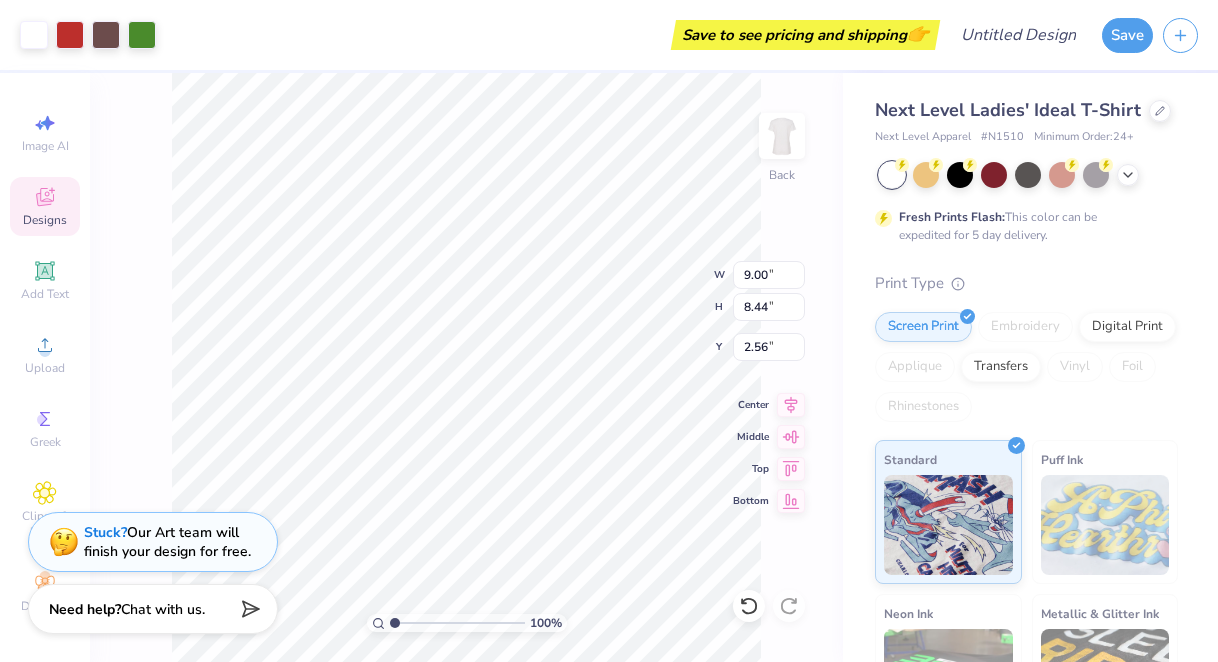 type on "2.06" 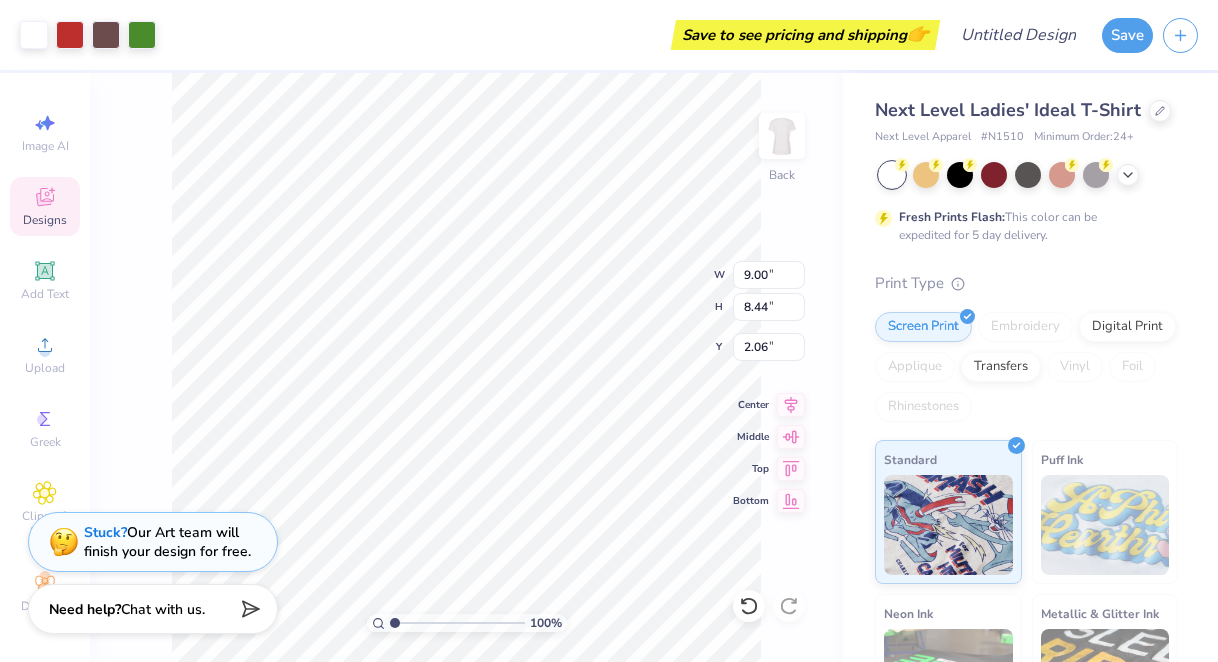 type on "7.77" 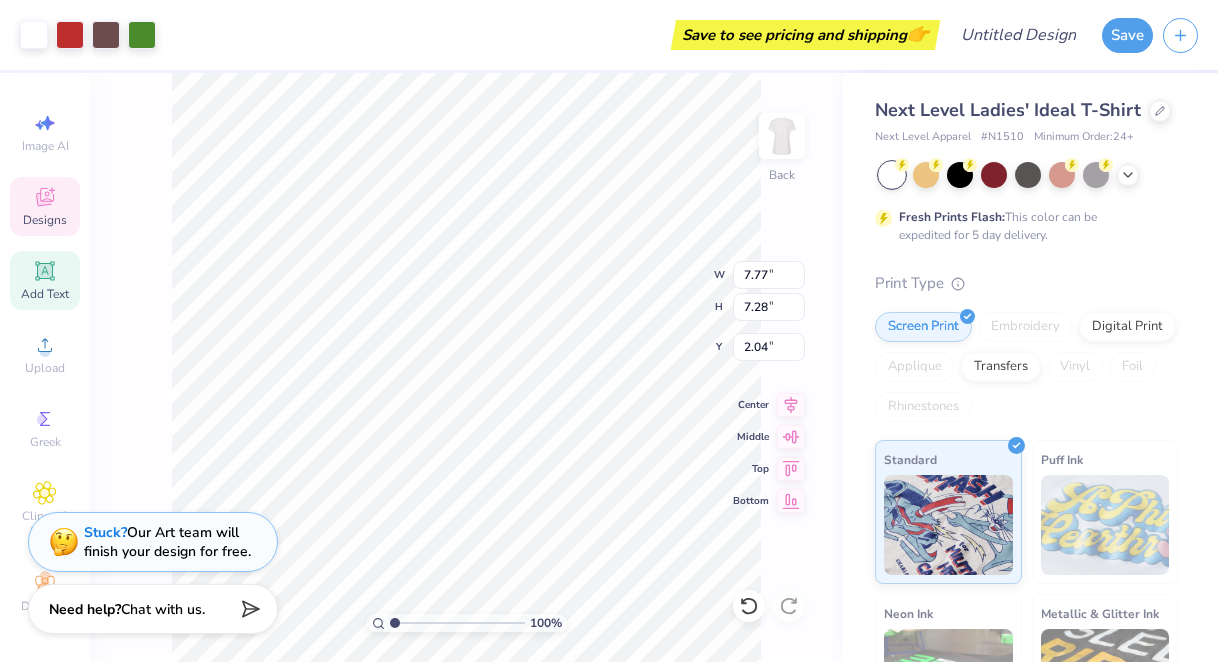 click on "Add Text" at bounding box center (45, 294) 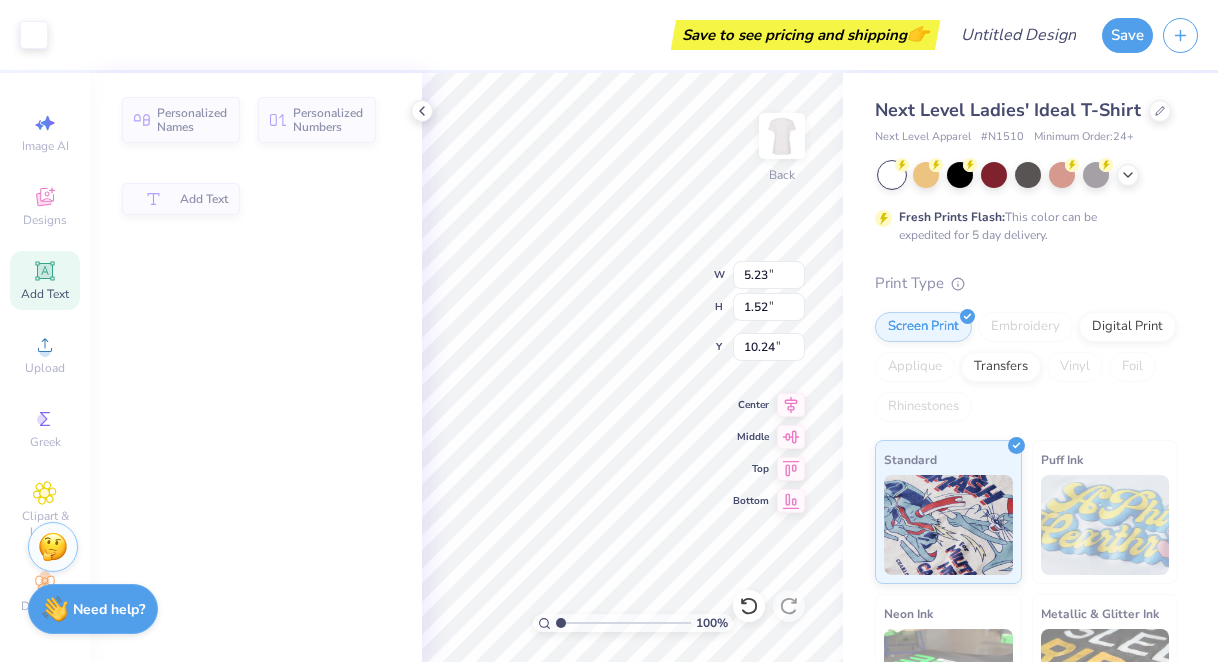 type on "5.23" 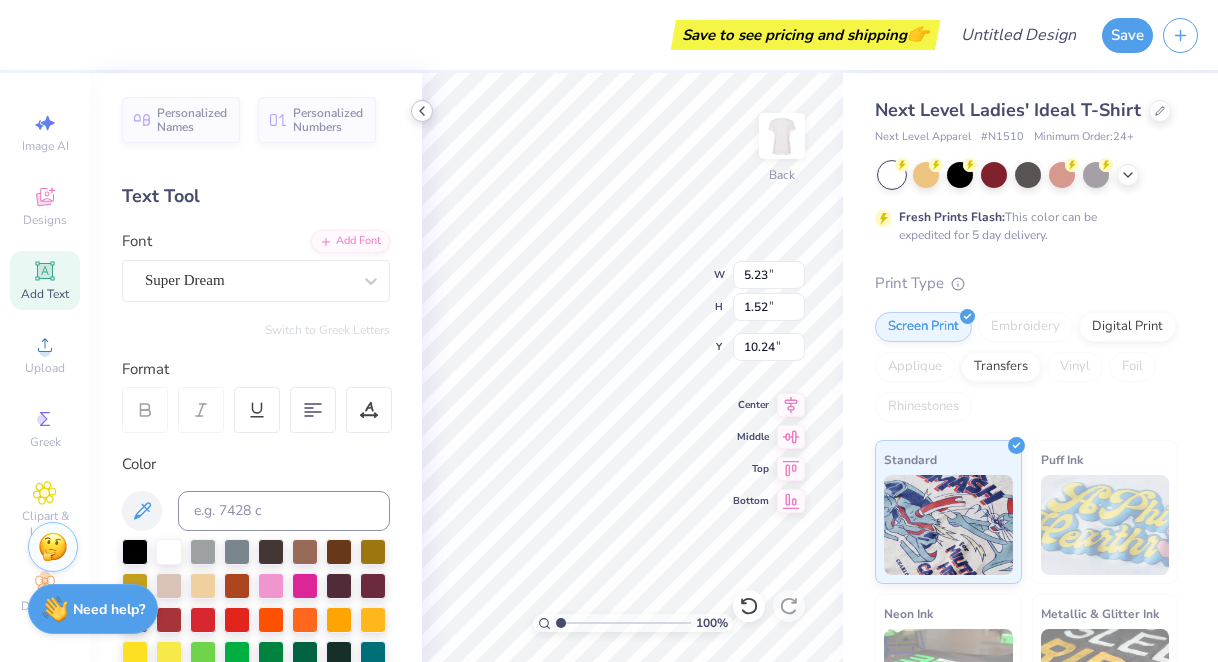 click 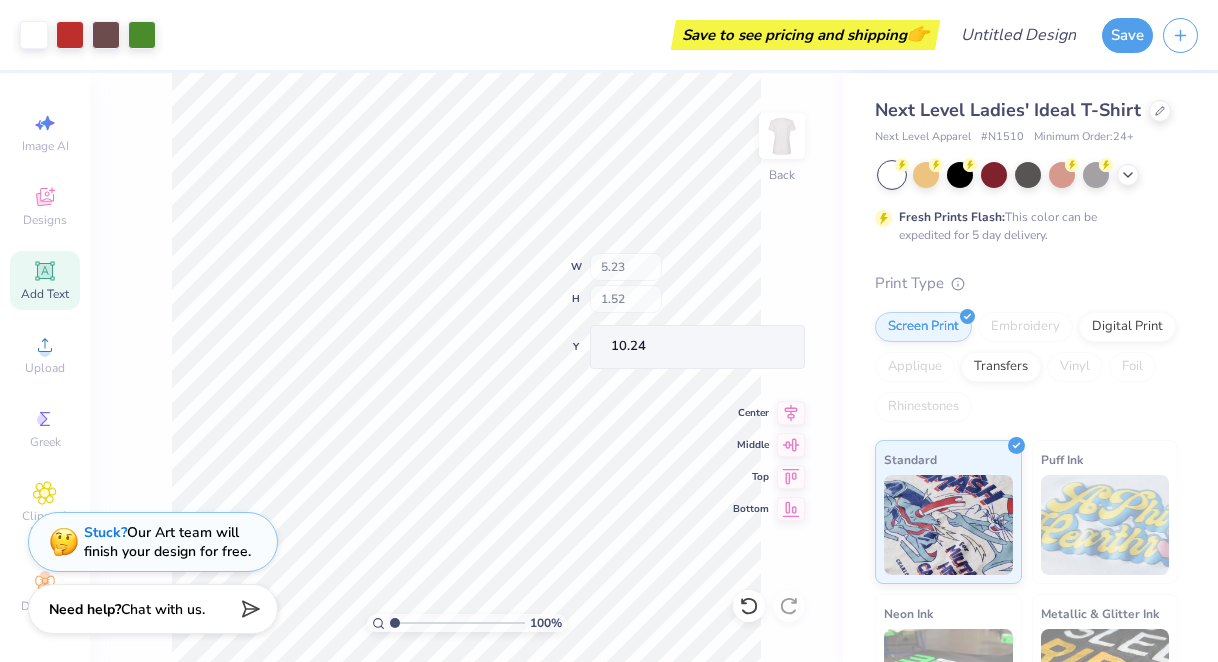type on "7.77" 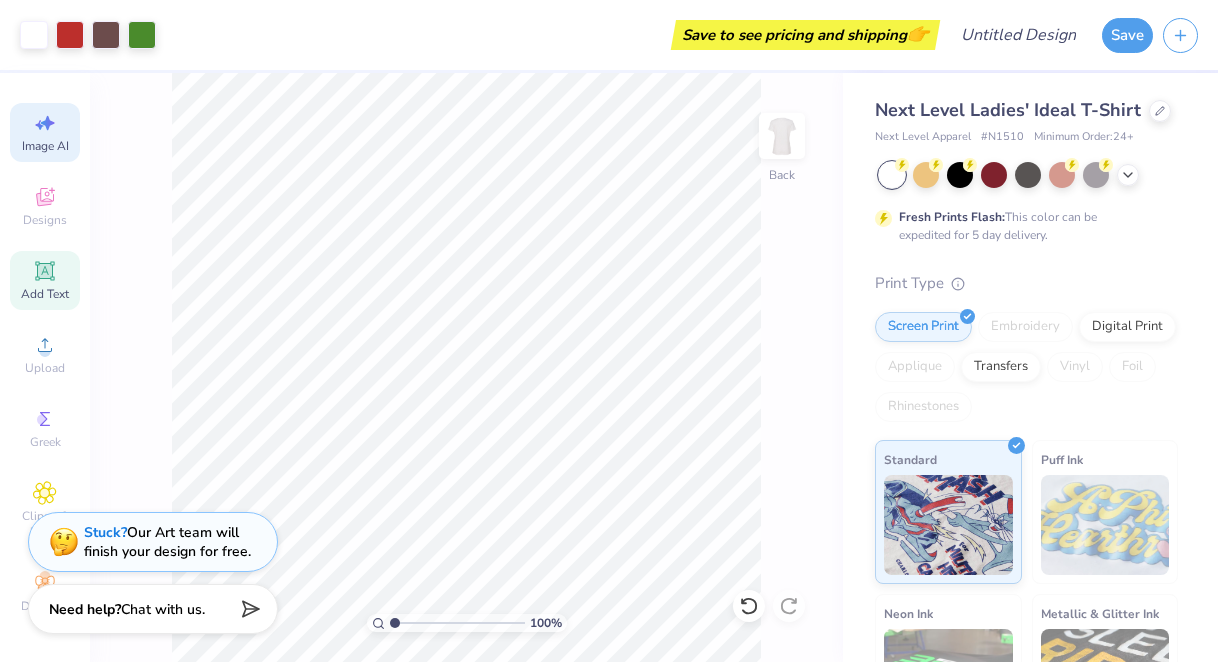 click 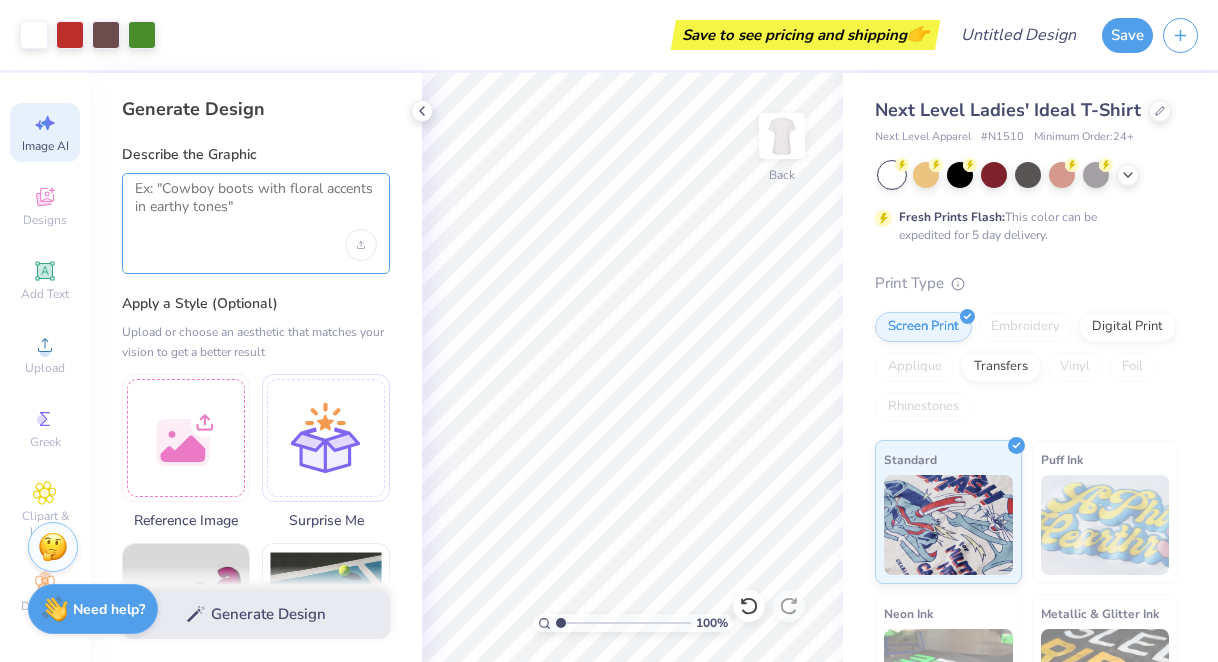 click at bounding box center (256, 205) 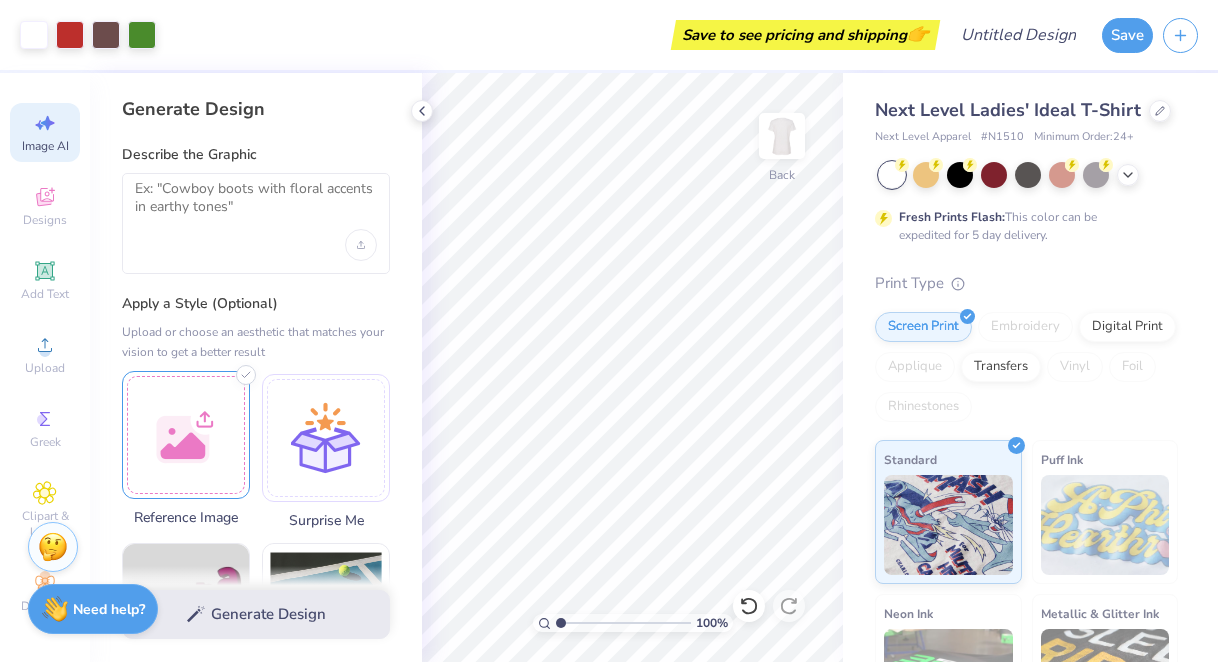 click at bounding box center (186, 435) 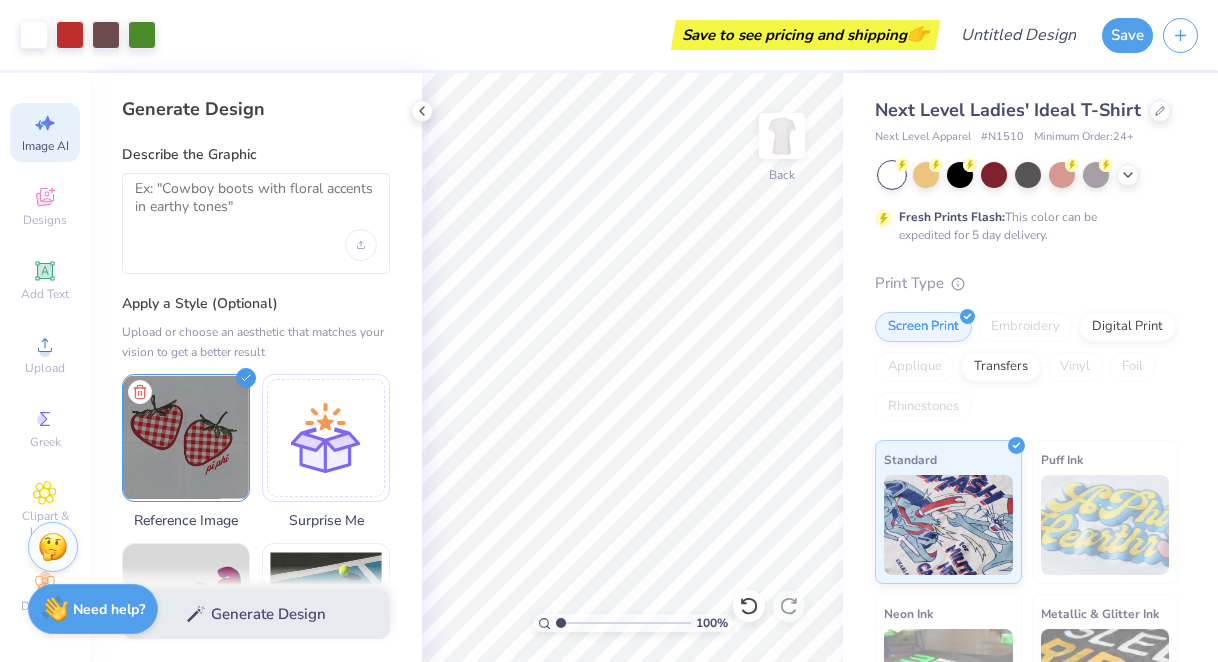click at bounding box center [256, 223] 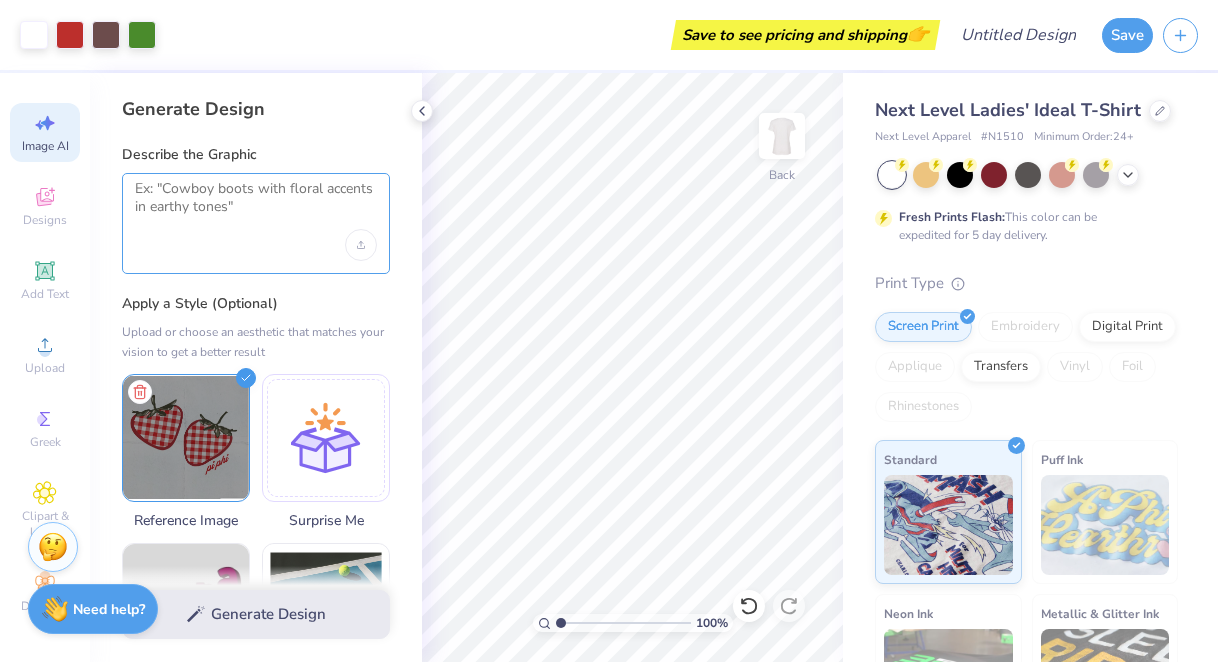 click at bounding box center [256, 205] 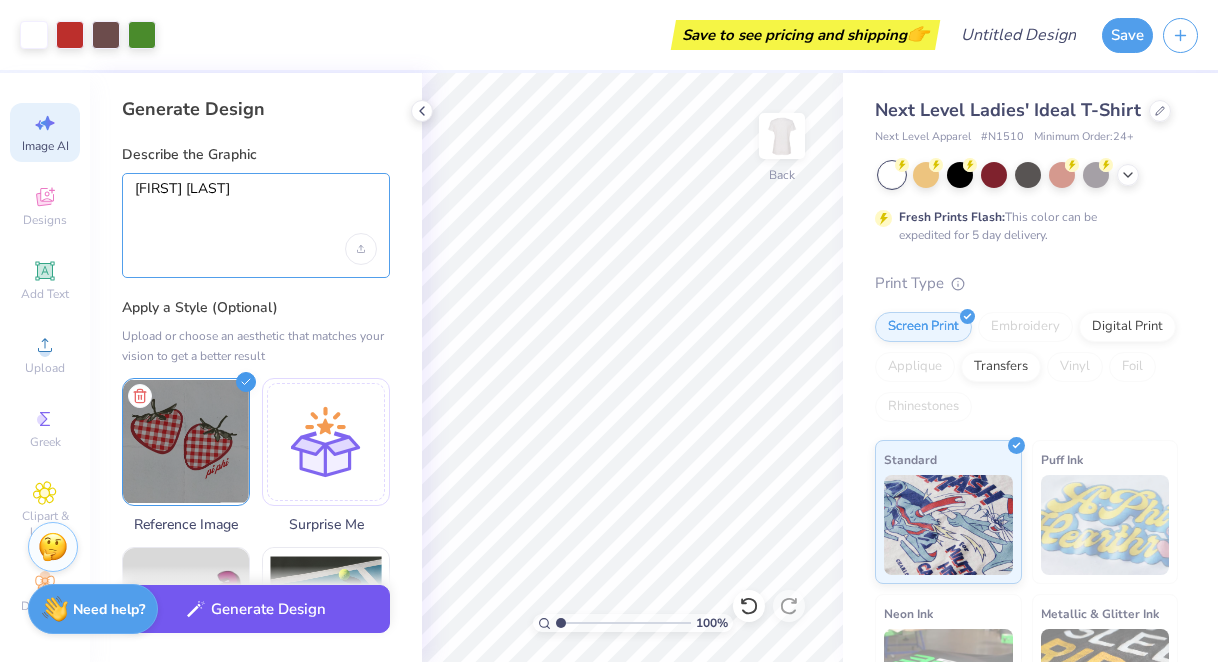 type on "two gingham strawberries in the same style as the photo, saying alpha phi" 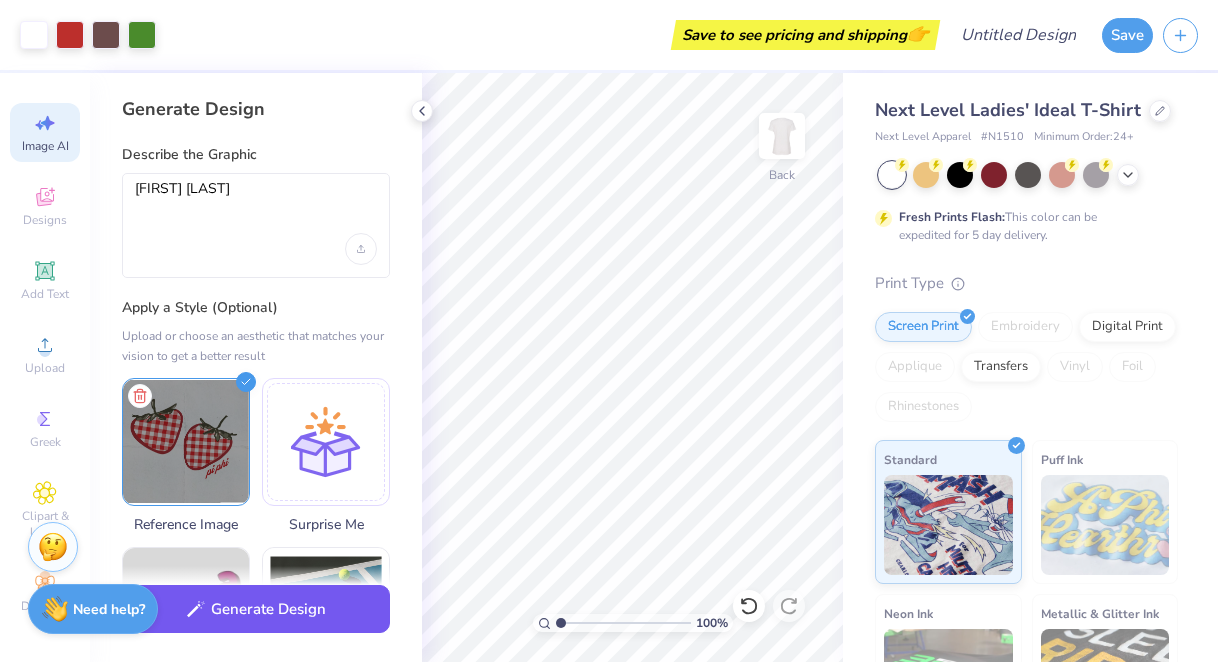 click on "Generate Design" at bounding box center (256, 609) 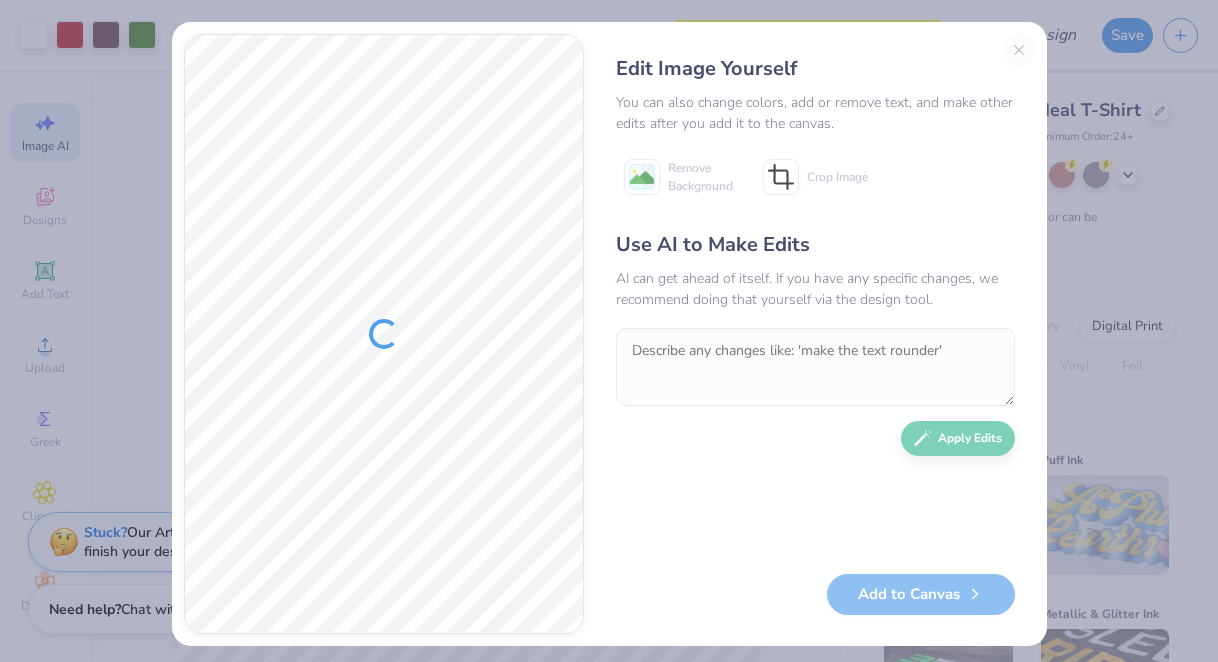 scroll, scrollTop: 0, scrollLeft: 0, axis: both 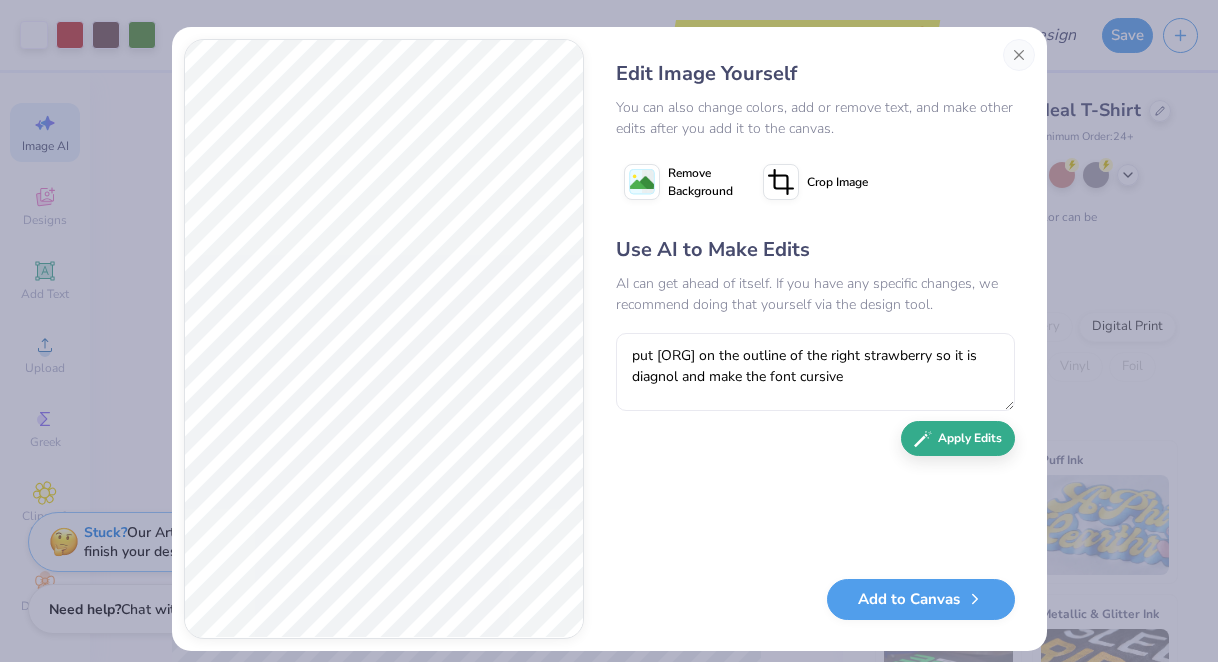 type on "put [ORG] on the outline of the right strawberry so it is diagnol and make the font cursive" 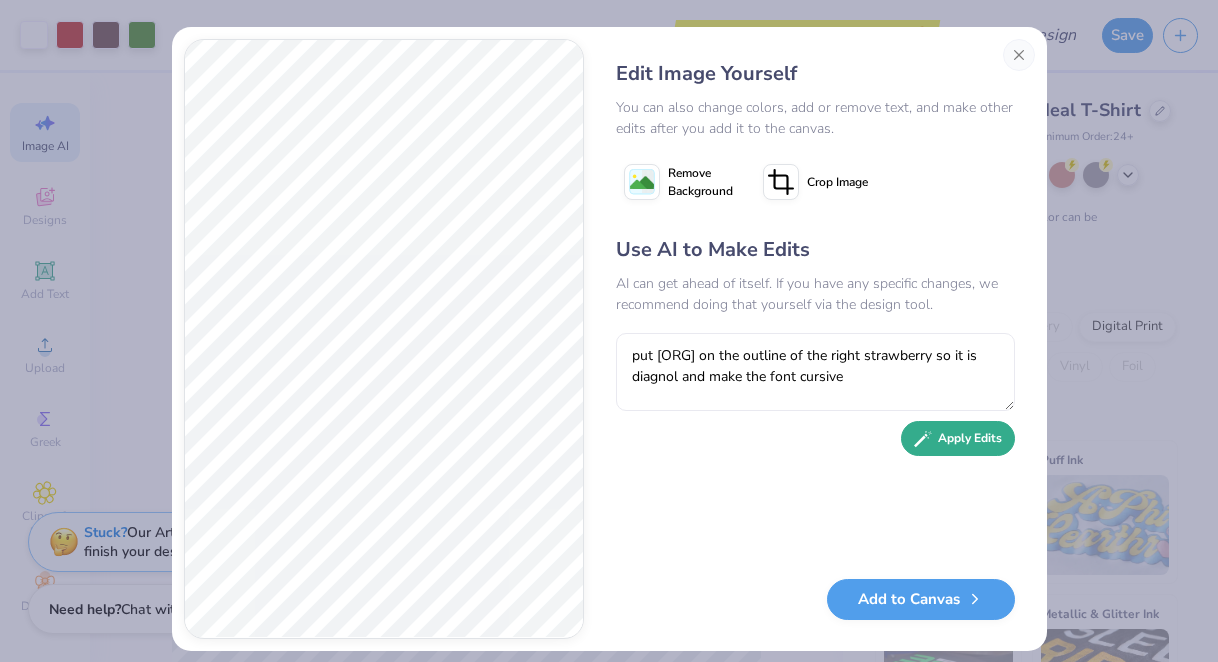 click on "Apply Edits" at bounding box center [958, 438] 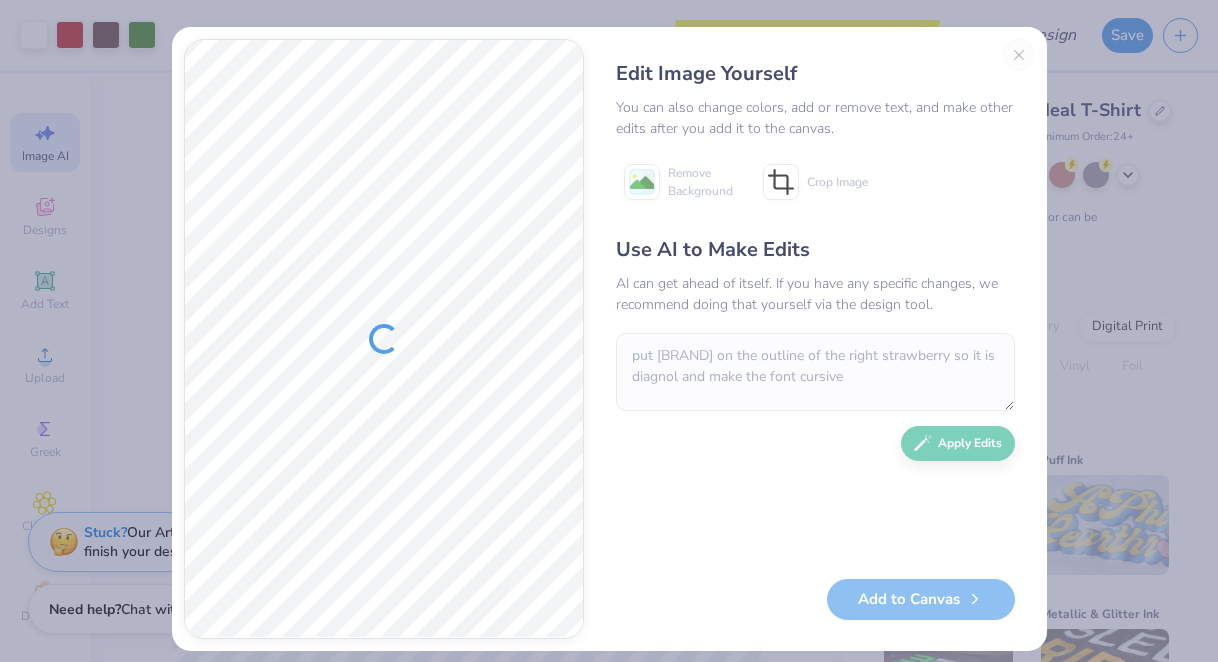 scroll, scrollTop: 0, scrollLeft: 0, axis: both 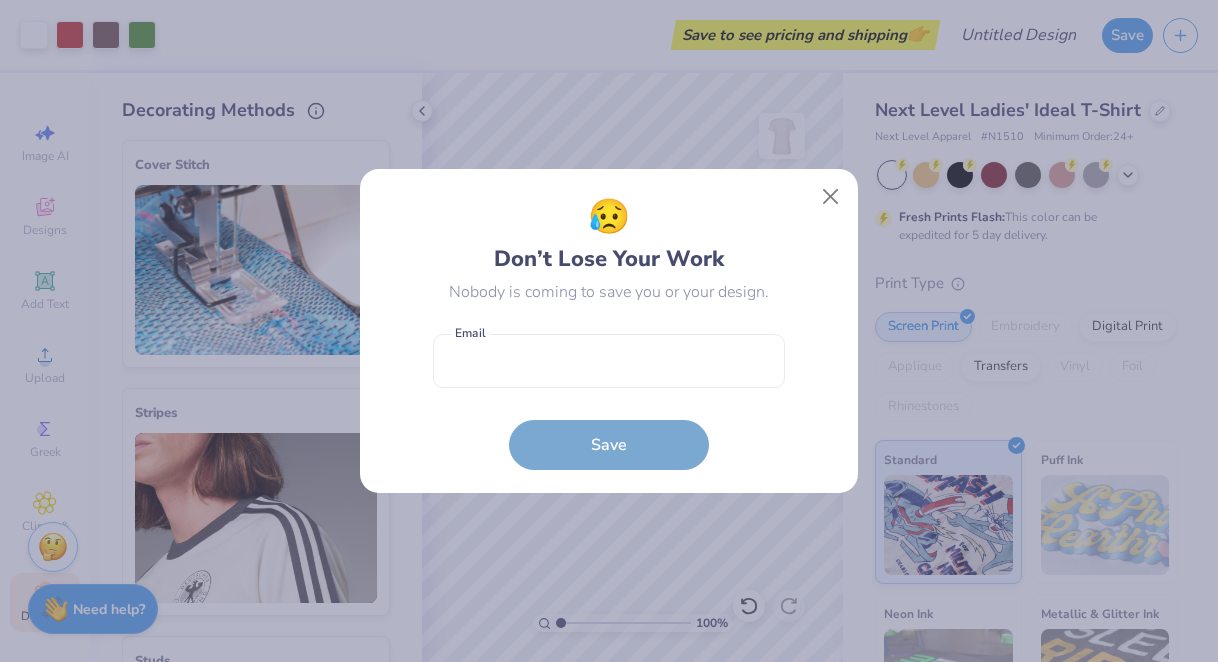 click at bounding box center (831, 197) 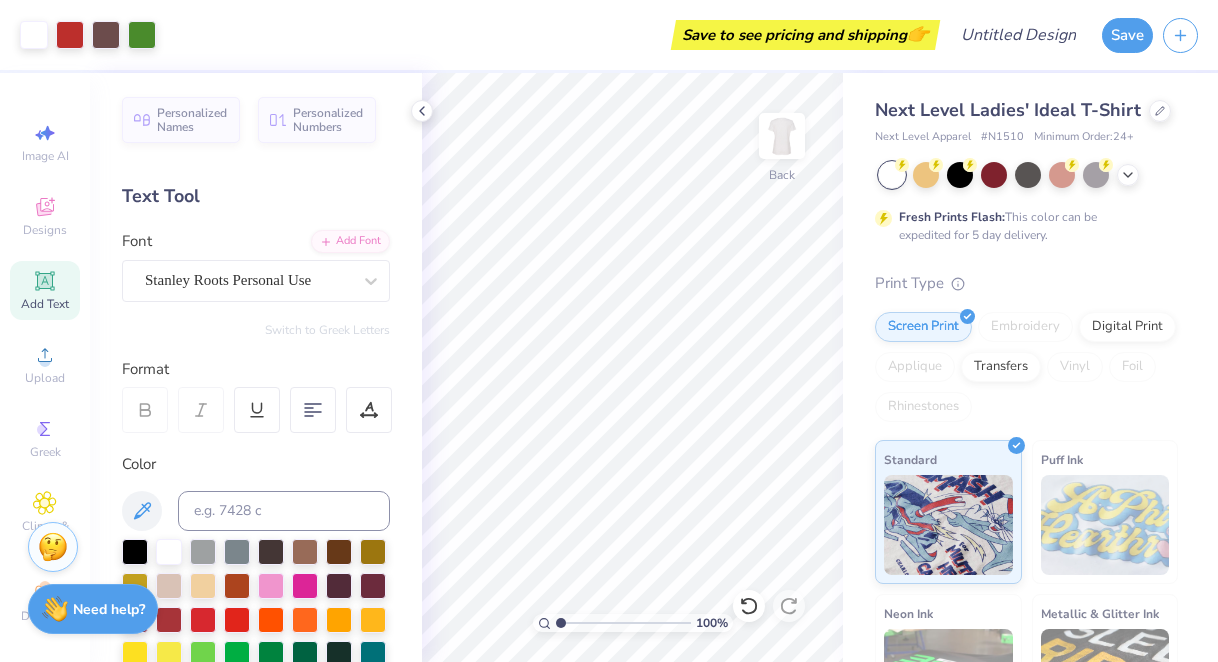 scroll, scrollTop: 0, scrollLeft: 0, axis: both 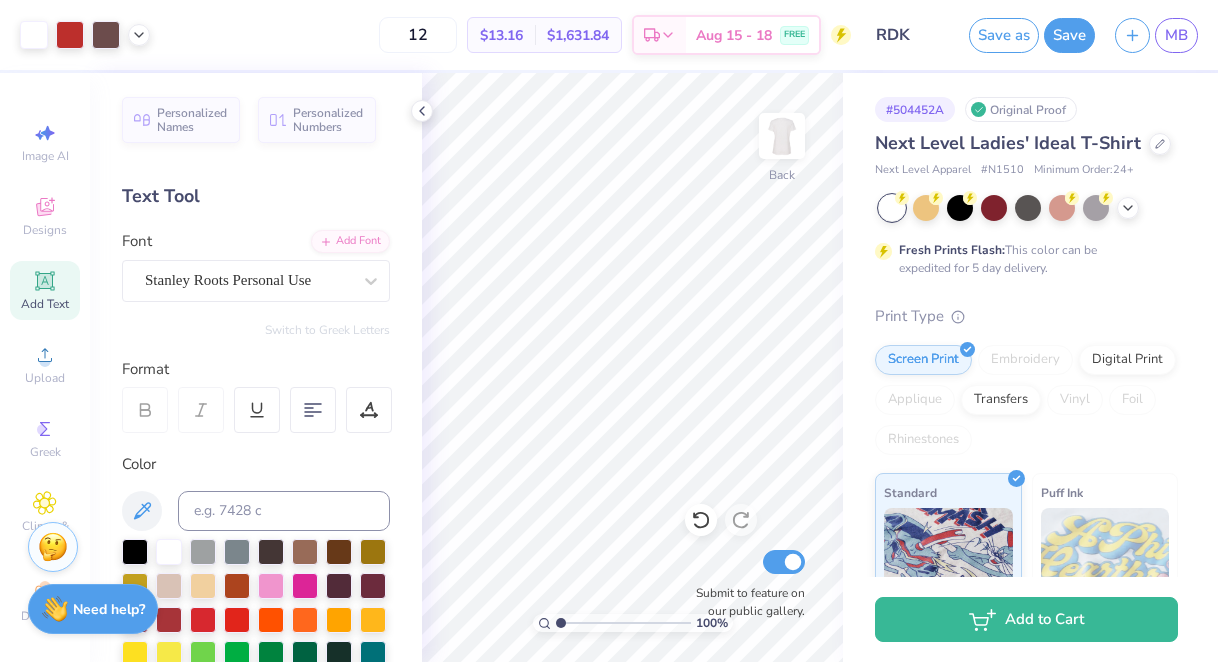 type on "125" 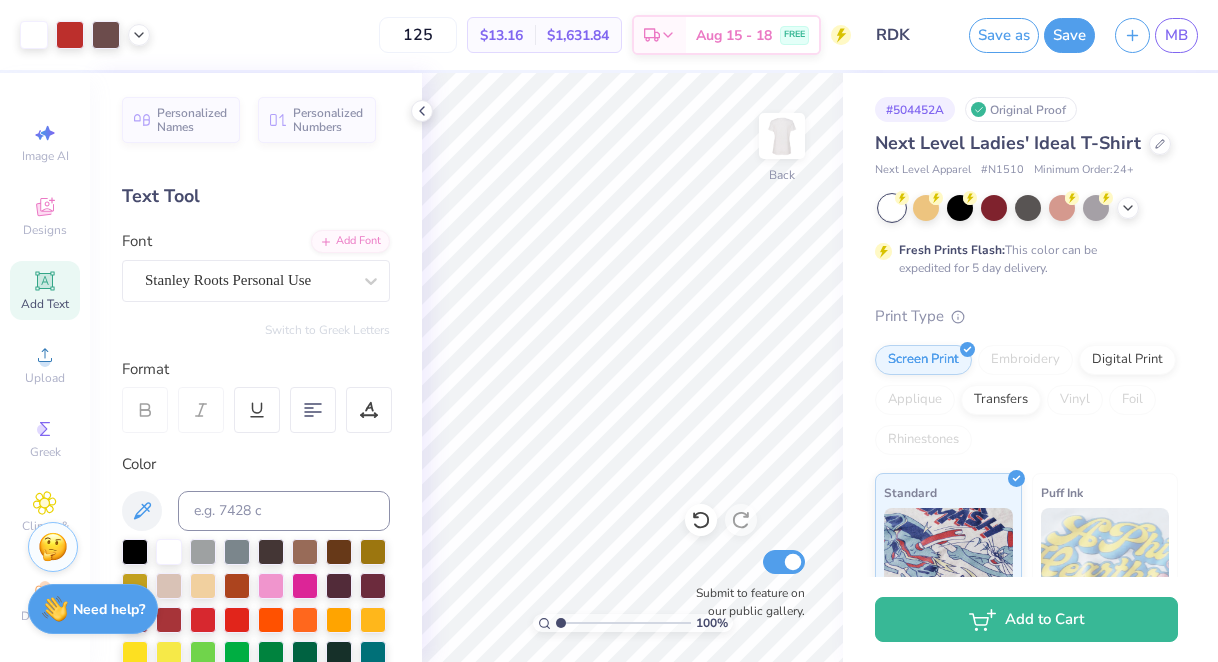 scroll, scrollTop: 10, scrollLeft: 0, axis: vertical 